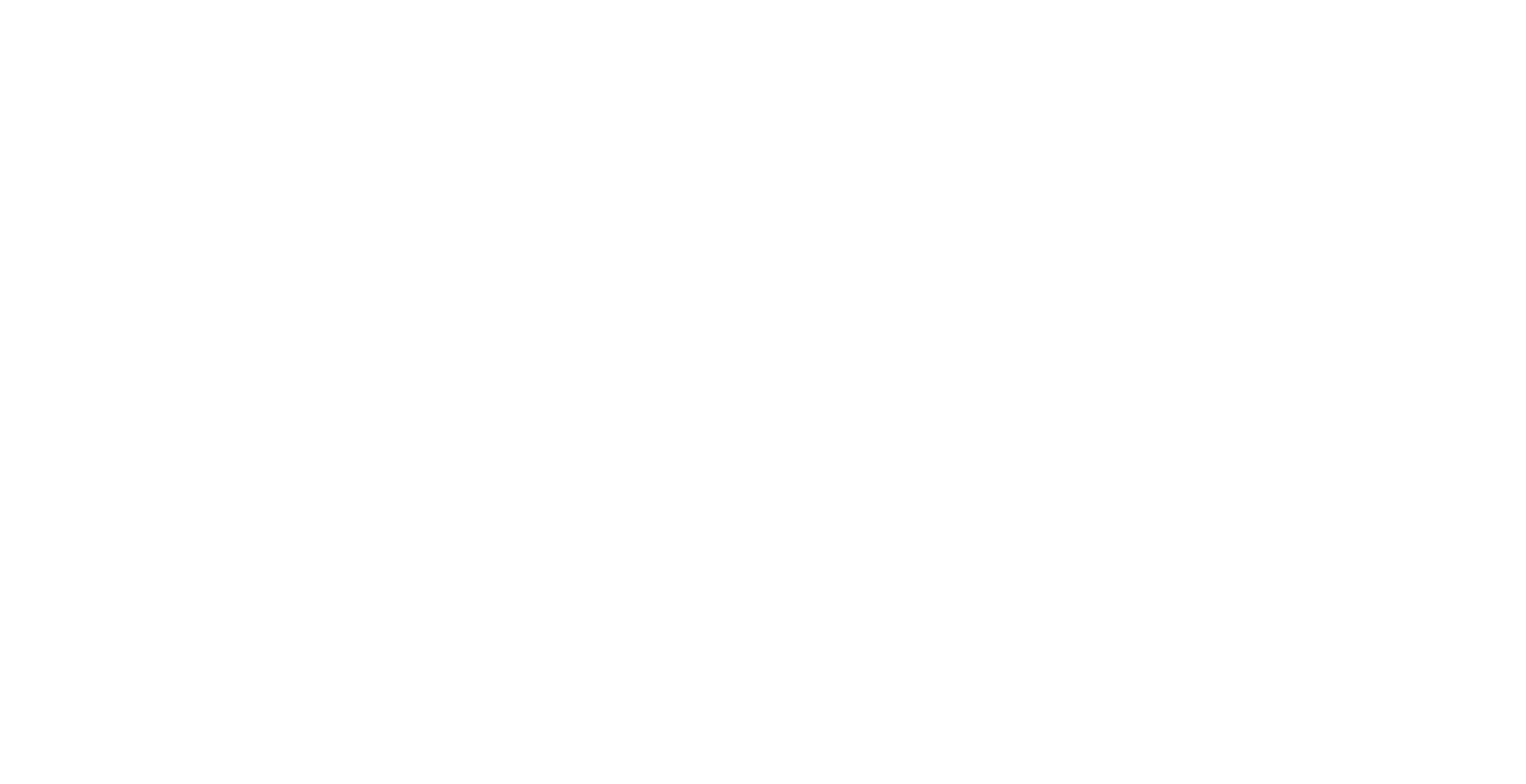 scroll, scrollTop: 0, scrollLeft: 0, axis: both 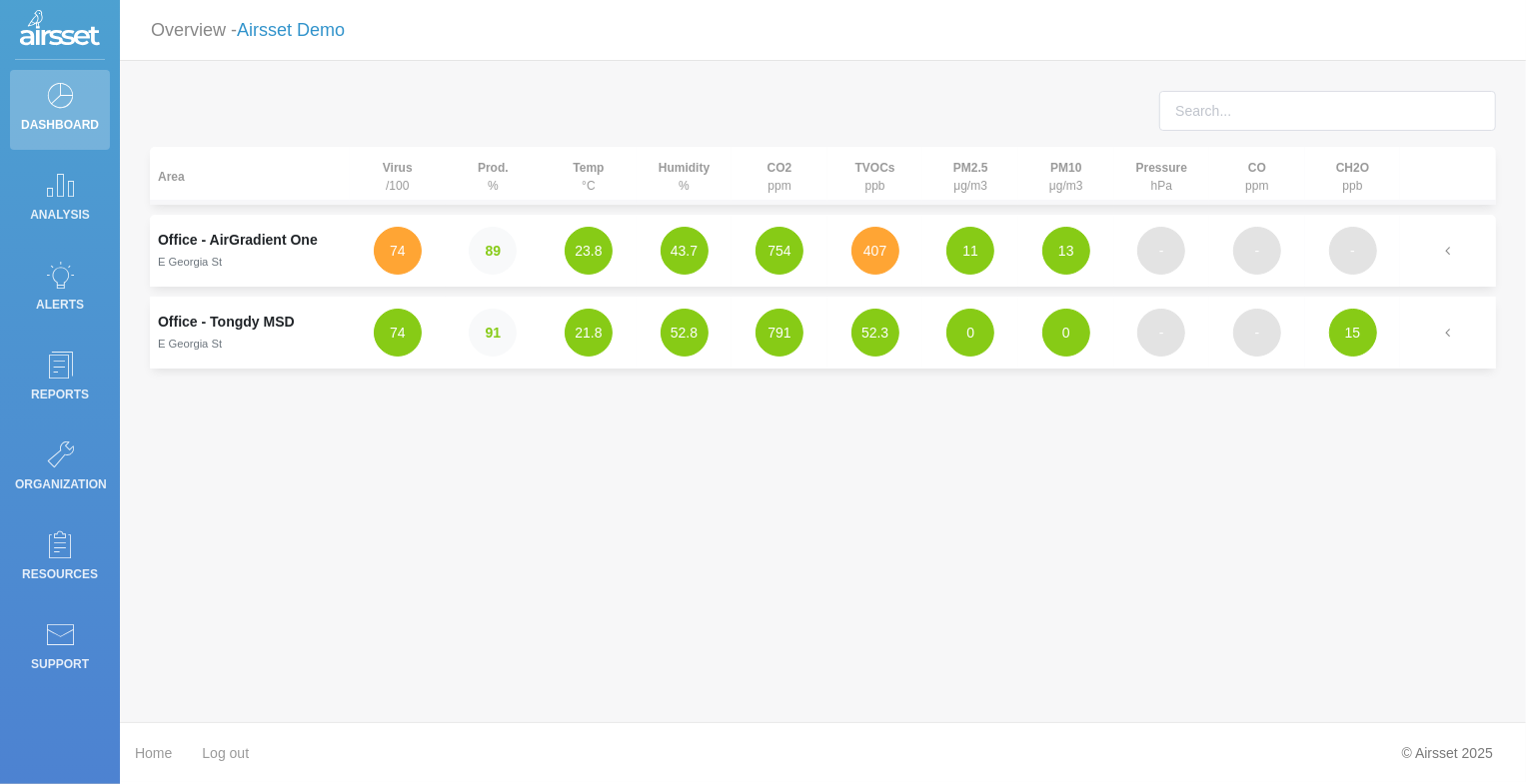 click on "Airsset Demo" at bounding box center [291, 30] 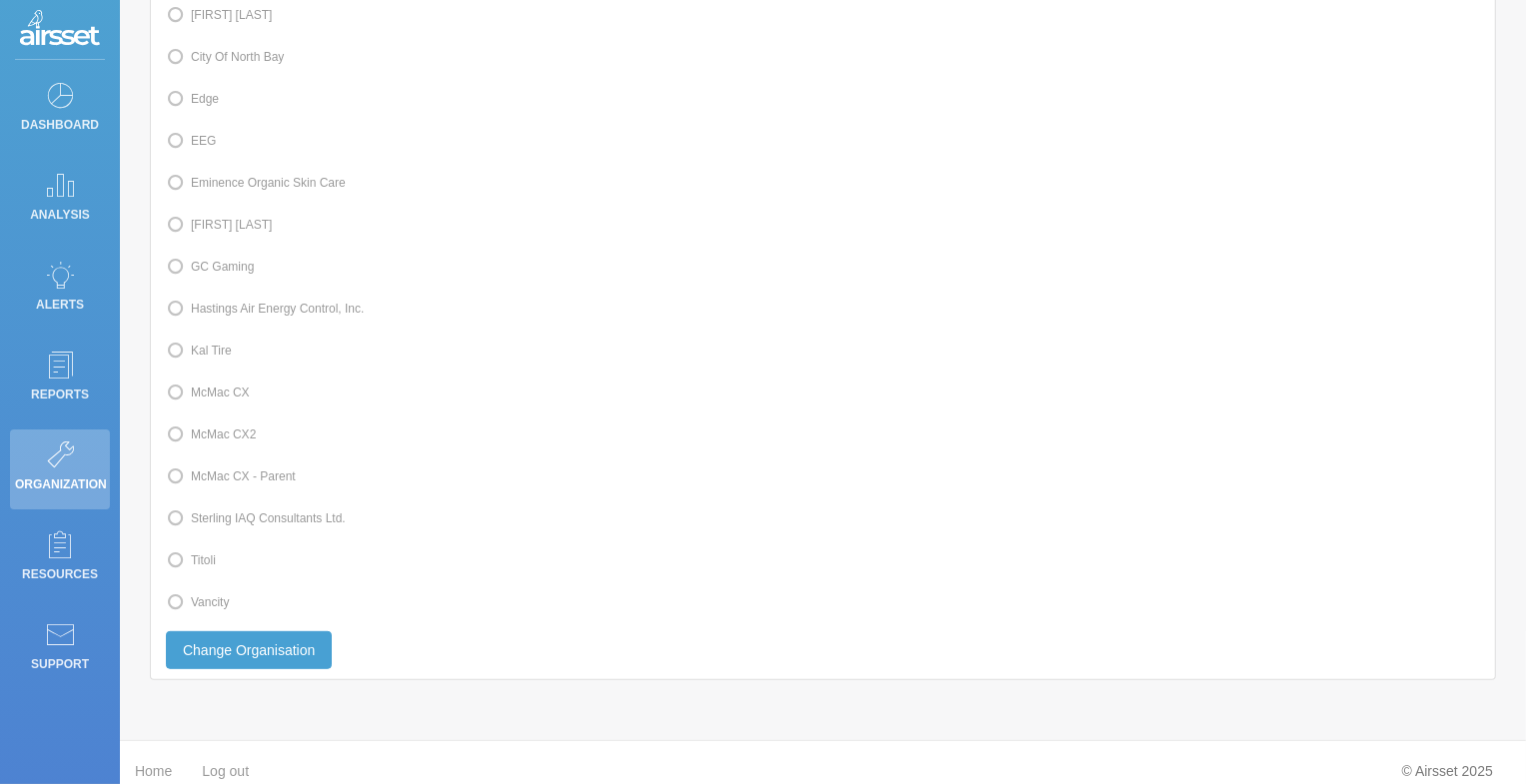 scroll, scrollTop: 409, scrollLeft: 0, axis: vertical 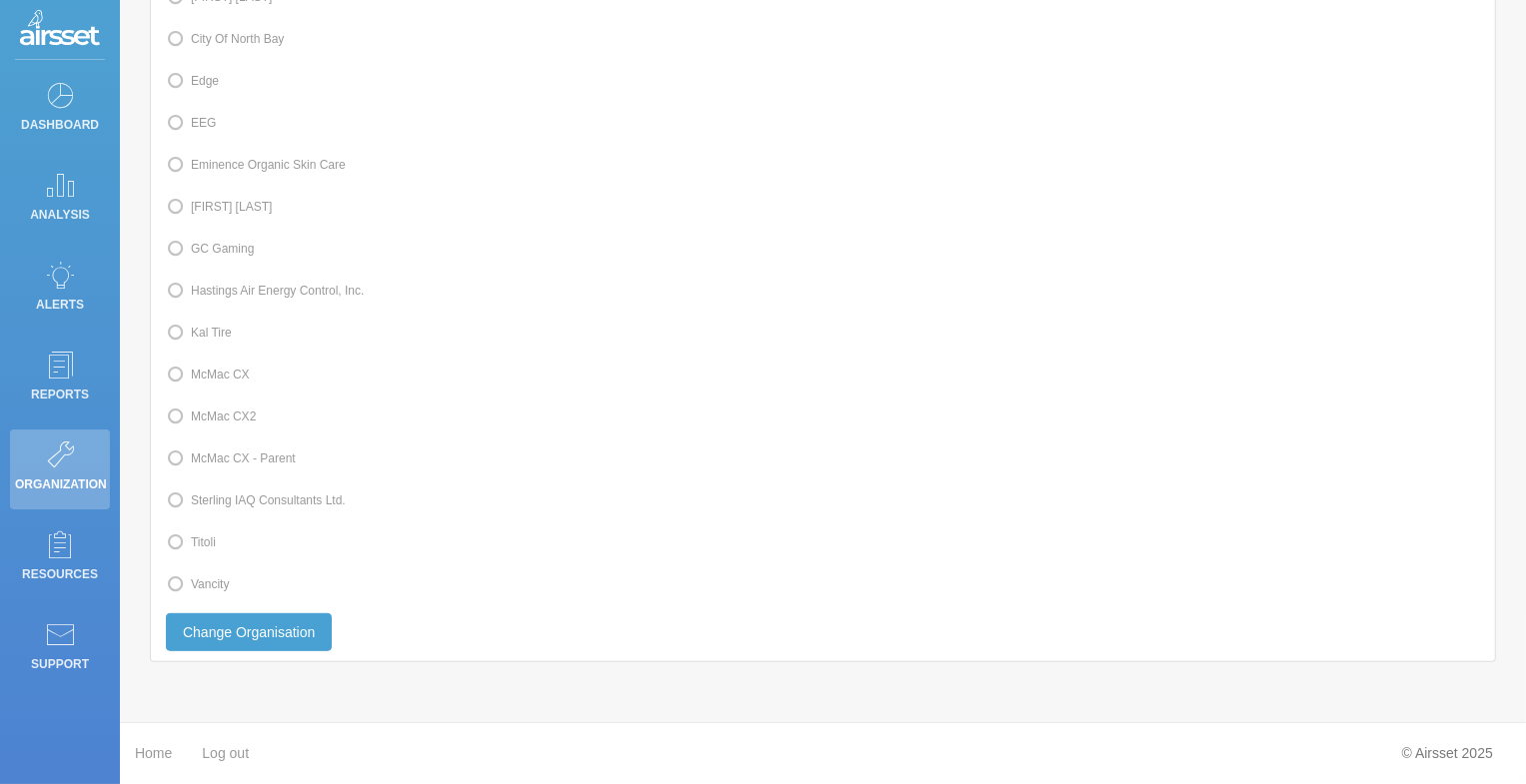 click on "McMac CX" at bounding box center [208, 375] 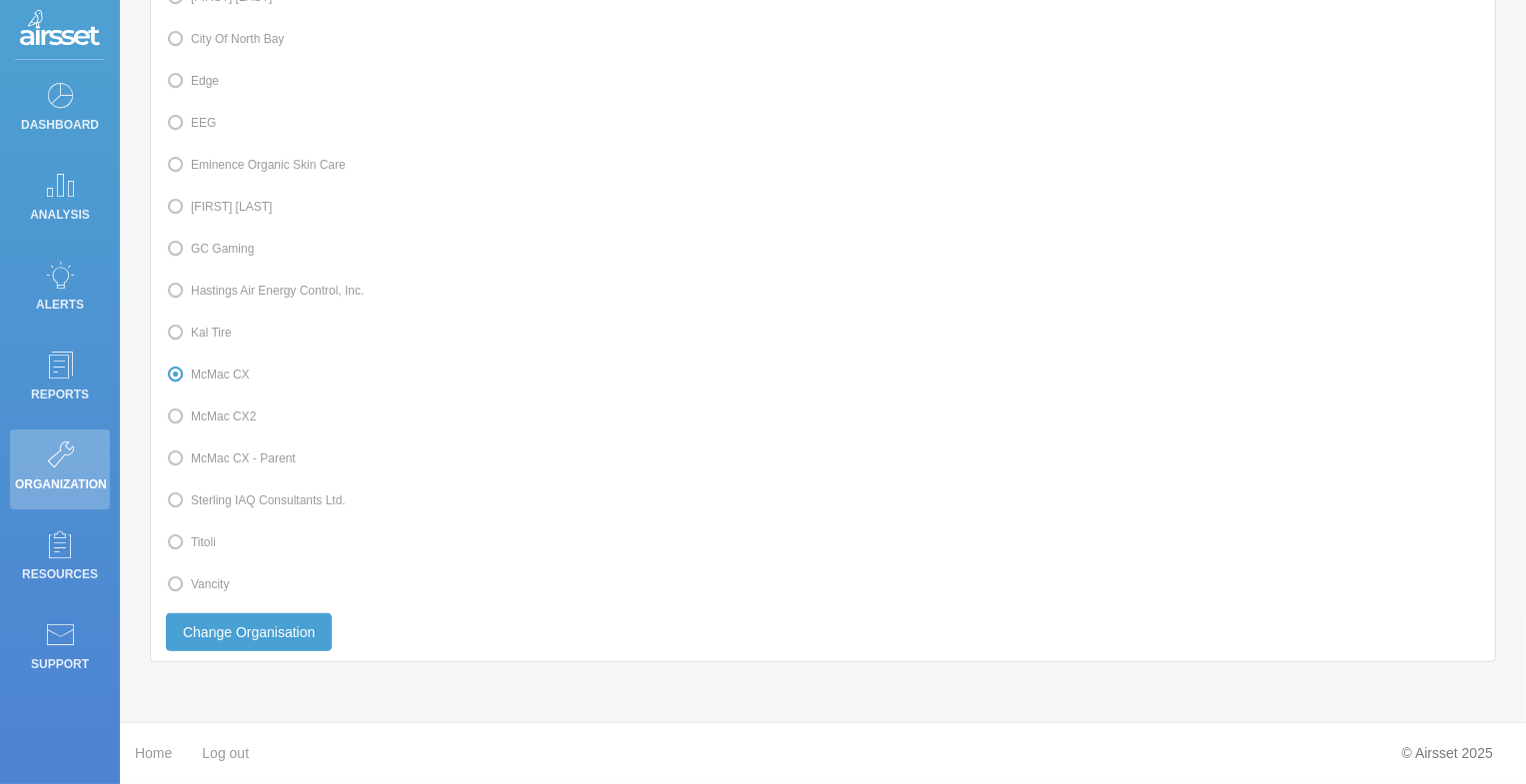 radio on "false" 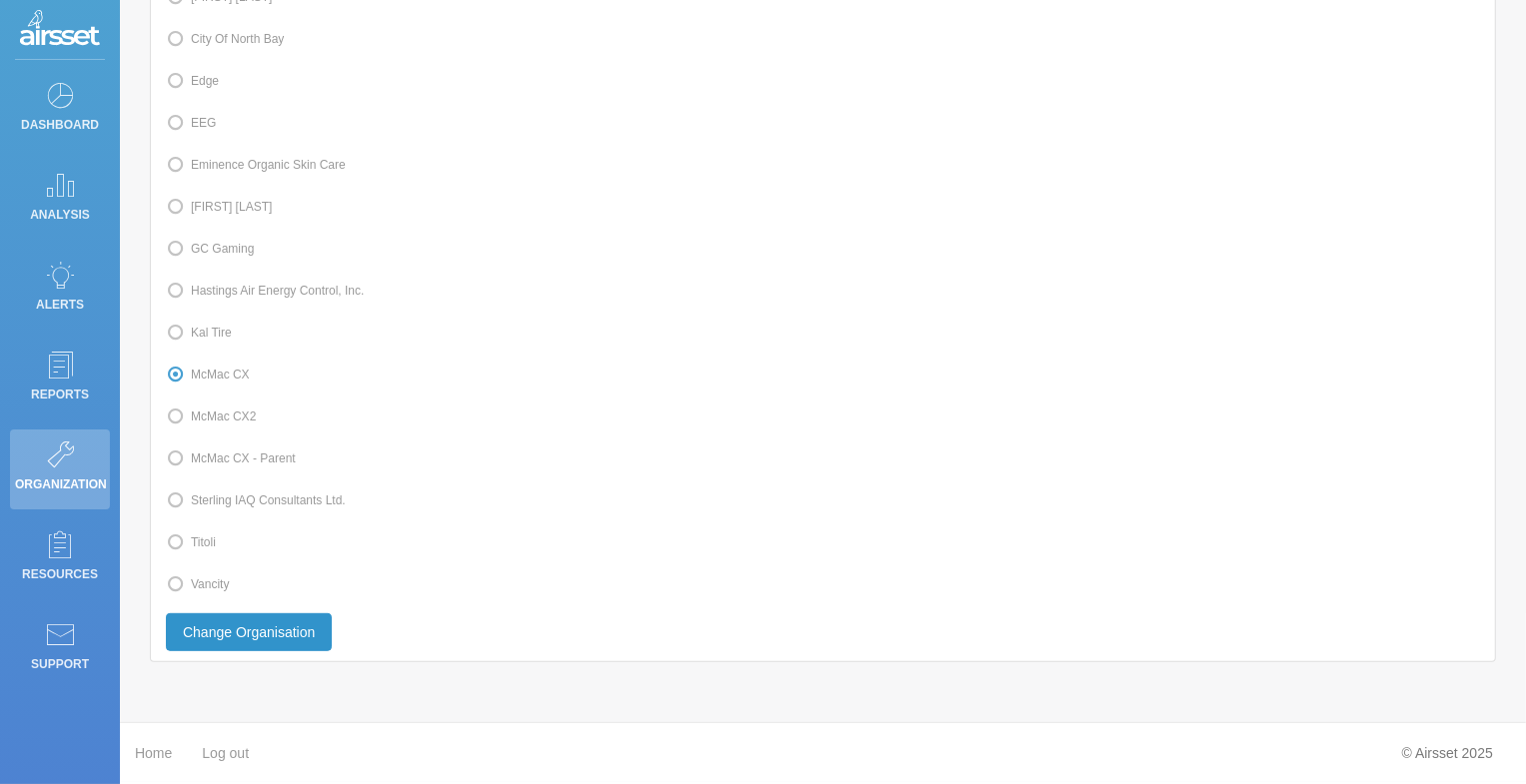 click on "Change Organisation" at bounding box center [249, 632] 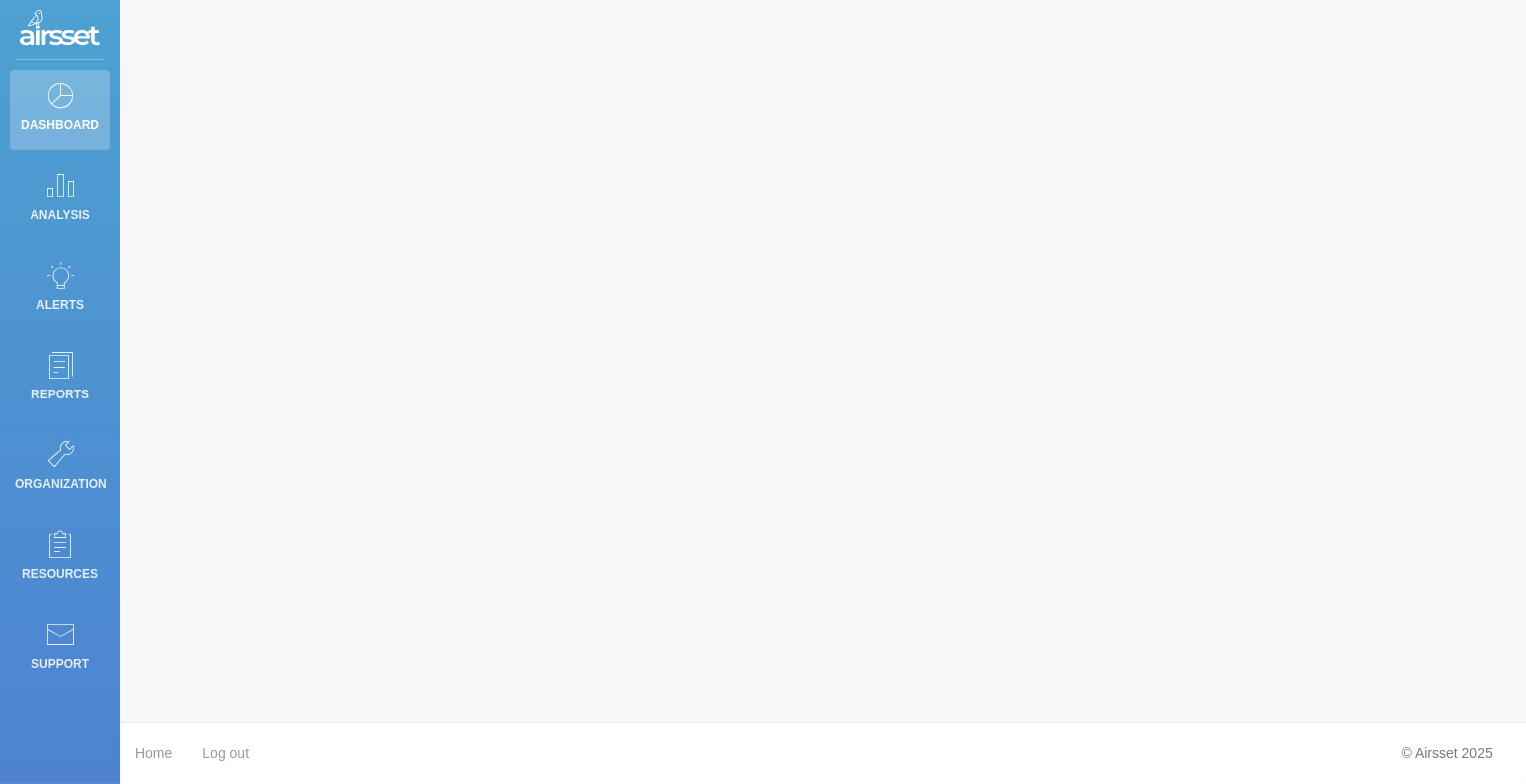 scroll, scrollTop: 0, scrollLeft: 0, axis: both 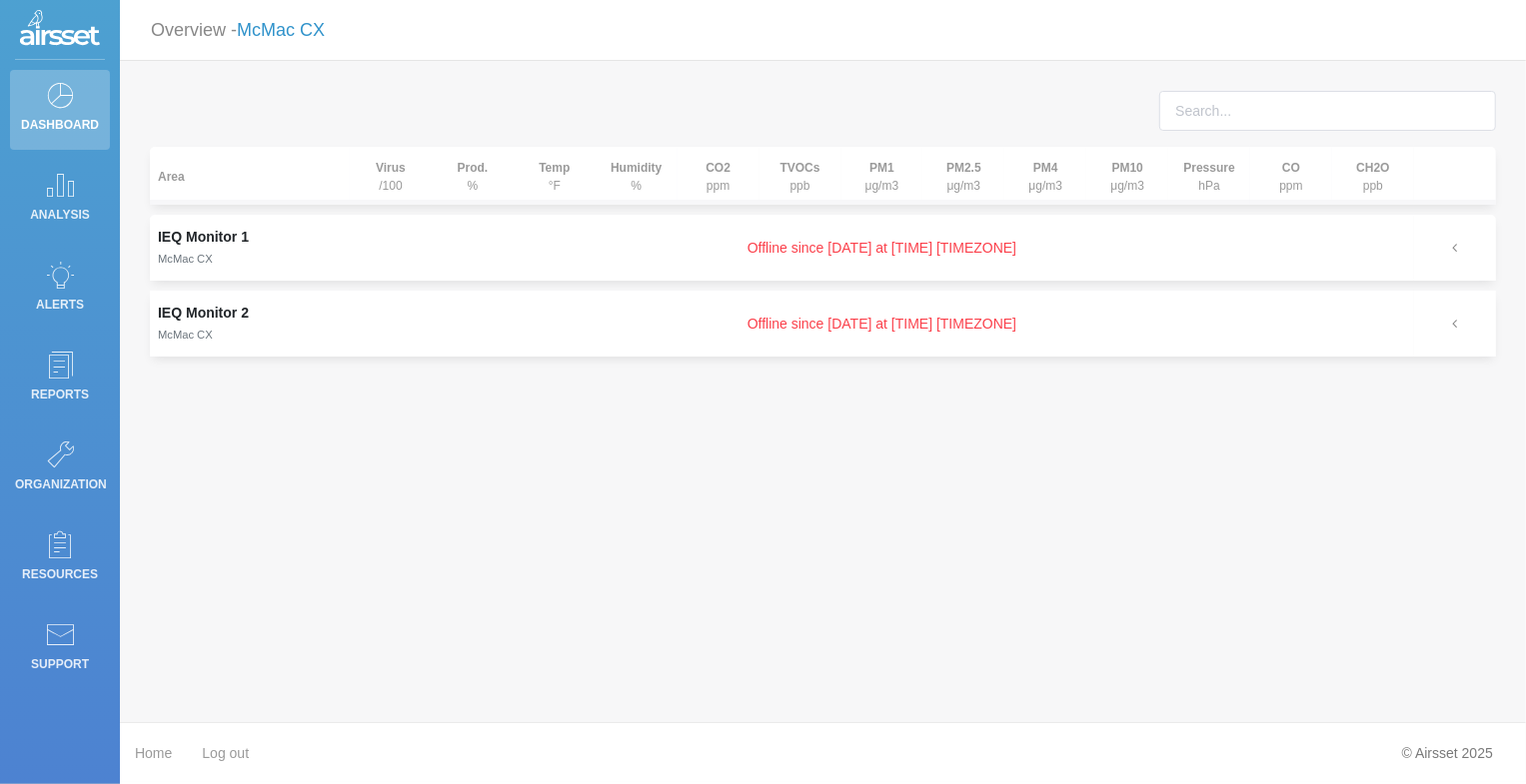 click on "McMac CX" at bounding box center (281, 30) 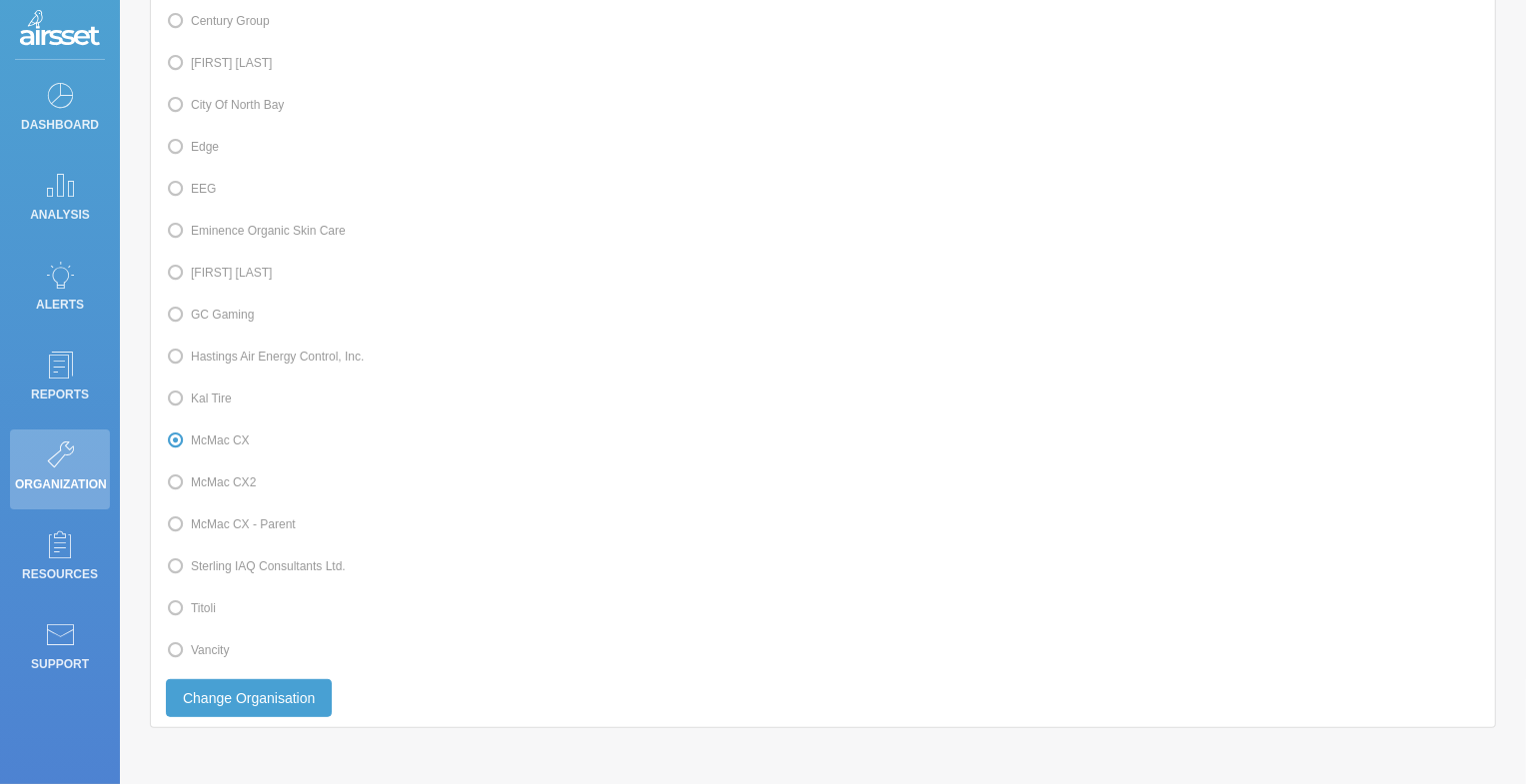 scroll, scrollTop: 409, scrollLeft: 0, axis: vertical 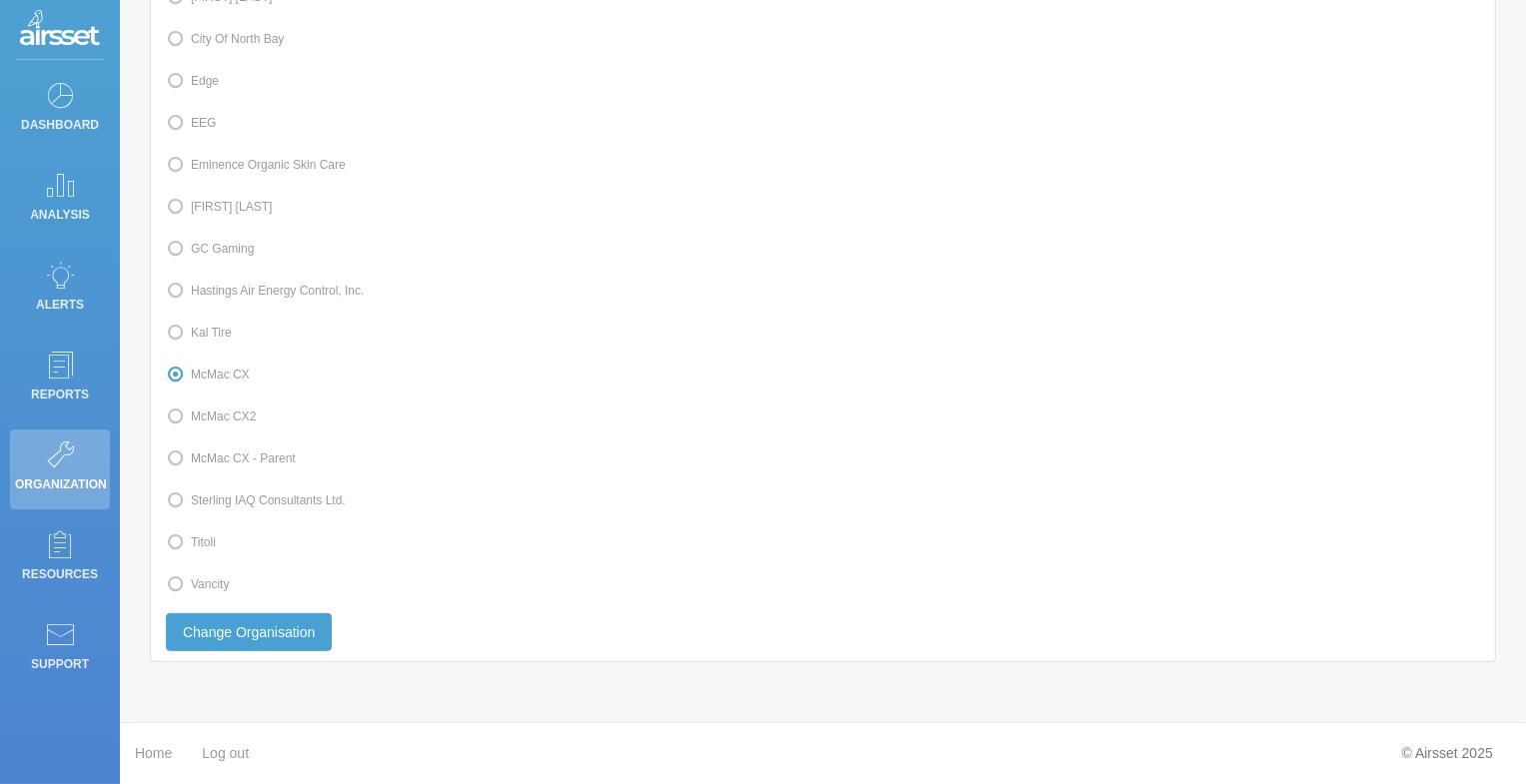 click on "McMac CX2" at bounding box center (211, 416) 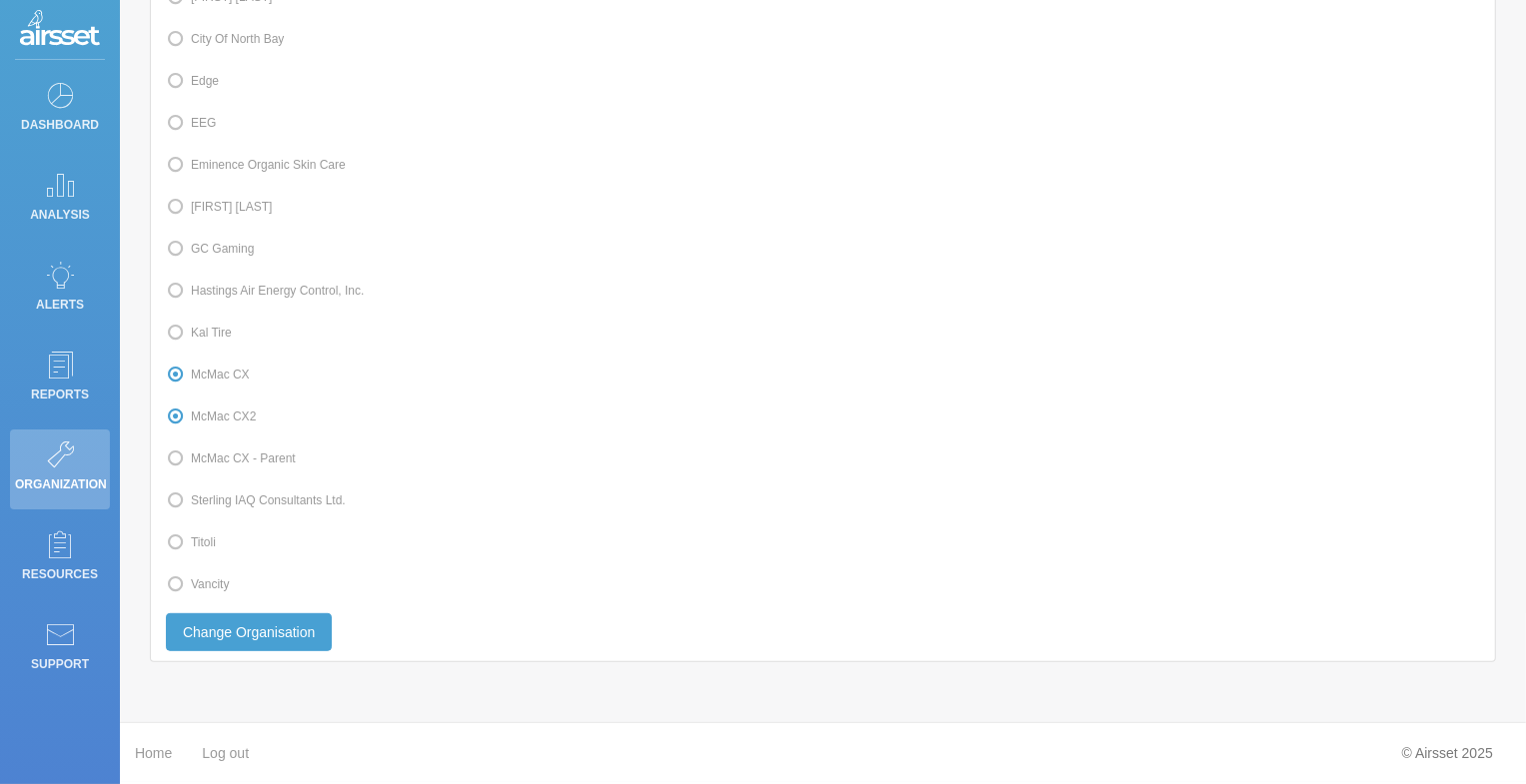 radio on "false" 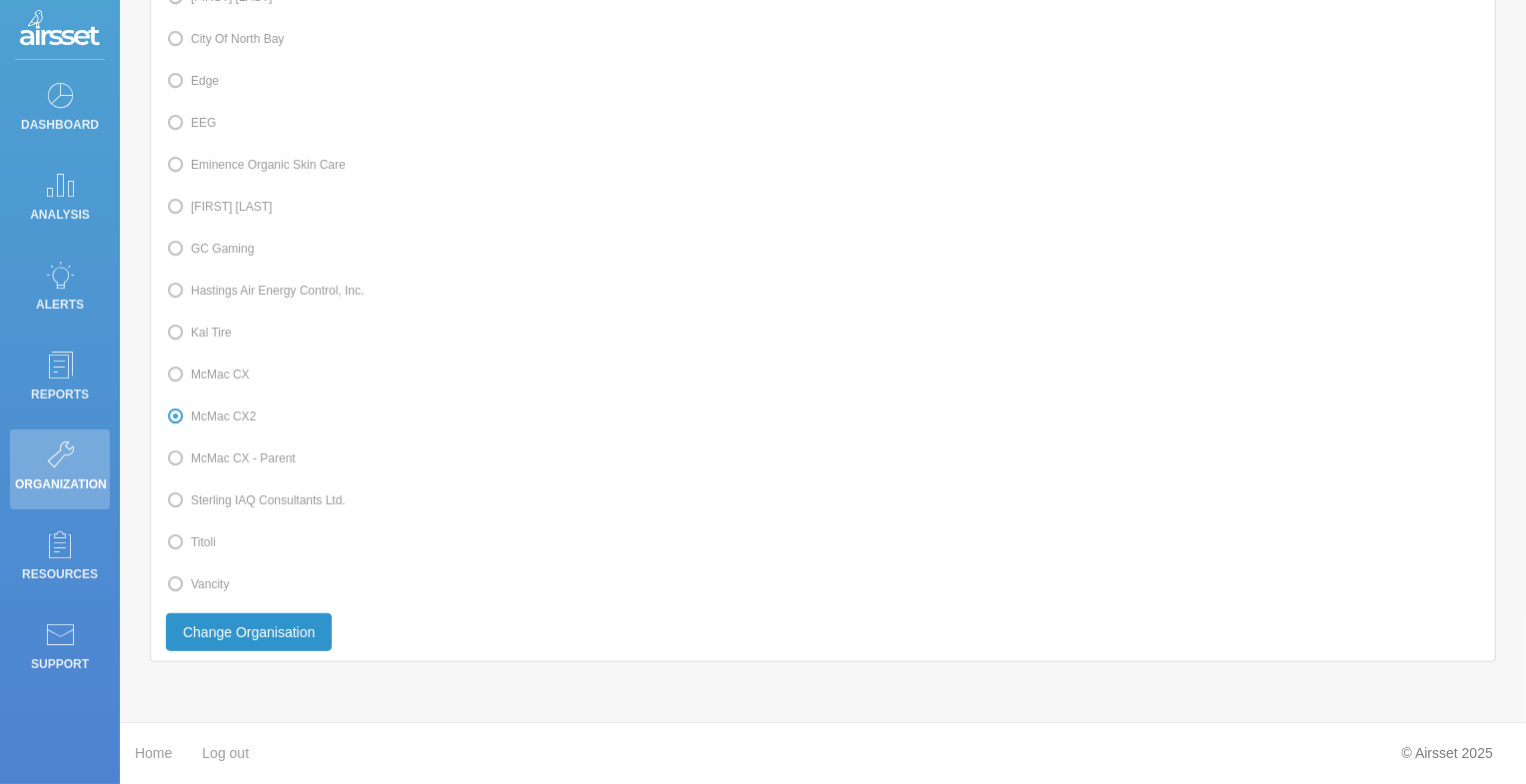 click on "Change Organisation" at bounding box center (249, 632) 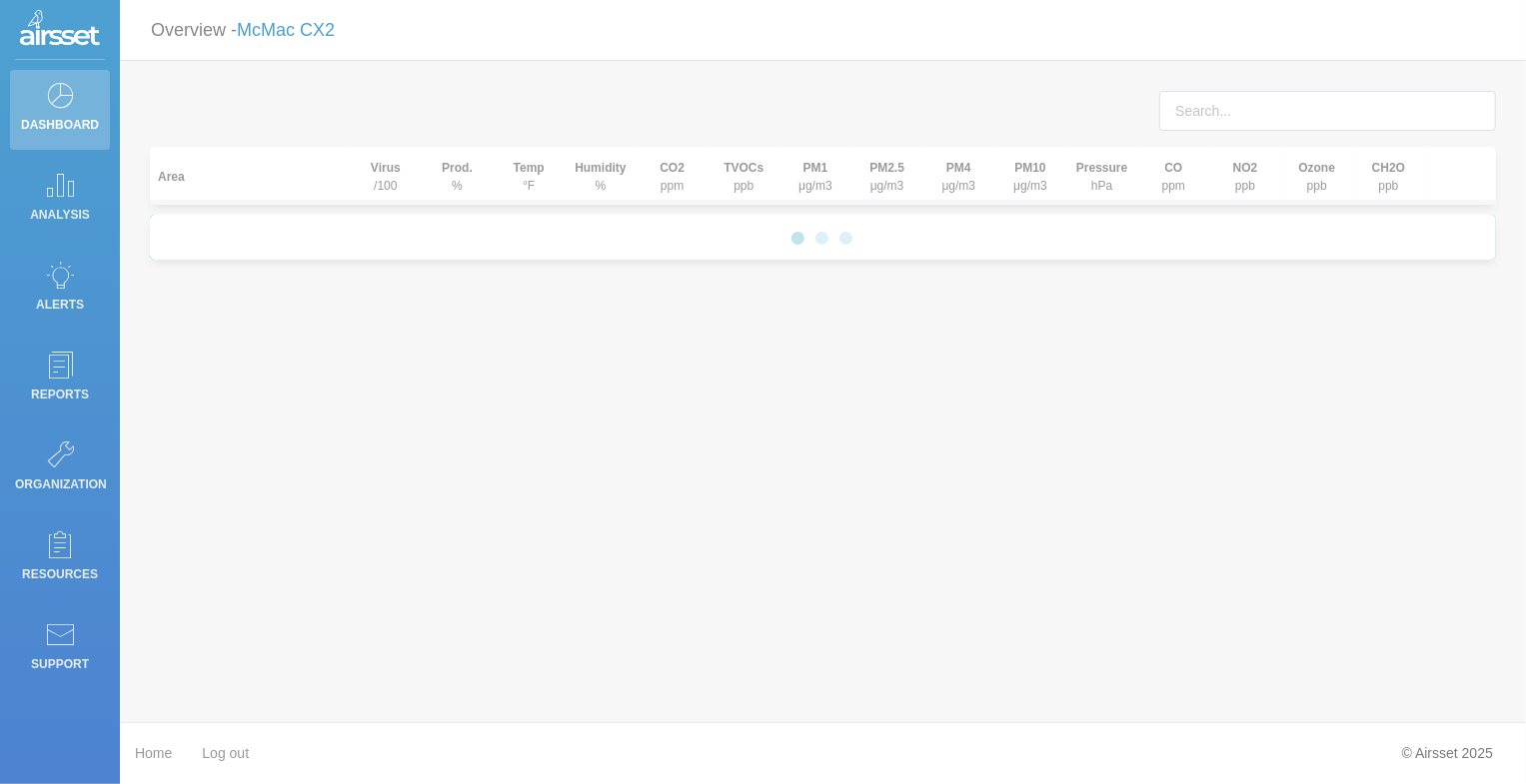 scroll, scrollTop: 0, scrollLeft: 0, axis: both 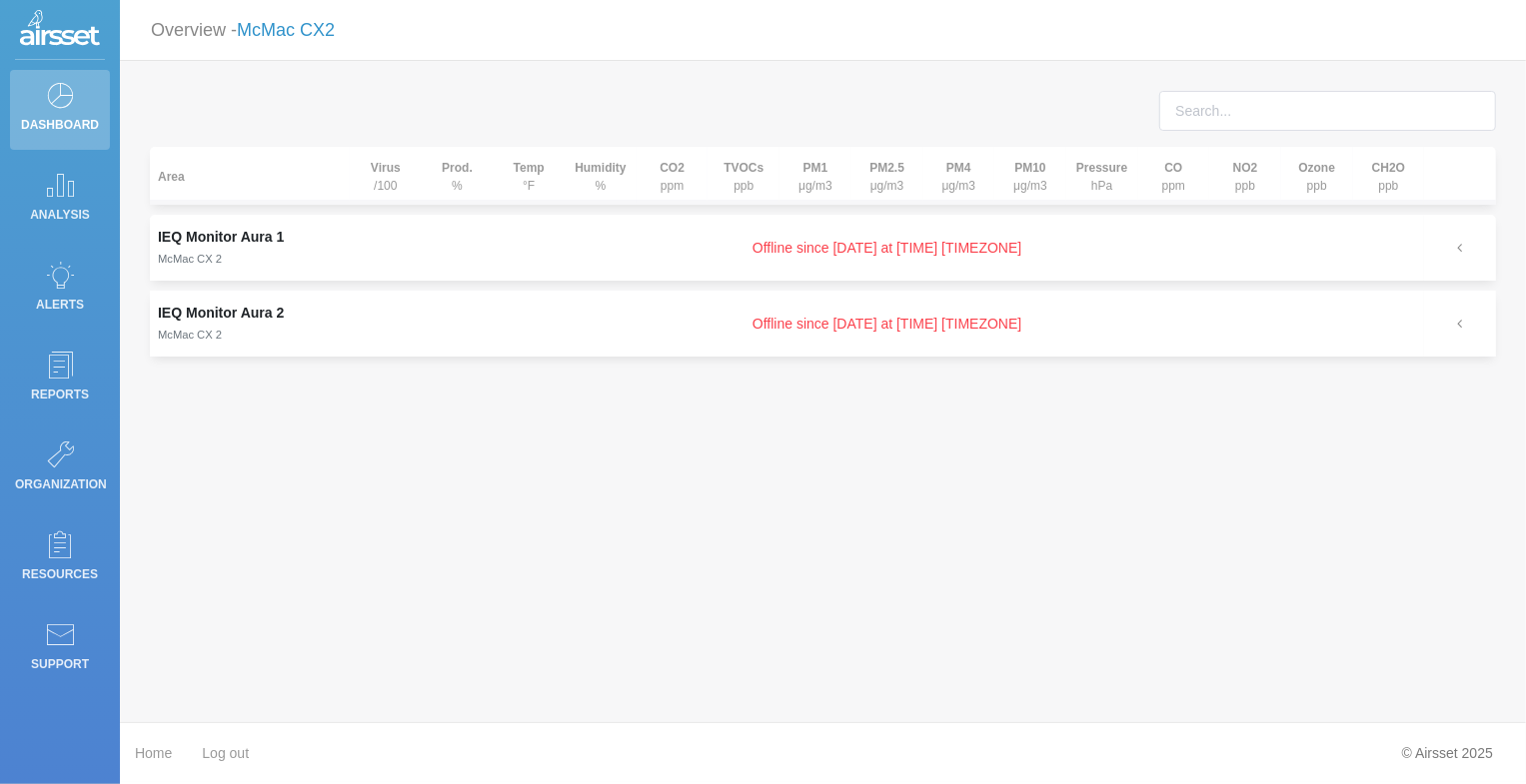 click on "McMac CX2" at bounding box center [286, 30] 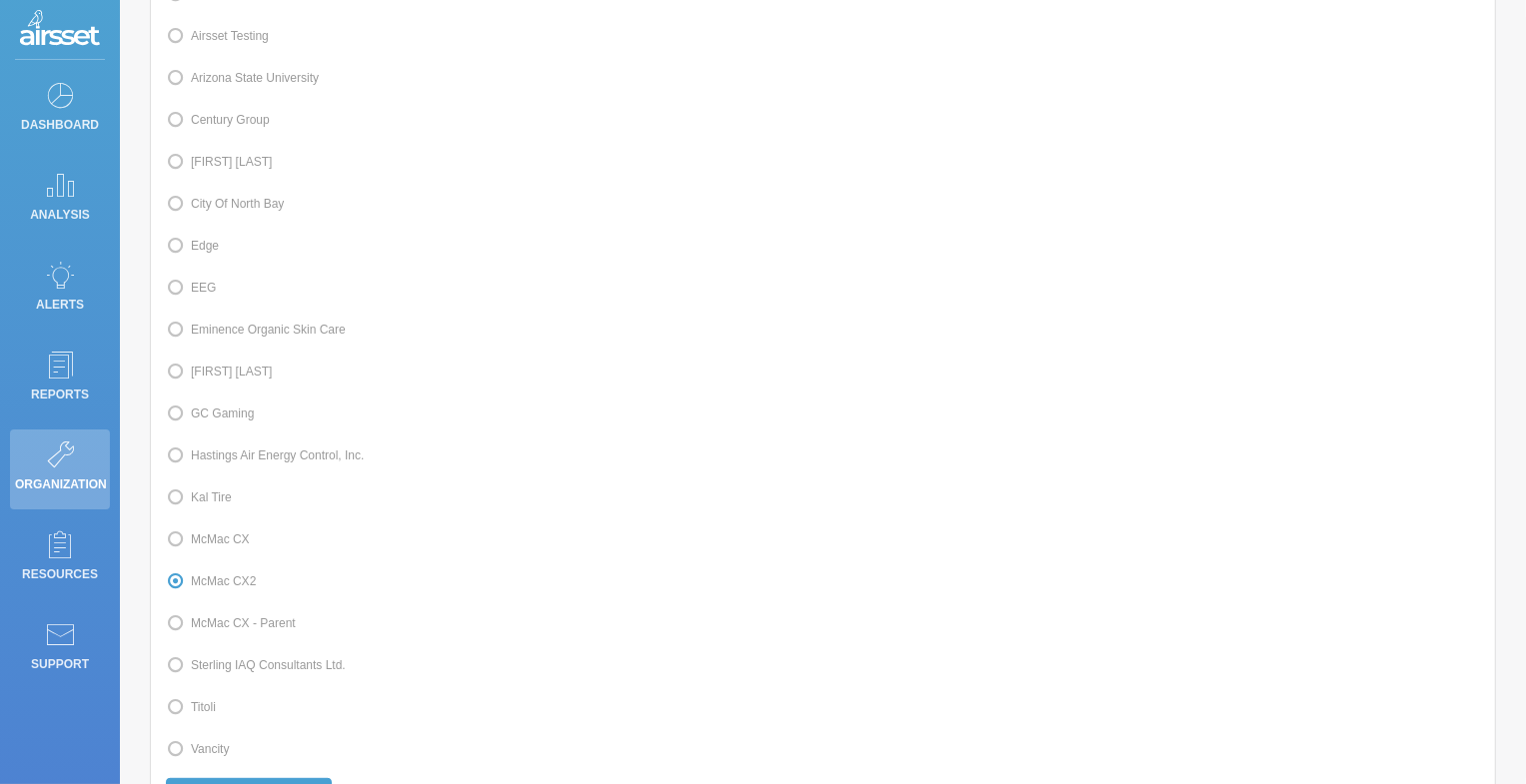 scroll, scrollTop: 409, scrollLeft: 0, axis: vertical 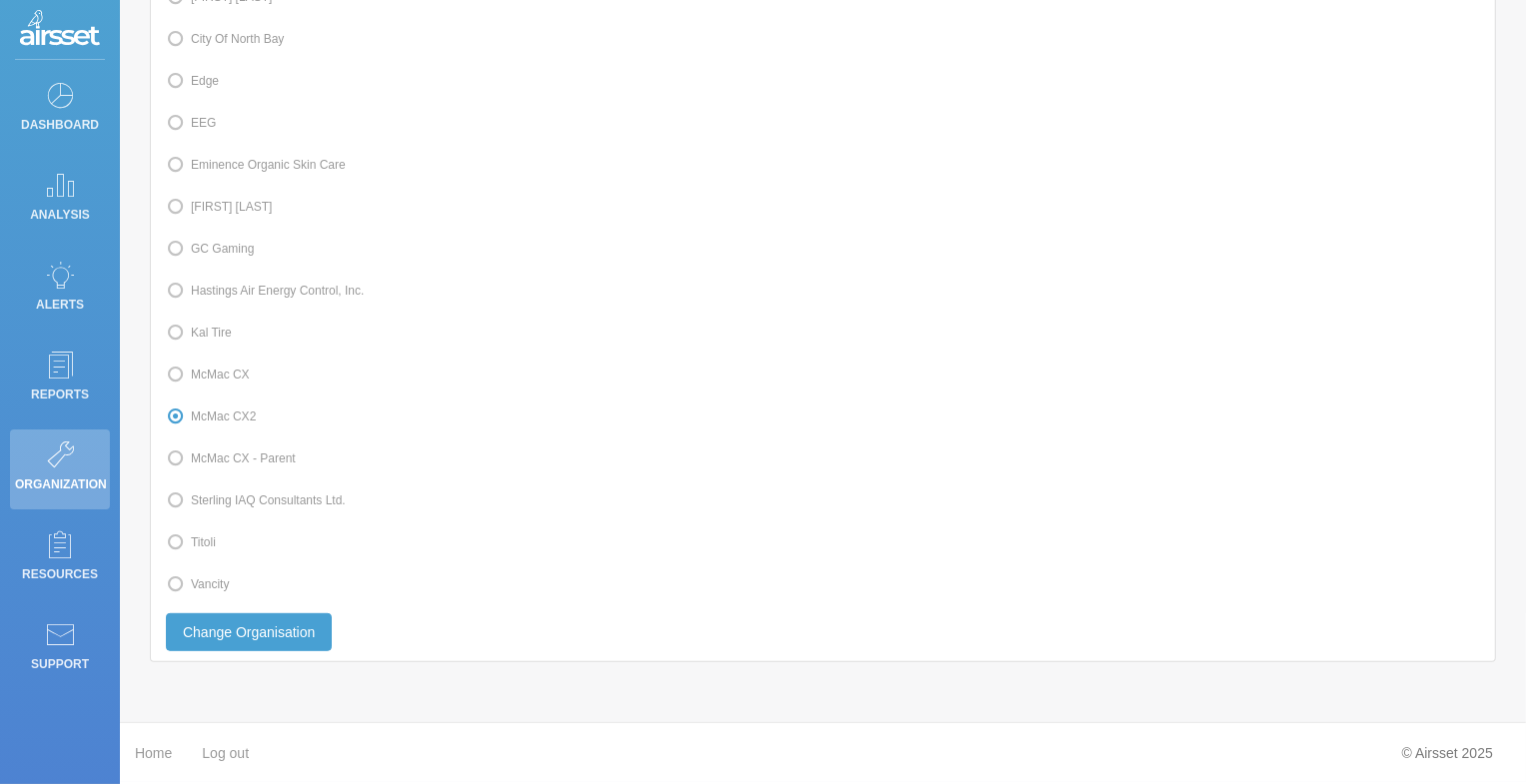 click on "McMac CX - Parent" at bounding box center (231, 458) 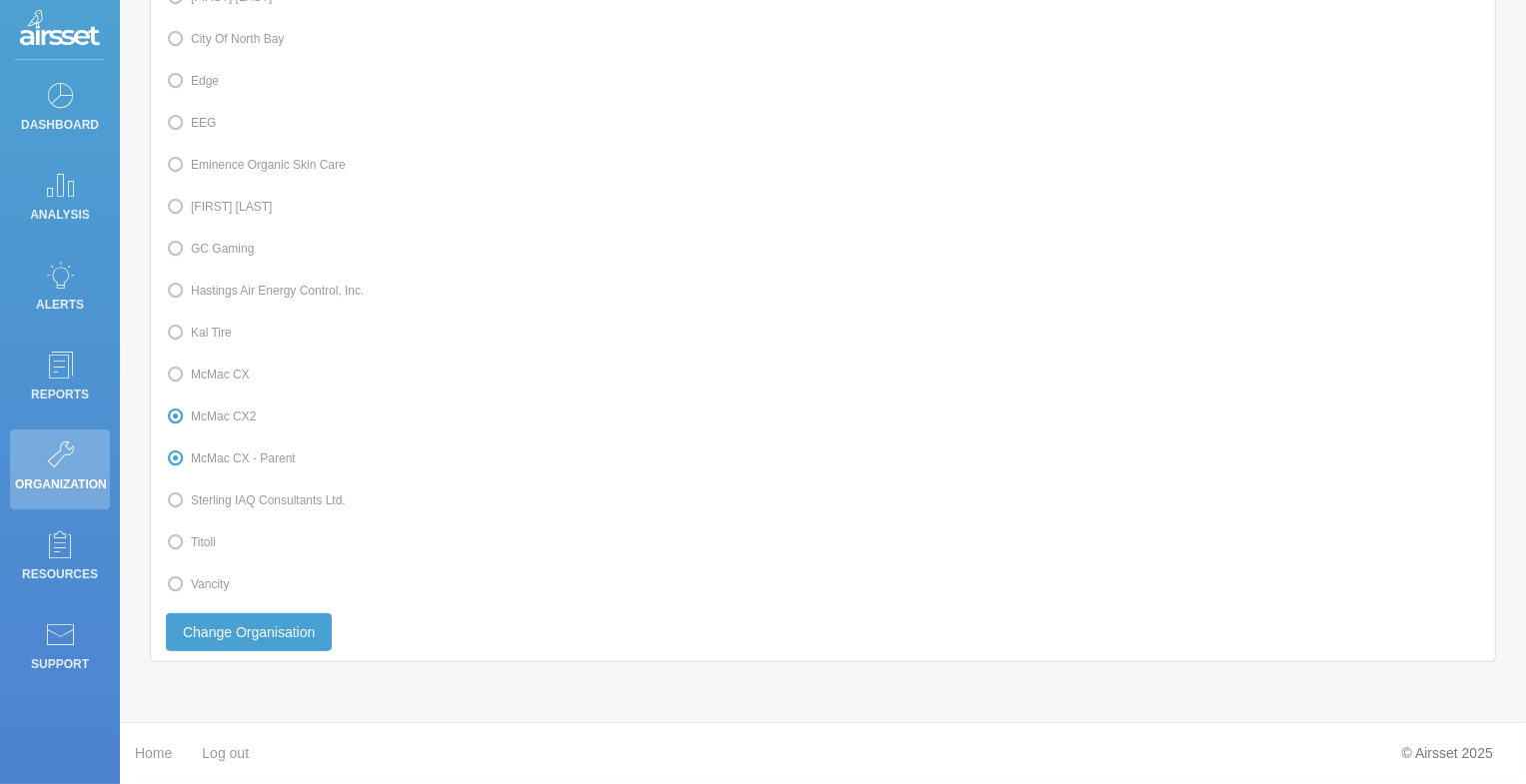 radio on "false" 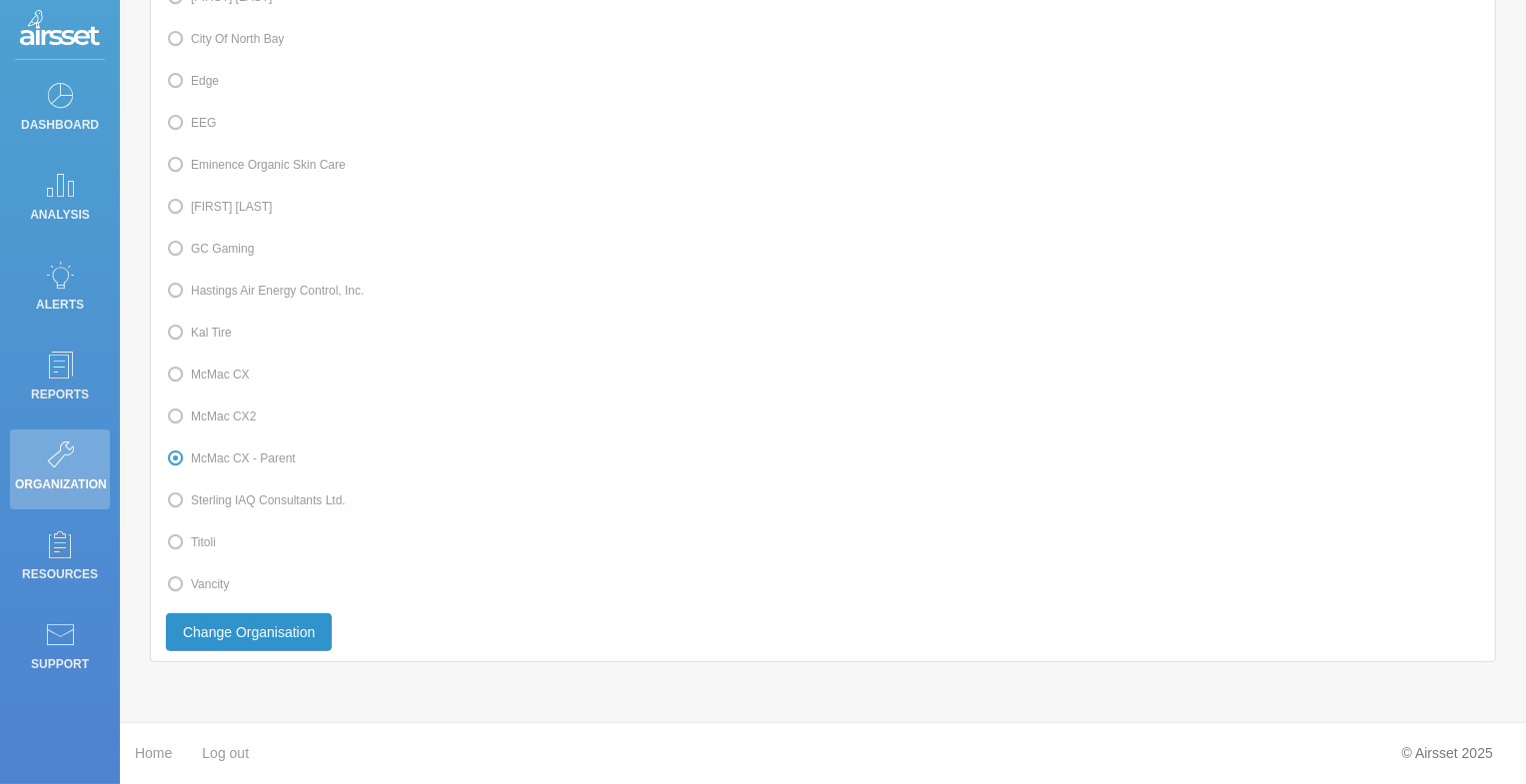 click on "Change Organisation" at bounding box center [249, 632] 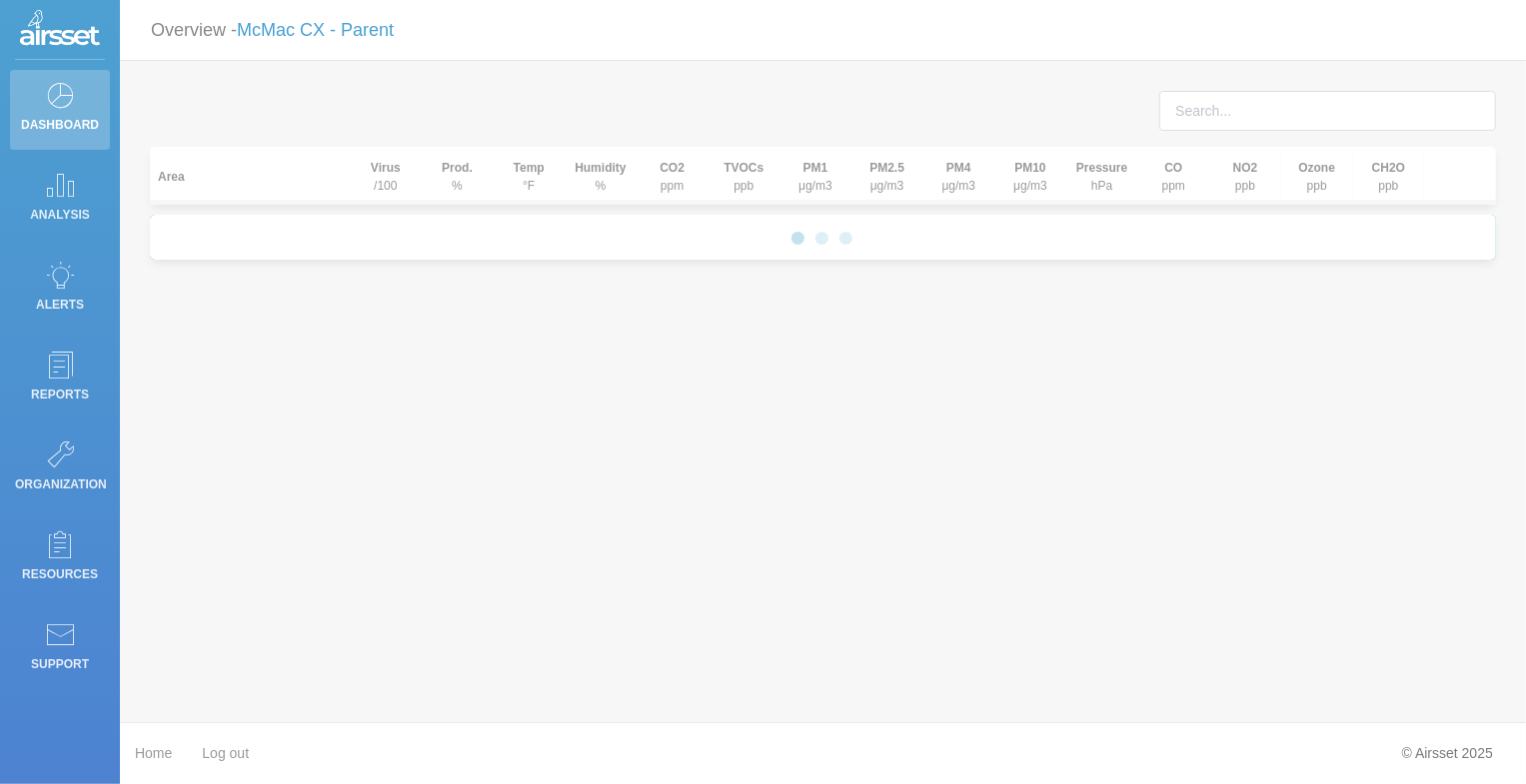 scroll, scrollTop: 0, scrollLeft: 0, axis: both 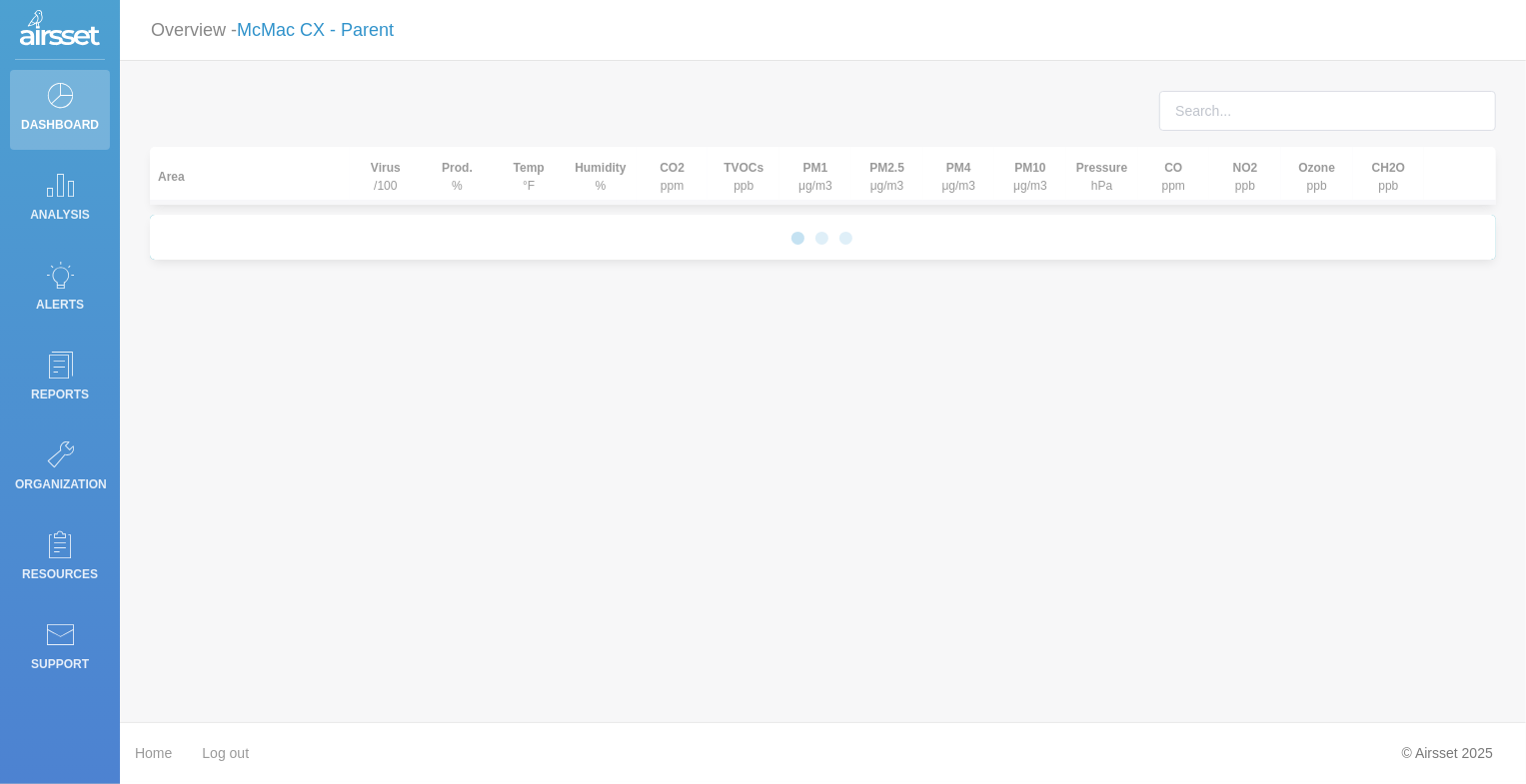 click on "McMac CX - Parent" at bounding box center [315, 30] 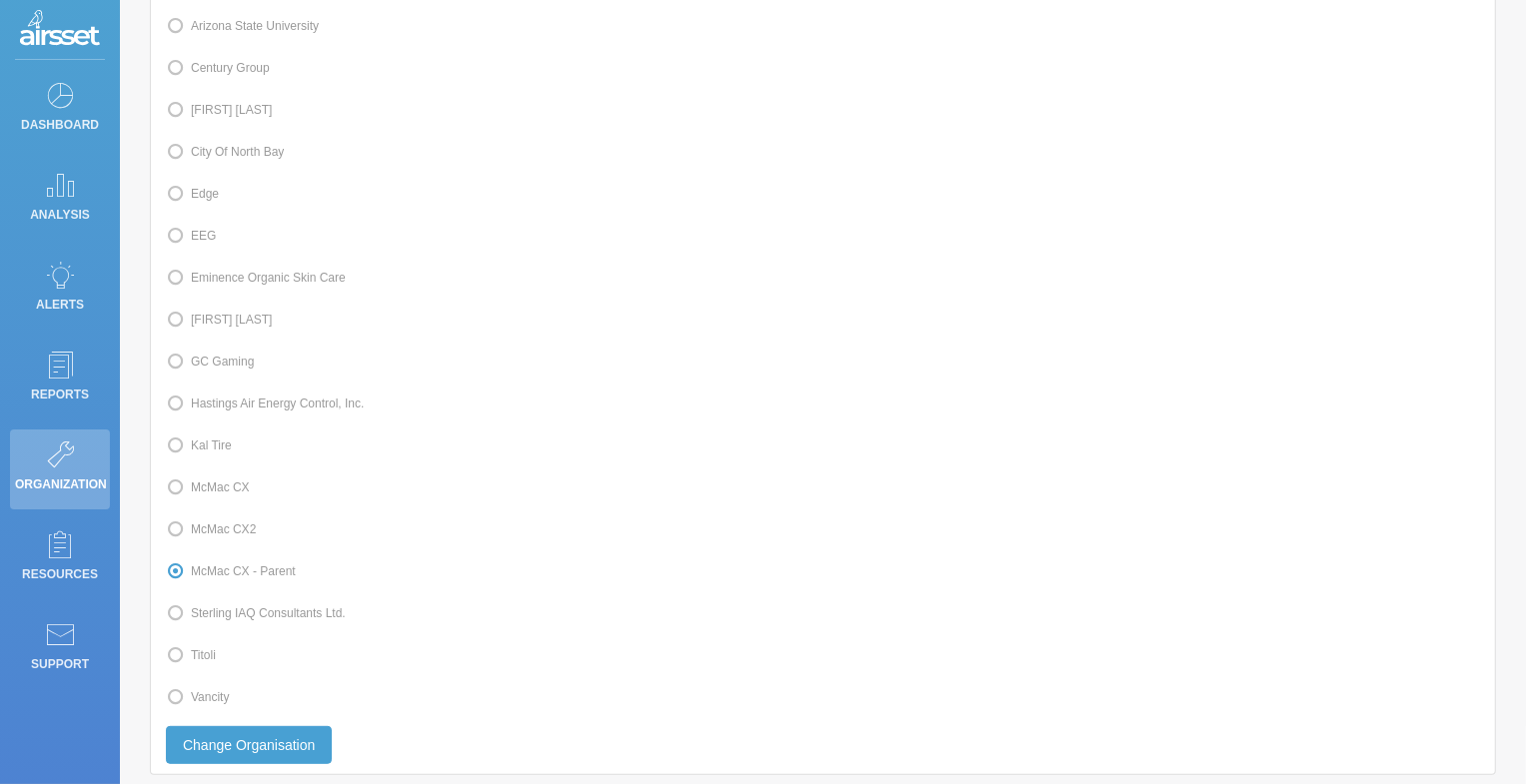 scroll, scrollTop: 409, scrollLeft: 0, axis: vertical 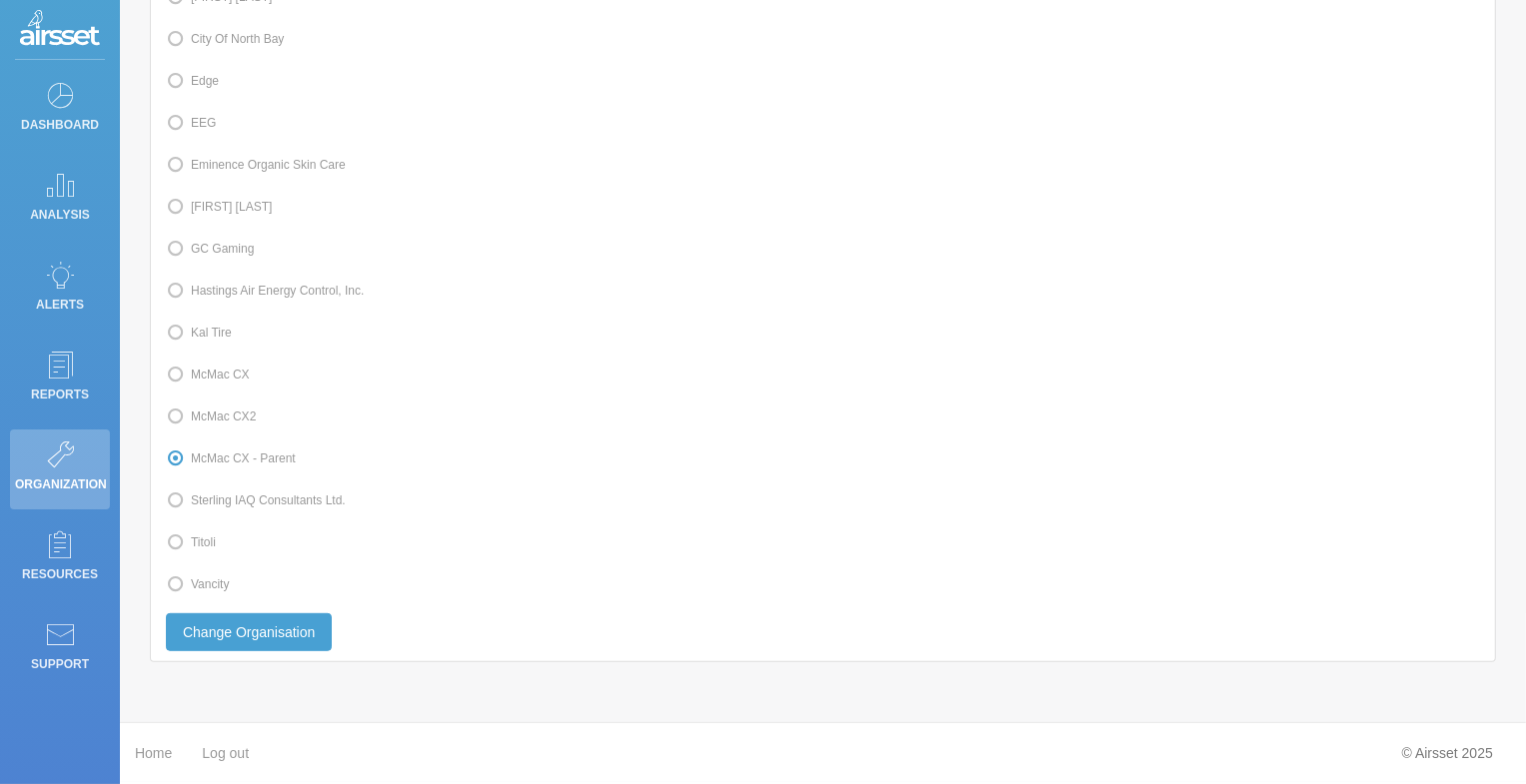 click on "McMac CX2" at bounding box center (211, 416) 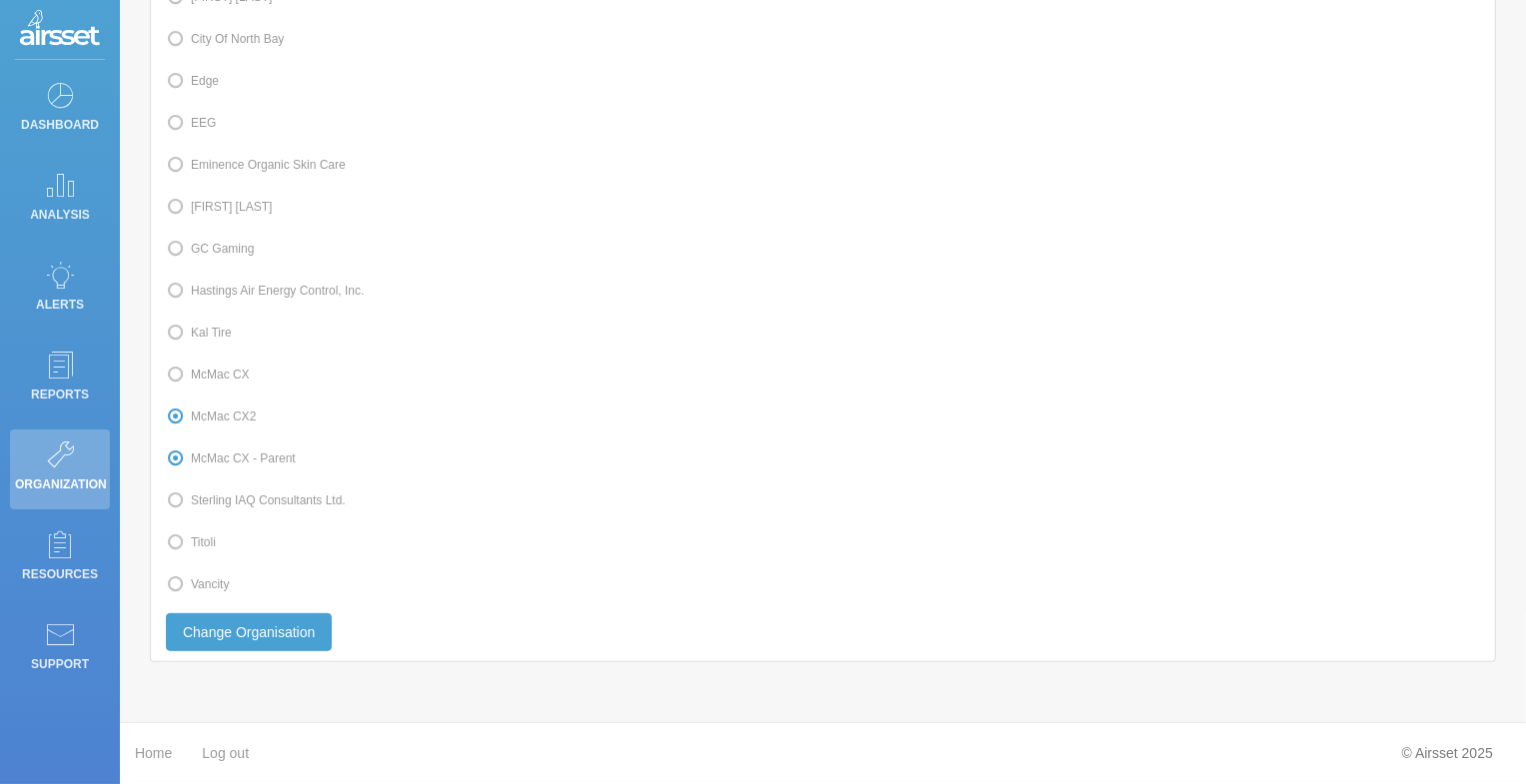 radio on "false" 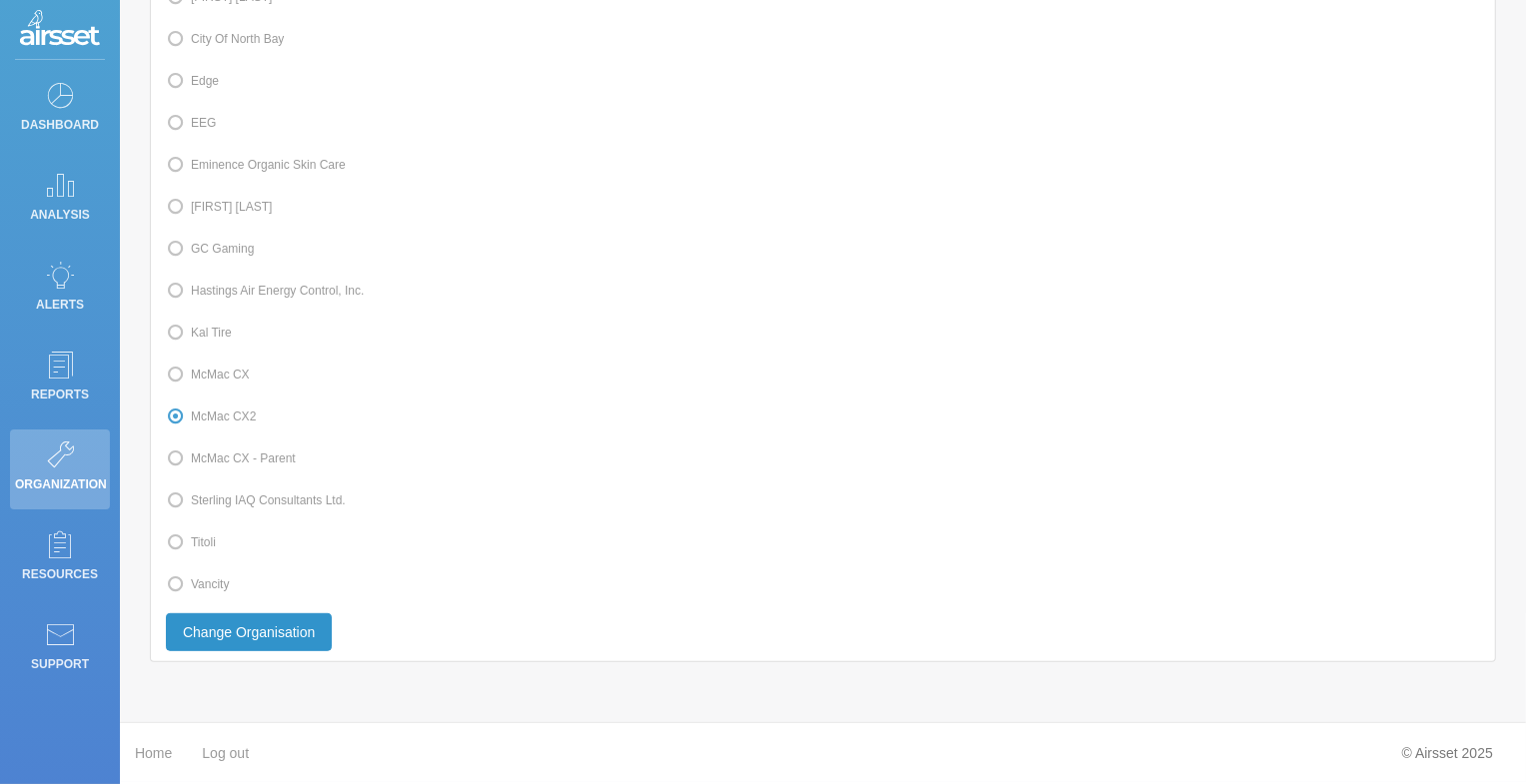 click on "Change Organisation" at bounding box center [249, 632] 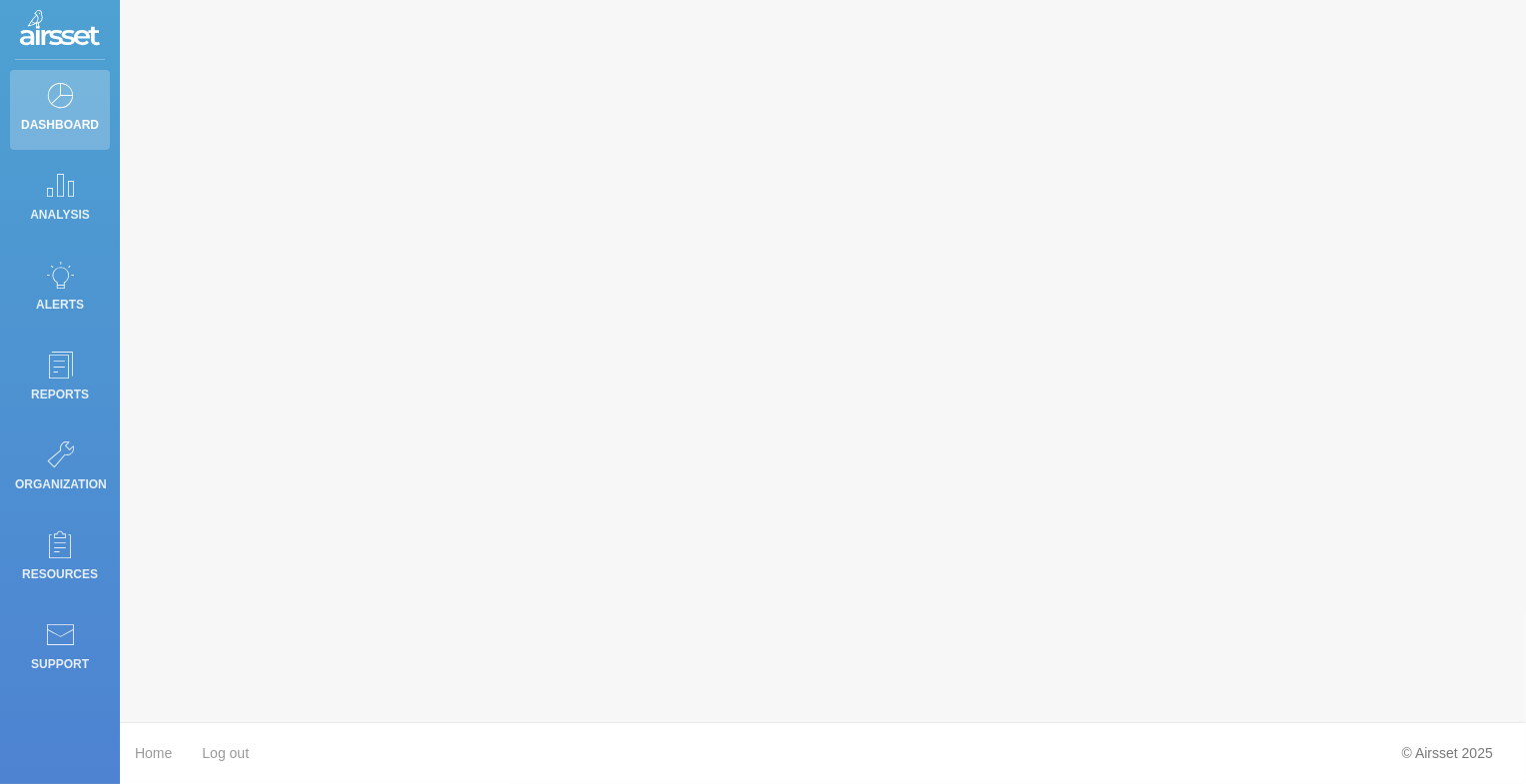 scroll, scrollTop: 0, scrollLeft: 0, axis: both 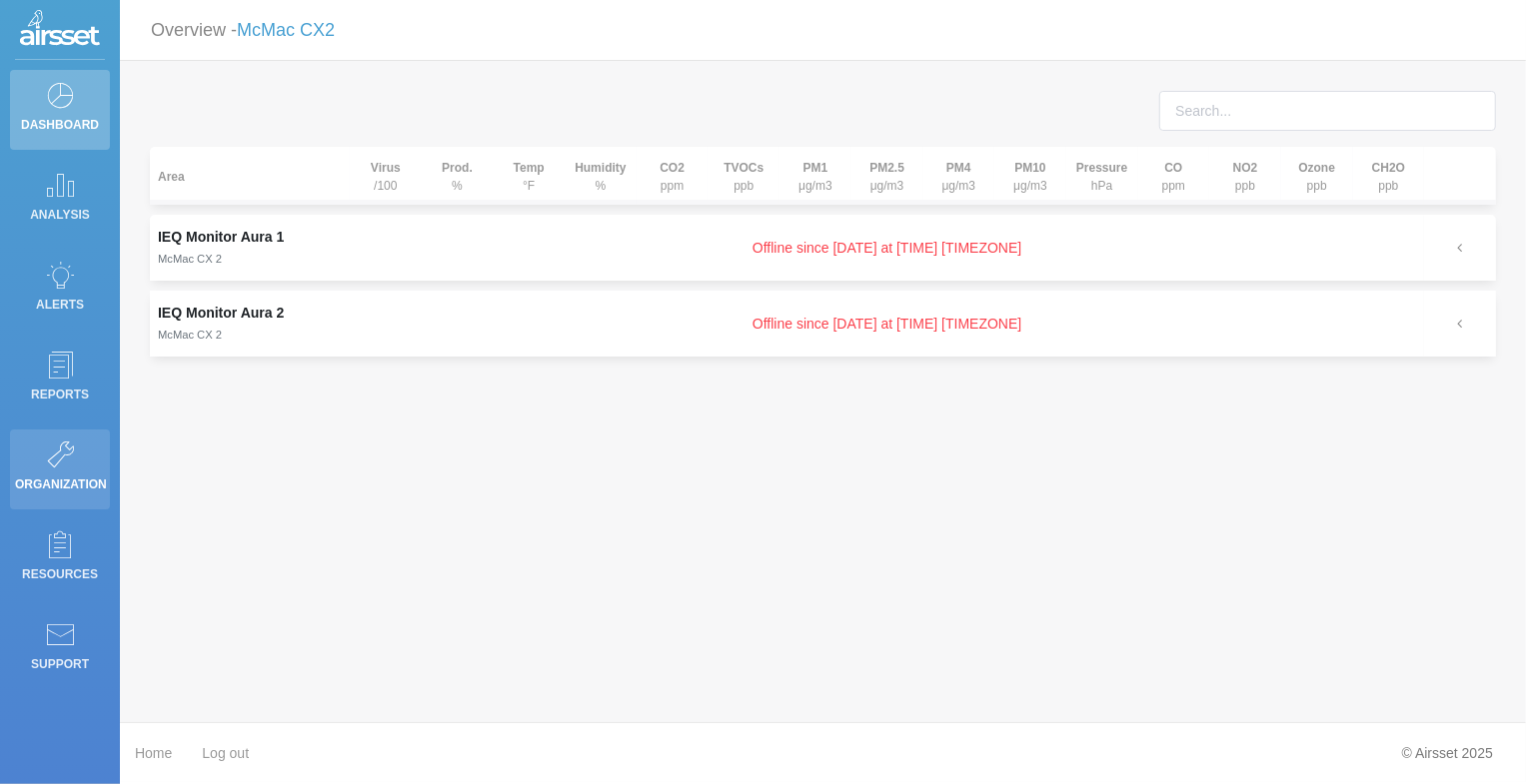 click at bounding box center (60, 454) 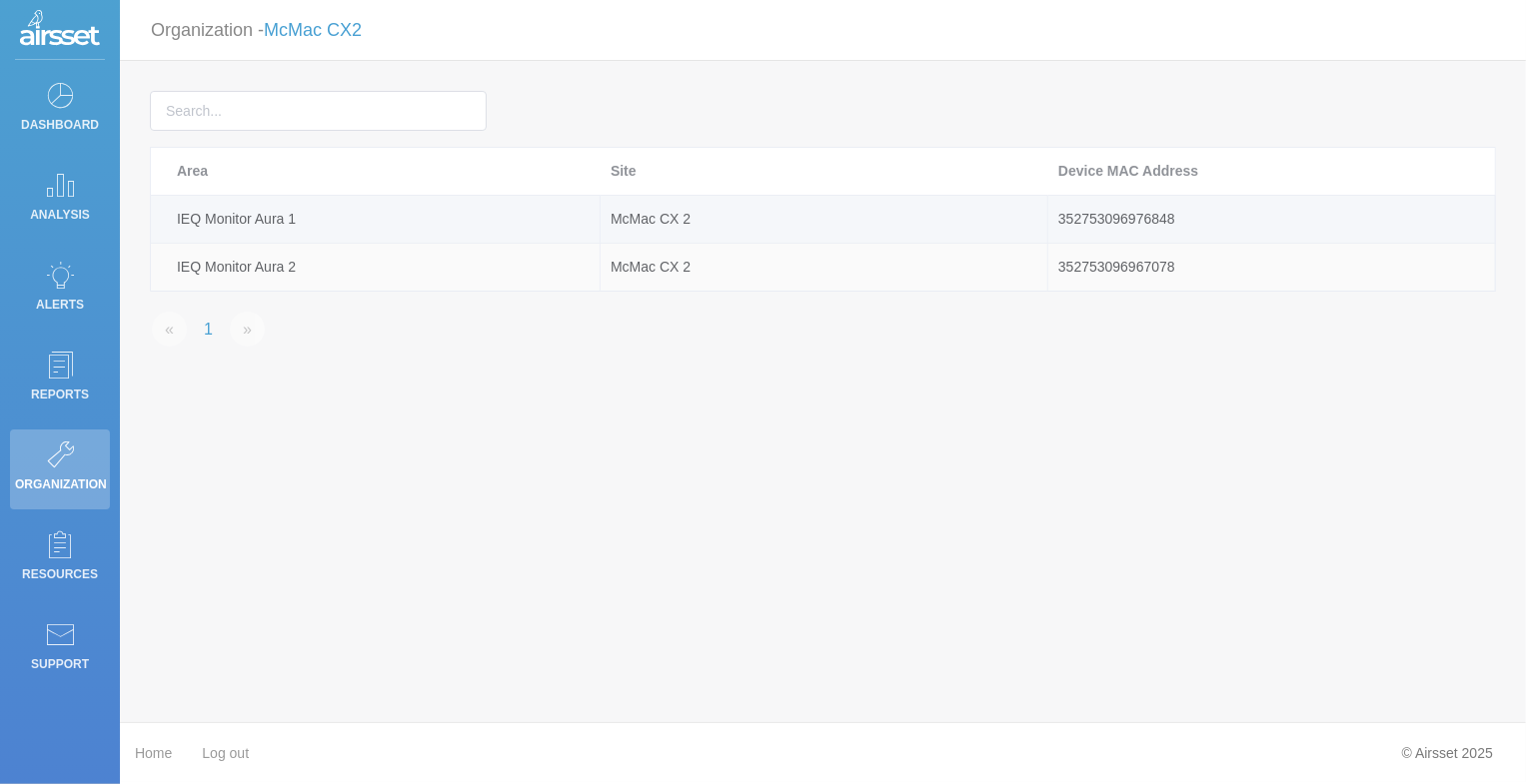 click on "352753096976848" at bounding box center (1271, 219) 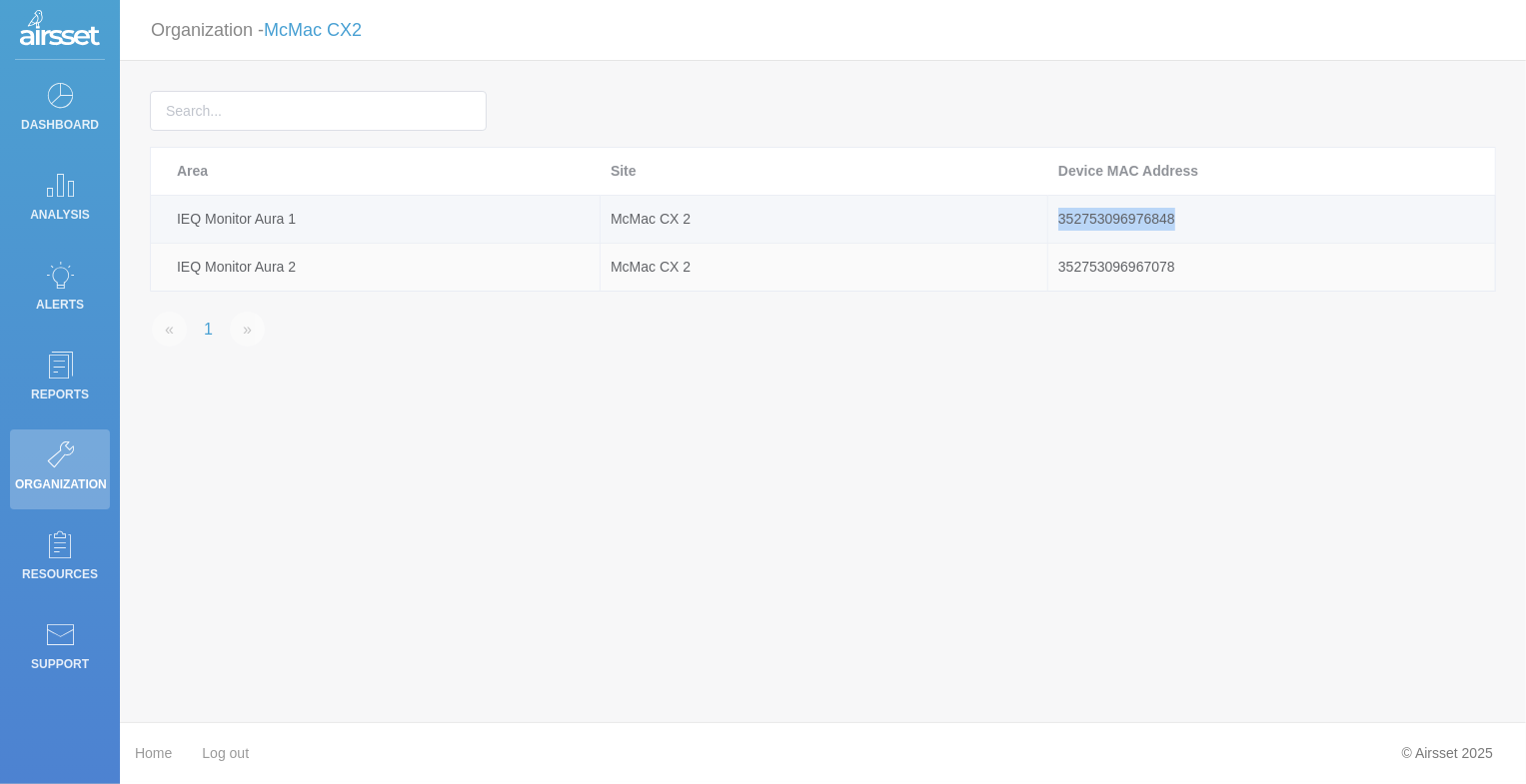 click on "352753096976848" at bounding box center (1271, 219) 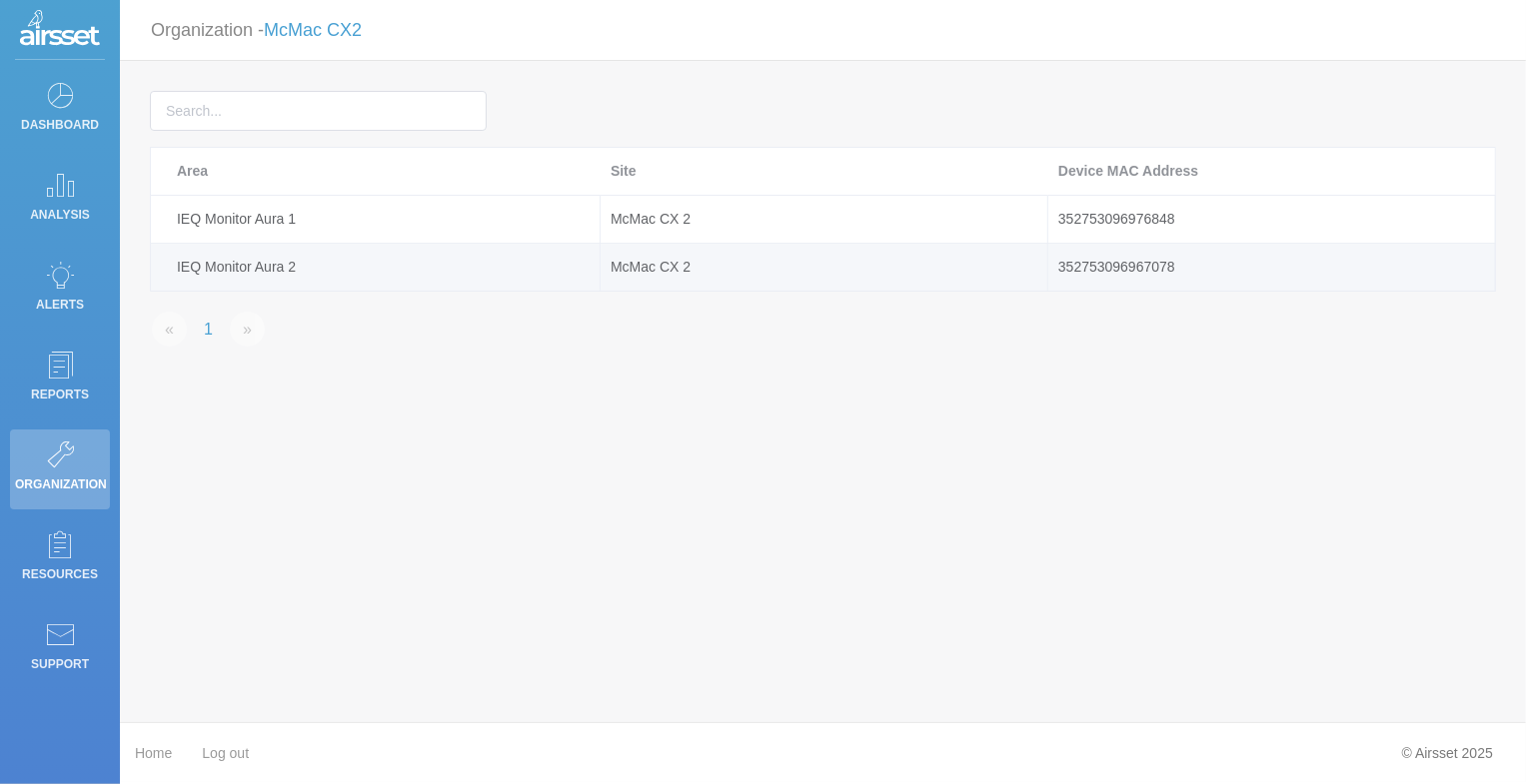 click on "352753096967078" at bounding box center [1271, 267] 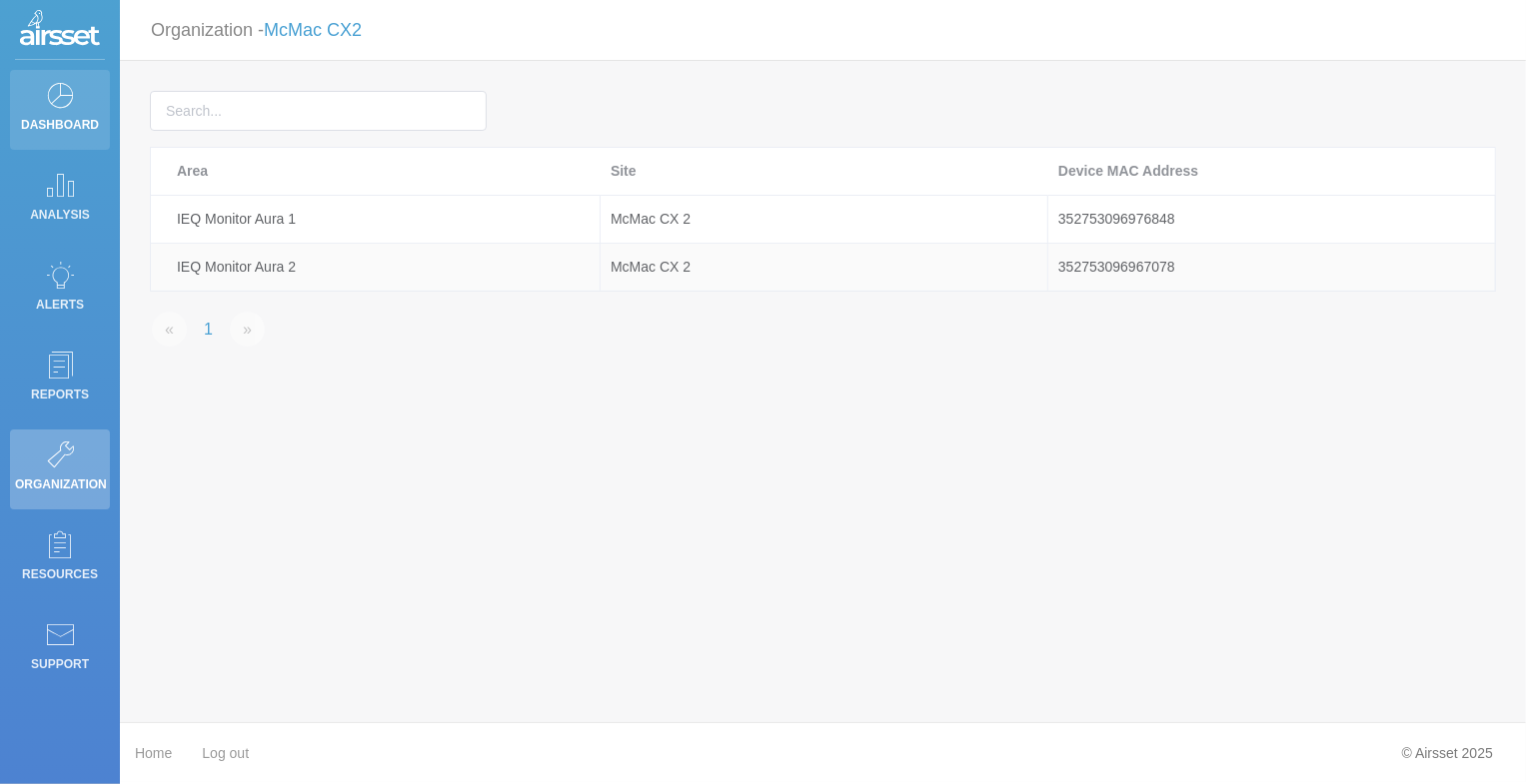 click on "Dashboard" at bounding box center [60, 110] 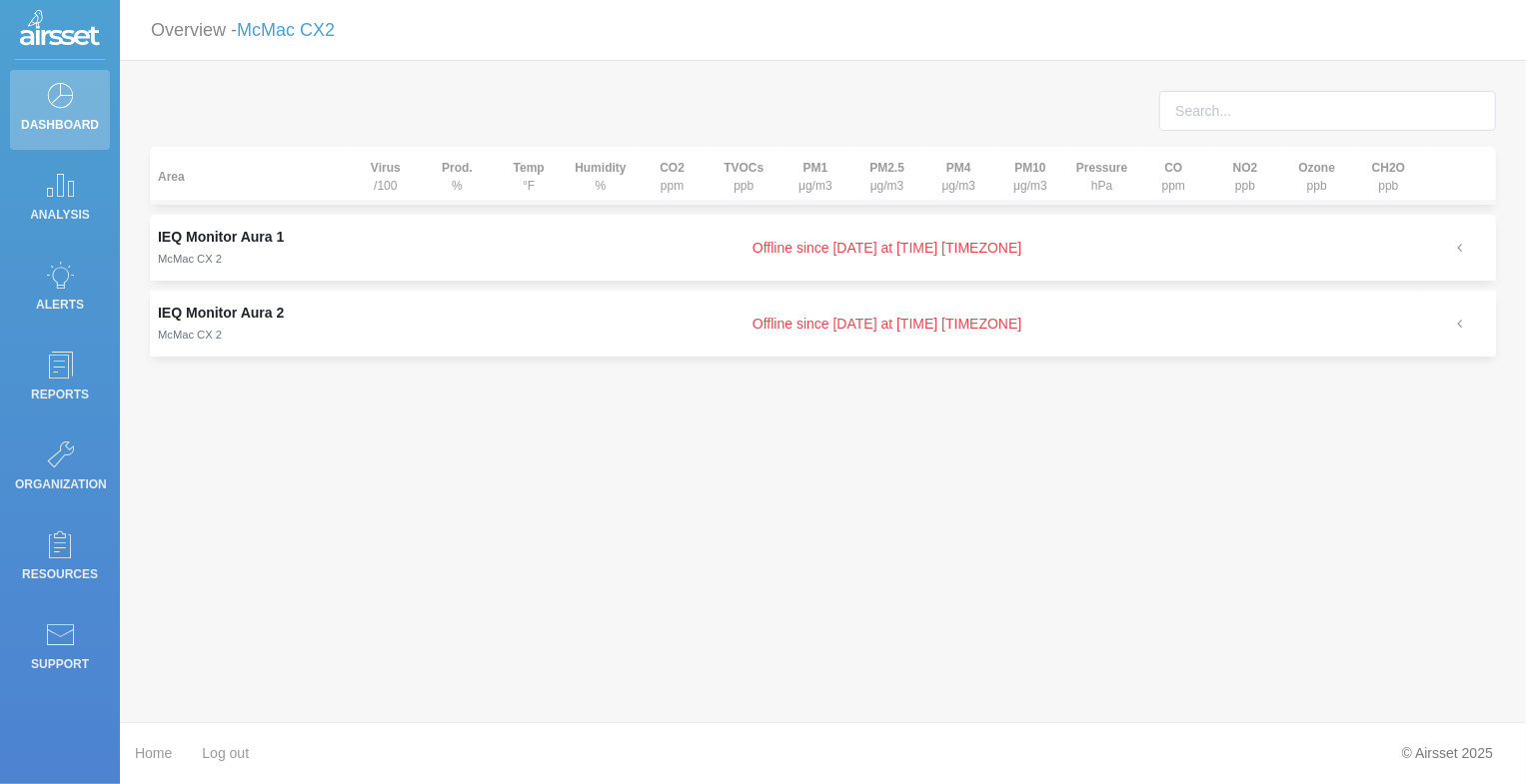 click on "Offline since [DATE] at [TIME] [TIMEZONE]" at bounding box center [886, 324] 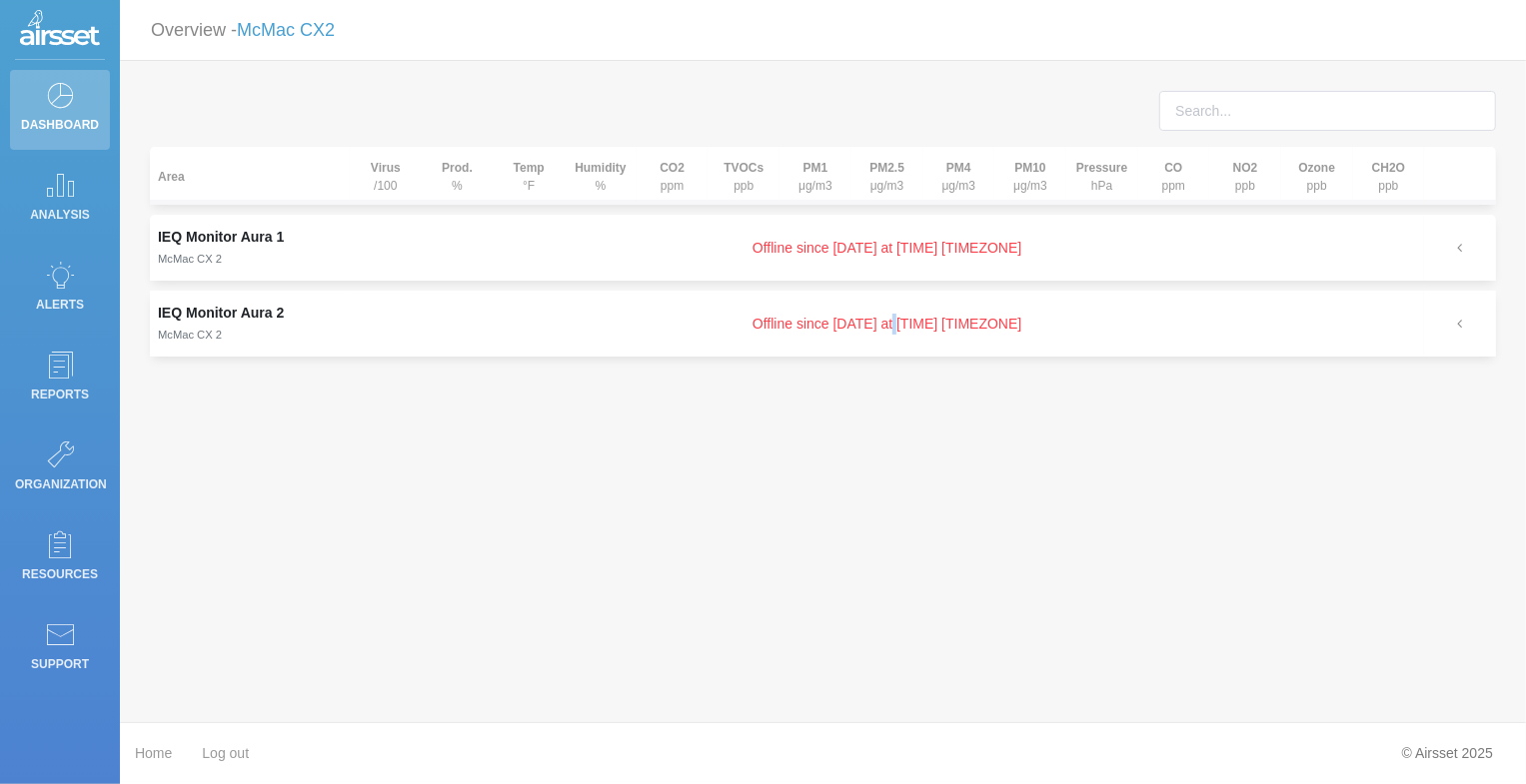 click on "Offline since [DATE] at [TIME] [TIMEZONE]" at bounding box center (886, 324) 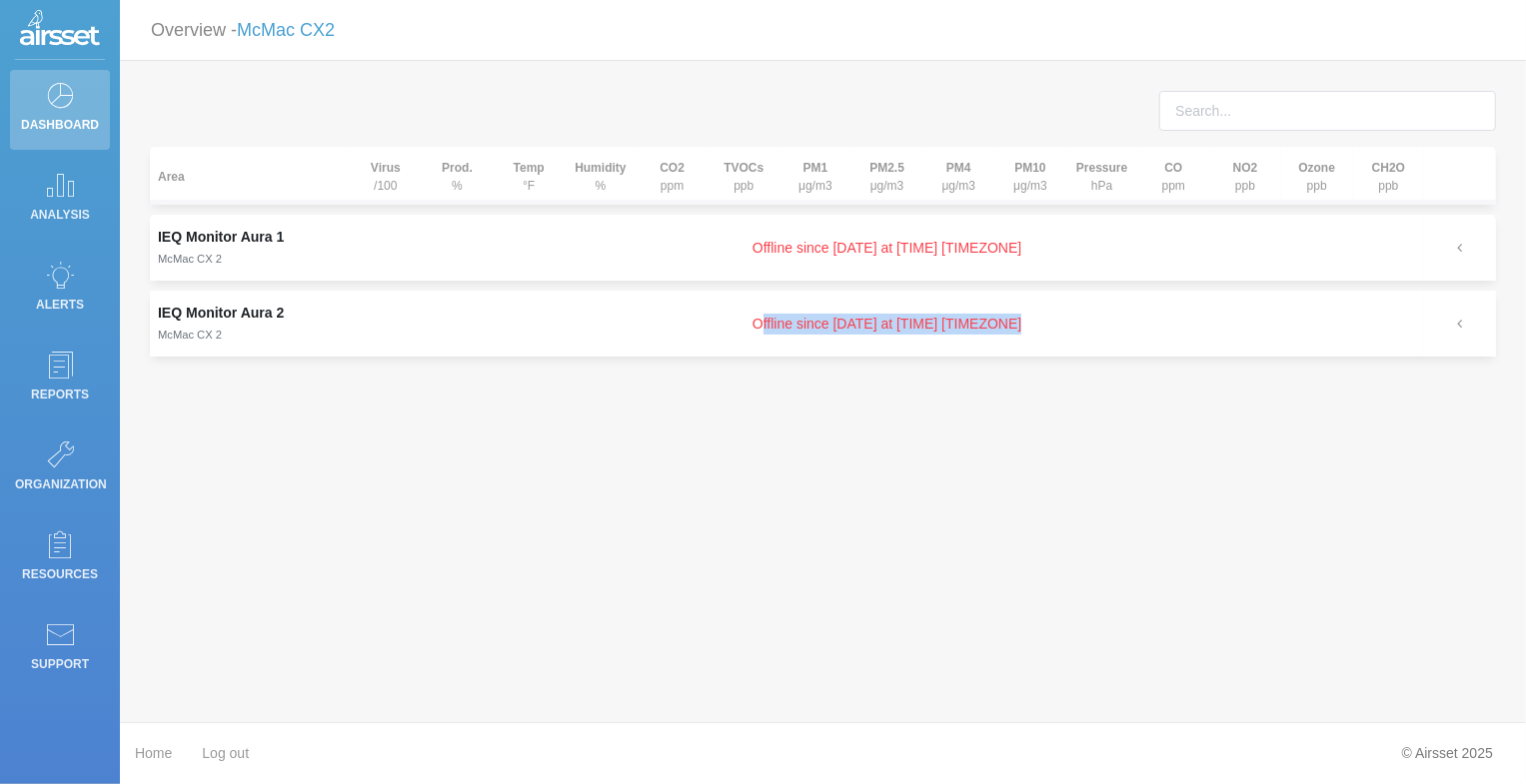 click on "Offline since [DATE] at [TIME] [TIMEZONE]" at bounding box center (886, 324) 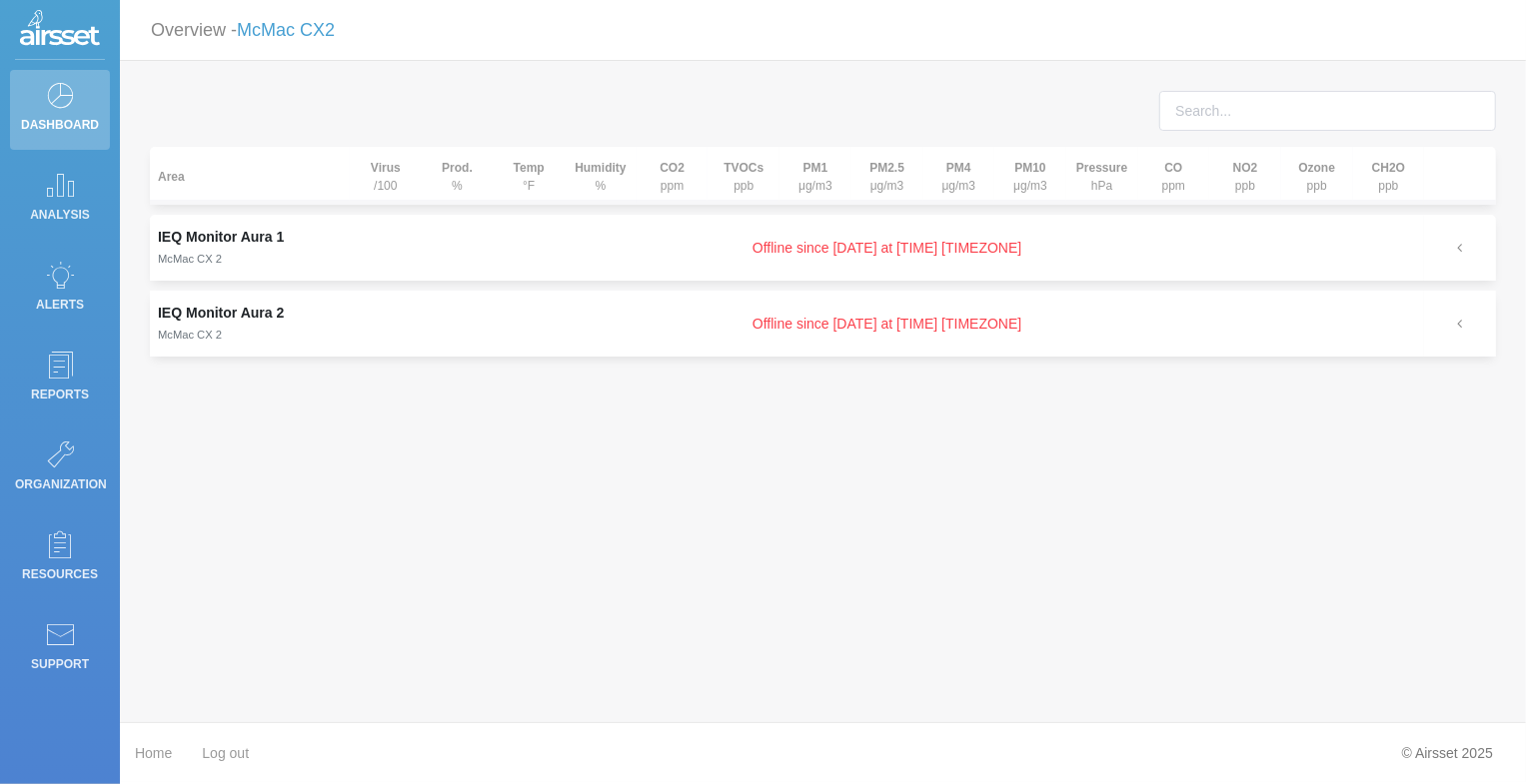 click on "Area   Virus /100    Prod. %    Temp °F    Humidity %    CO2 ppm    TVOCs ppb    PM1 μg/m3    PM2.5 μg/m3    PM4 μg/m3    PM10 μg/m3    Pressure hPa    CO ppm    NO2 ppb    Ozone ppb    CH2O ppb  IEQ Monitor Aura 1 McMac CX 2  Offline since [DATE] at [TIME] [TIMEZONE]  IEQ Monitor Aura 2 McMac CX 2  Offline since [DATE] at [TIME] [TIMEZONE]" at bounding box center [822, 392] 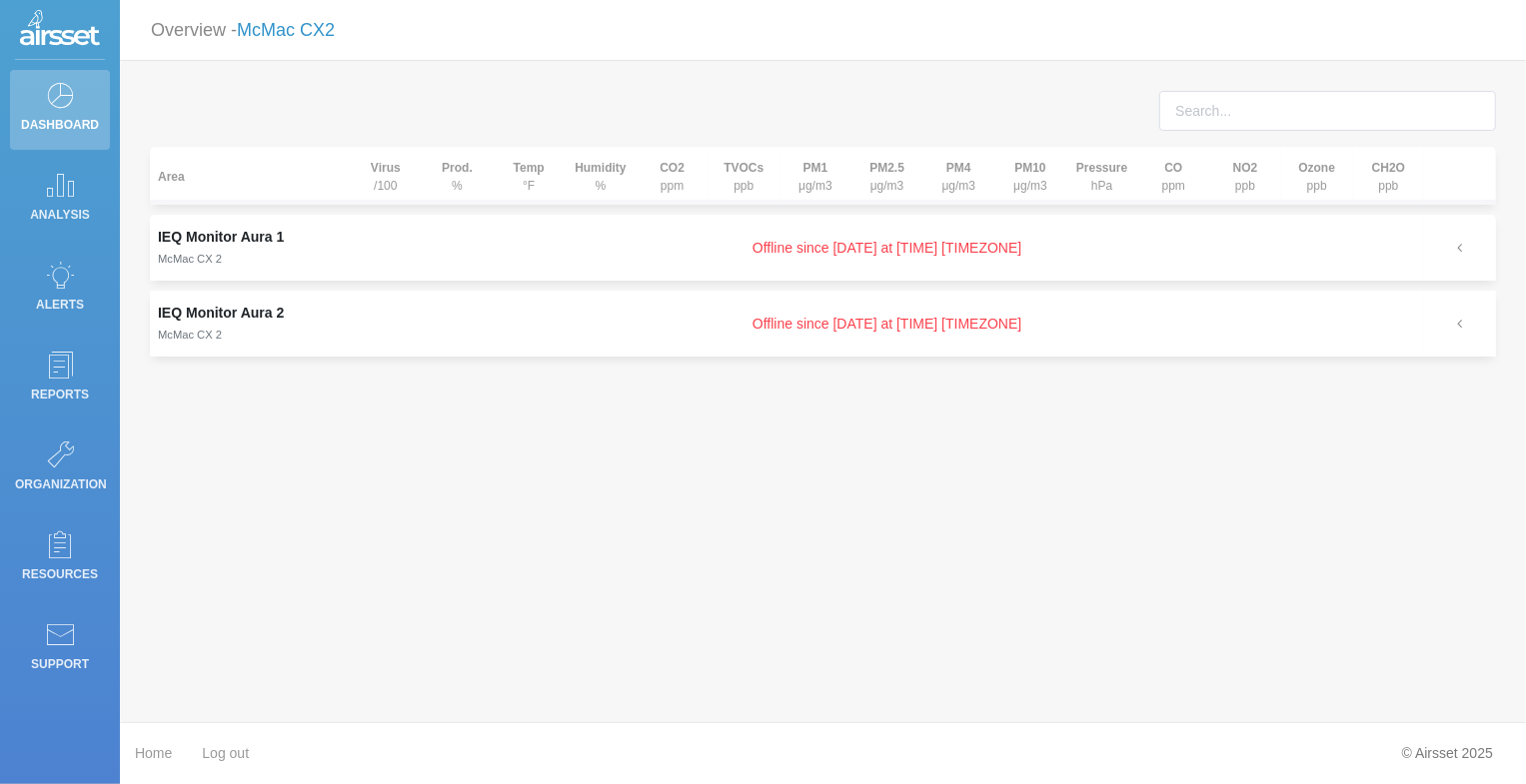 click on "McMac CX2" at bounding box center (286, 30) 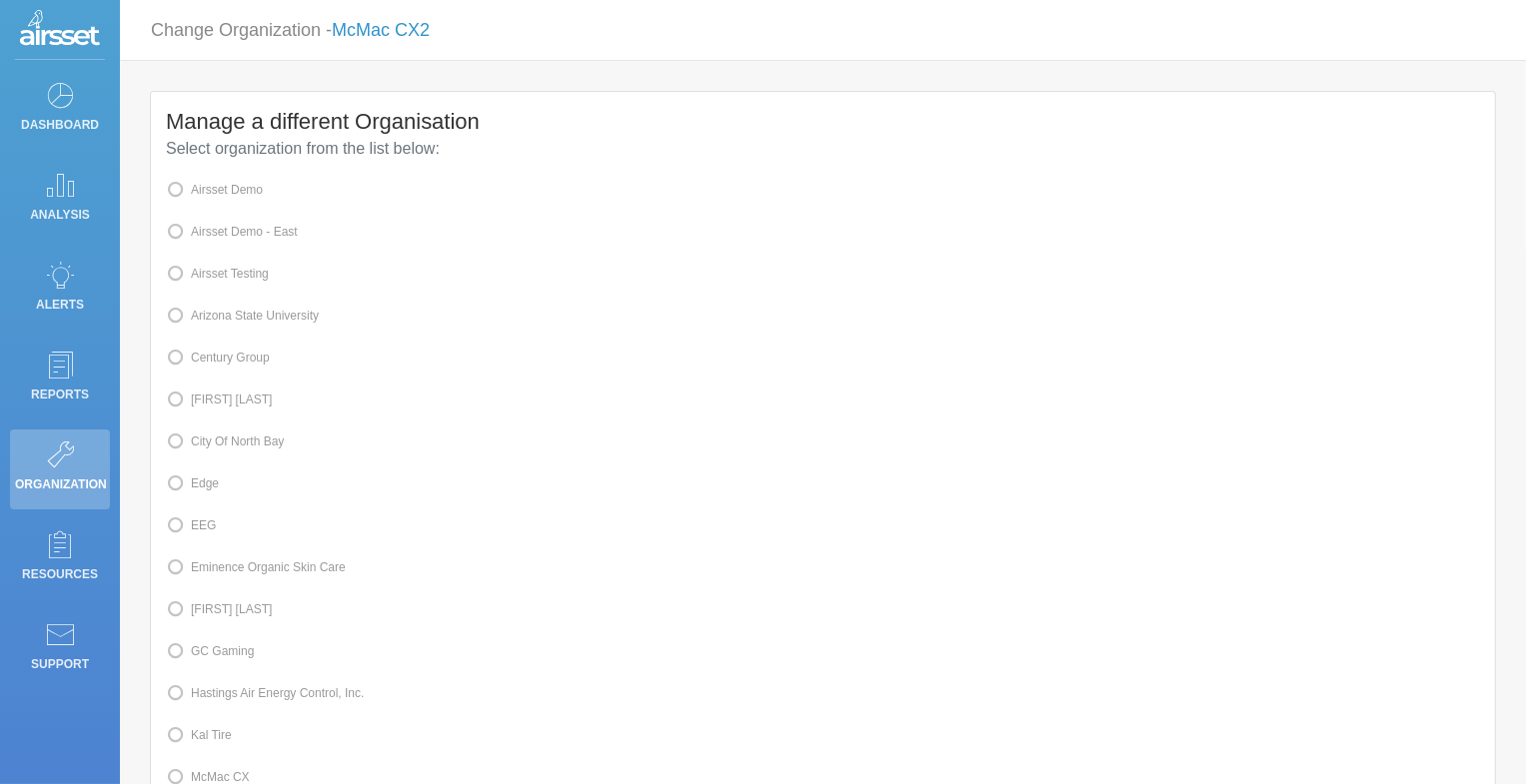scroll, scrollTop: 9, scrollLeft: 0, axis: vertical 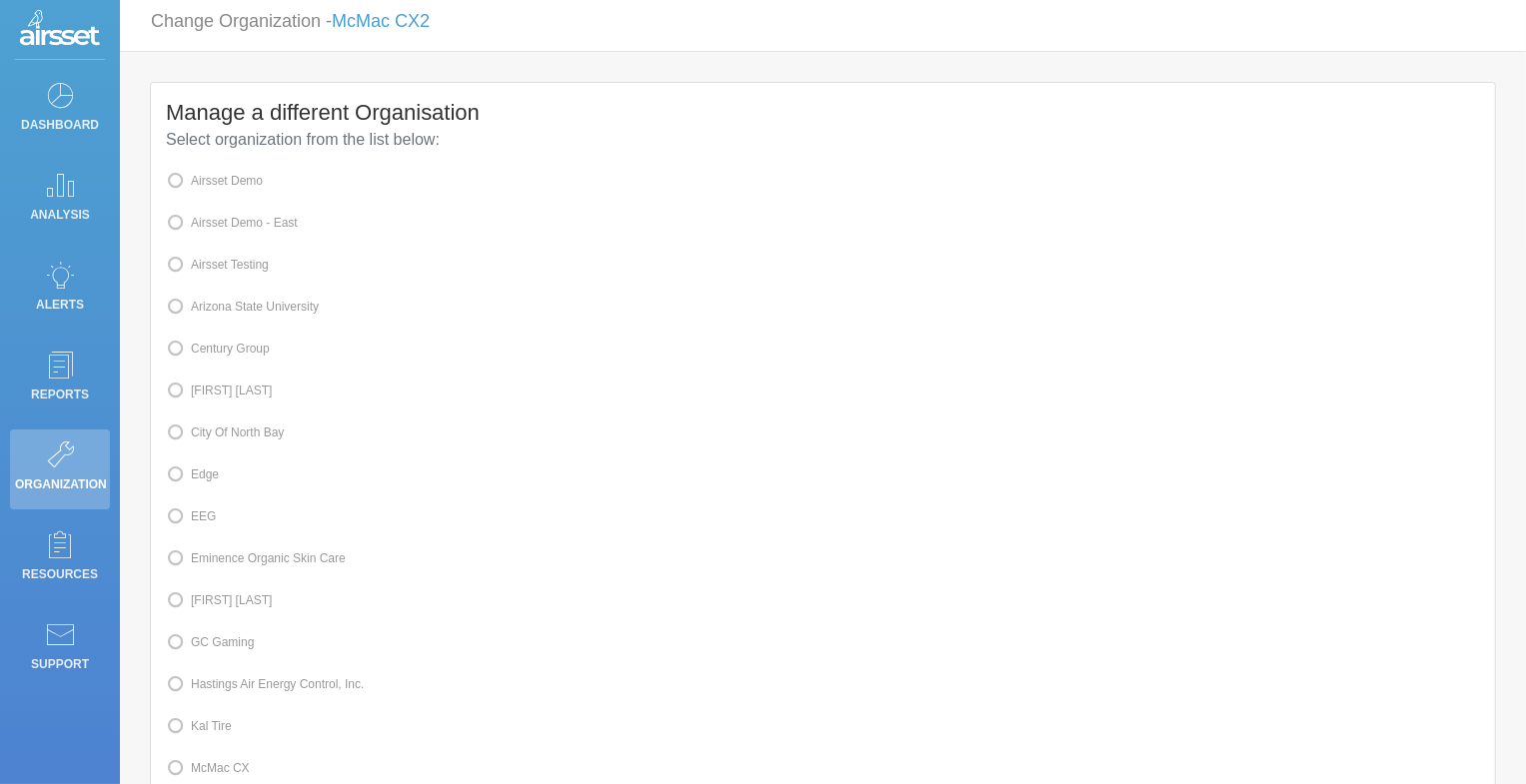 click on "Airsset Demo - East" at bounding box center (232, 223) 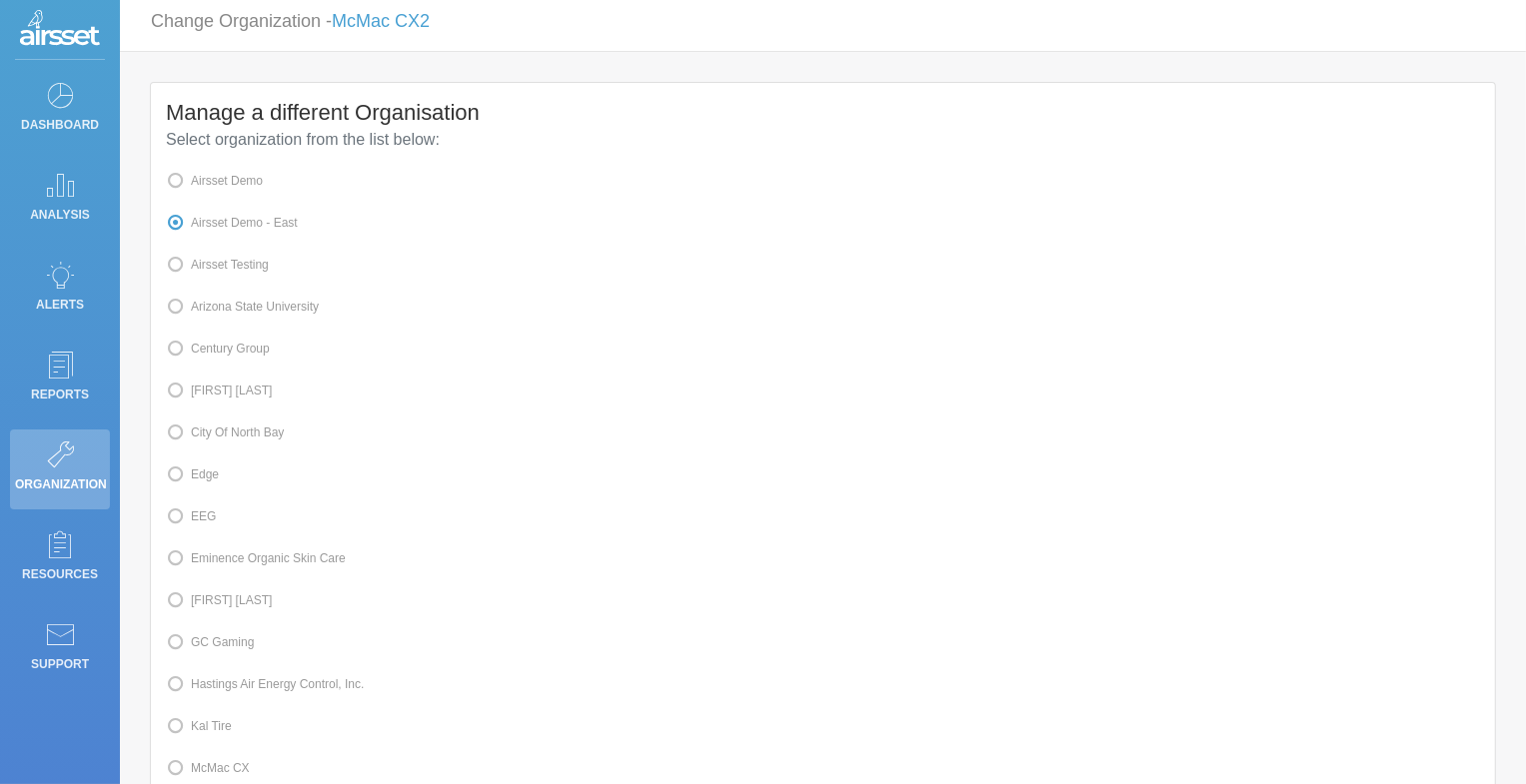 radio on "false" 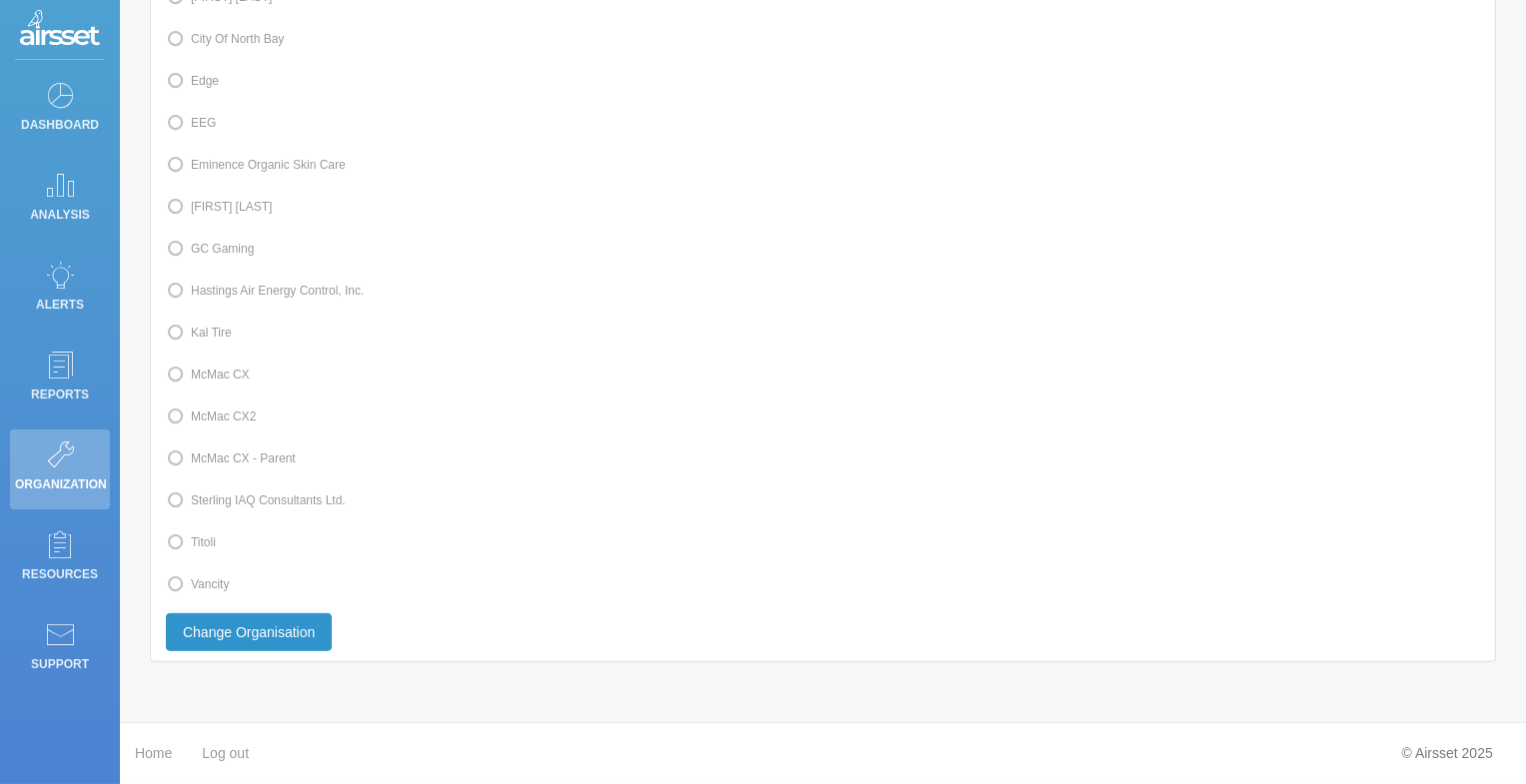 click on "Change Organisation" at bounding box center [249, 632] 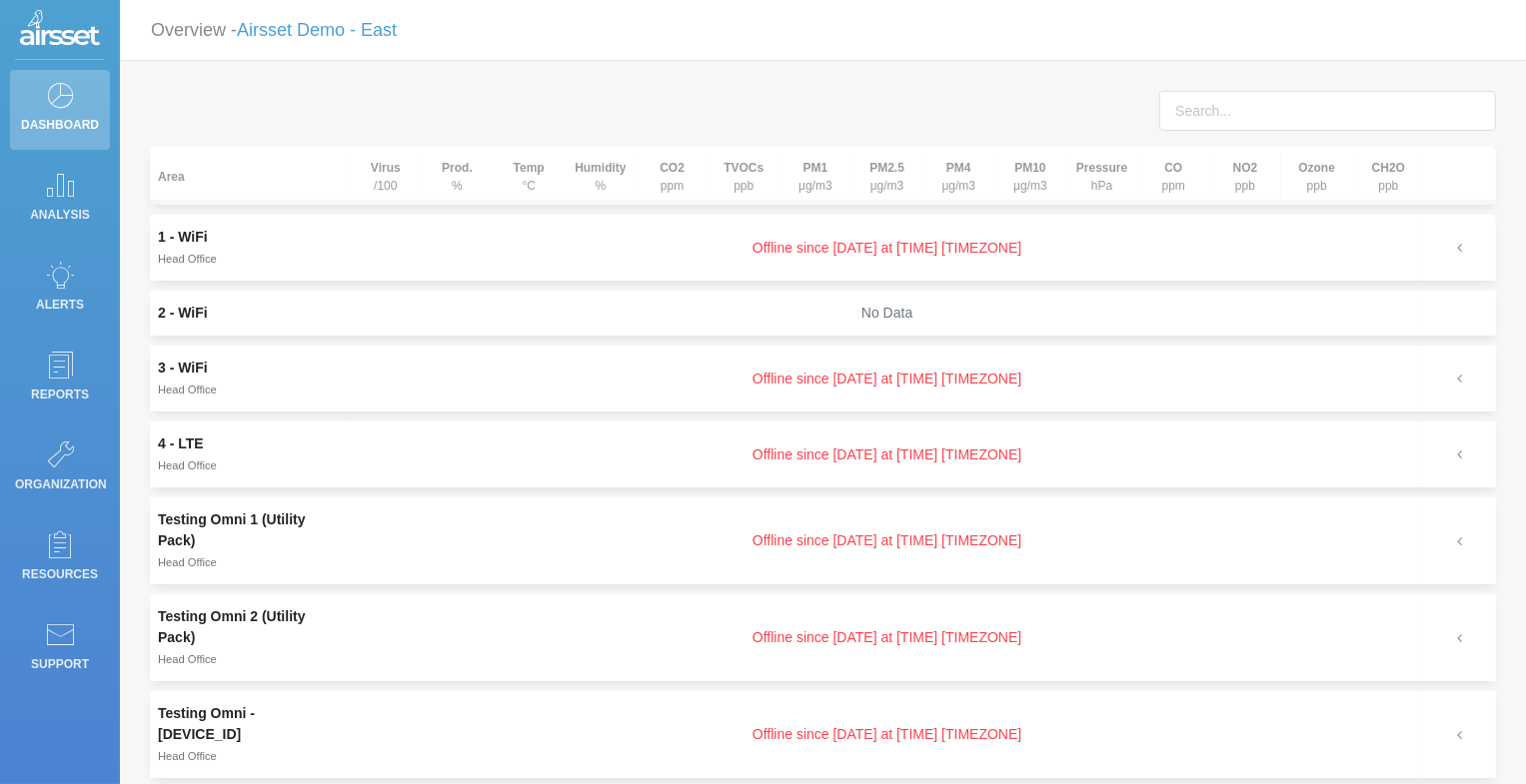 scroll, scrollTop: 69, scrollLeft: 0, axis: vertical 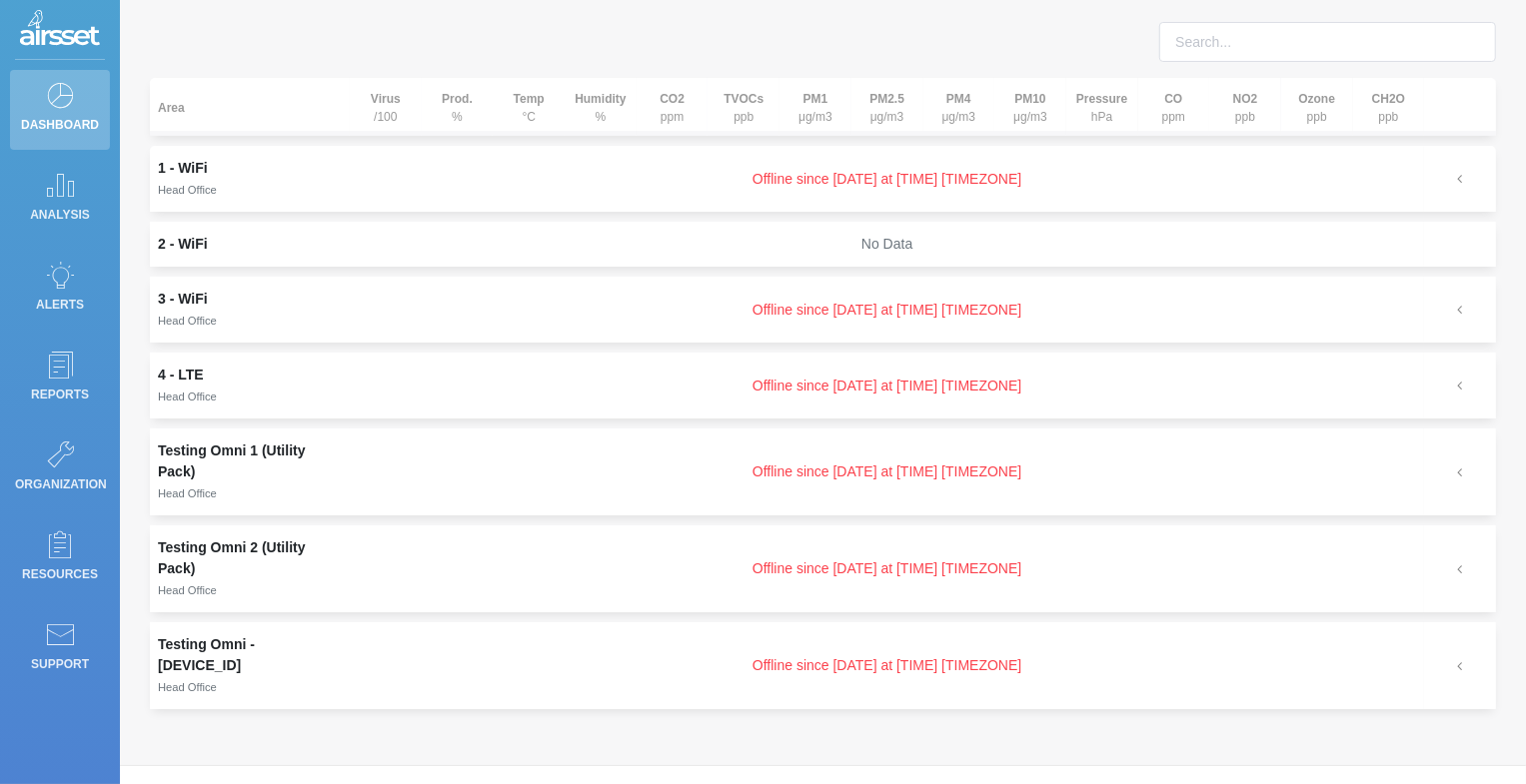 click on "Offline since [DATE] at [TIME] [TIMEZONE]" at bounding box center [886, 386] 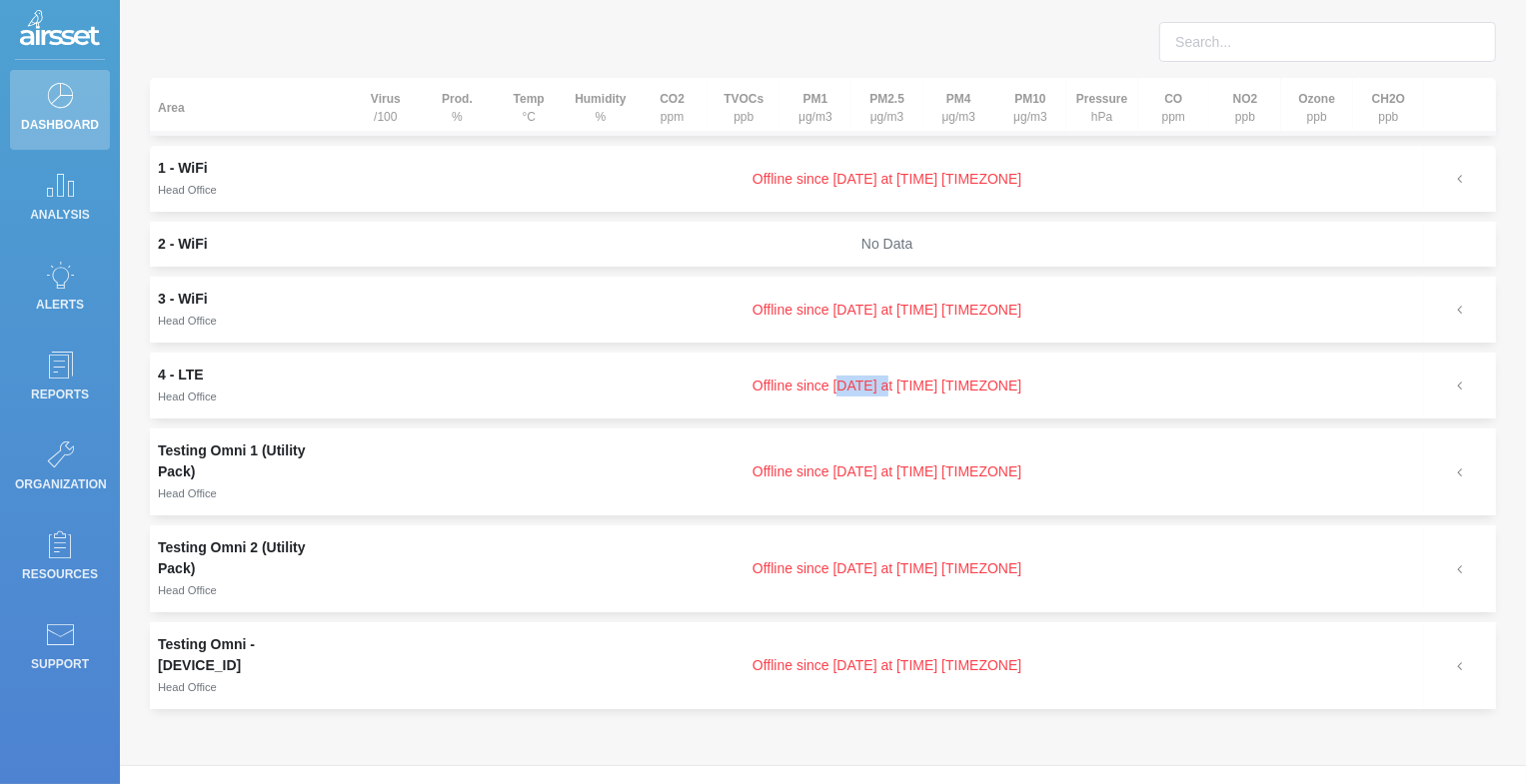 click on "Offline since [DATE] at [TIME] [TIMEZONE]" at bounding box center (886, 386) 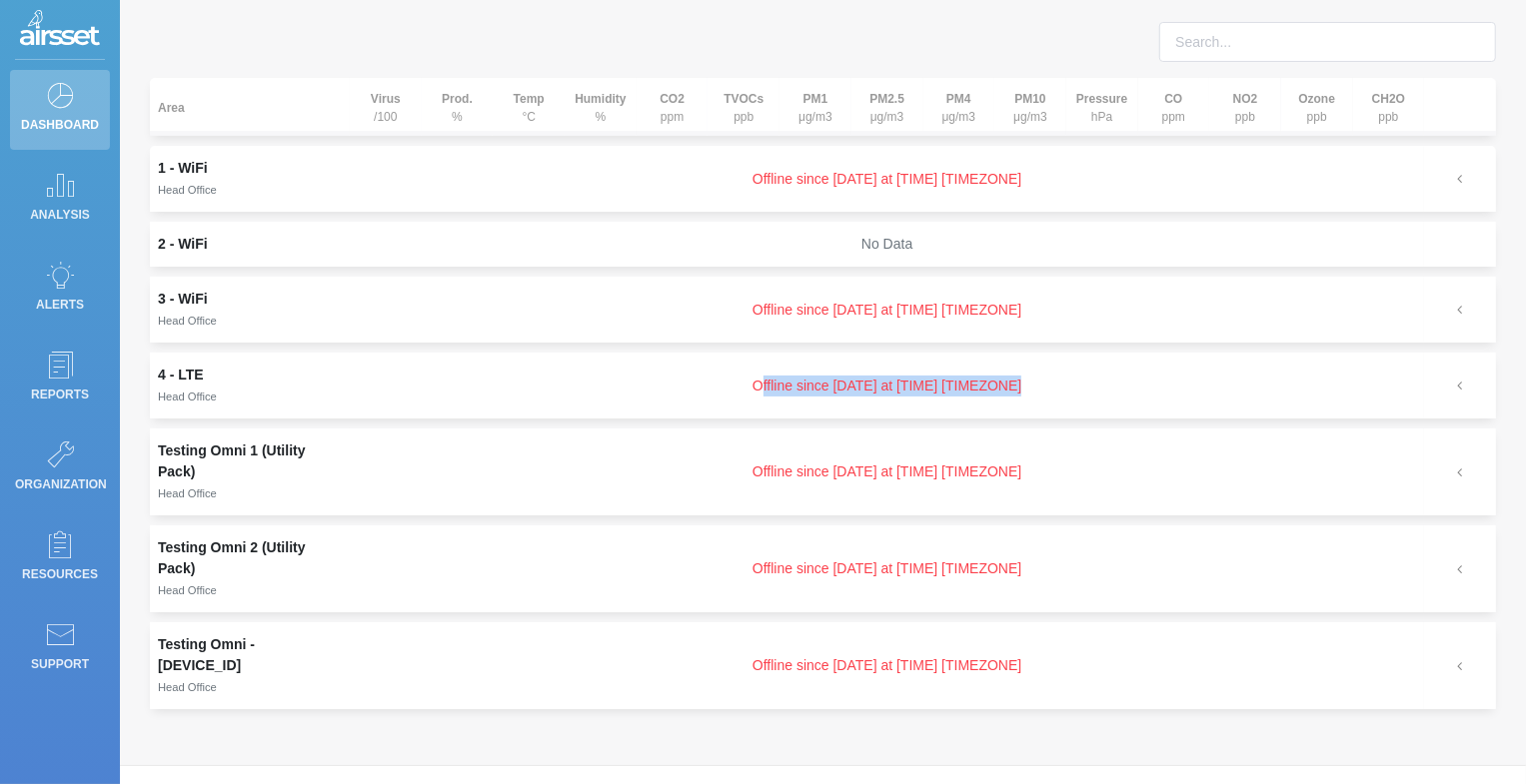 click on "Offline since [DATE] at [TIME] [TIMEZONE]" at bounding box center (886, 386) 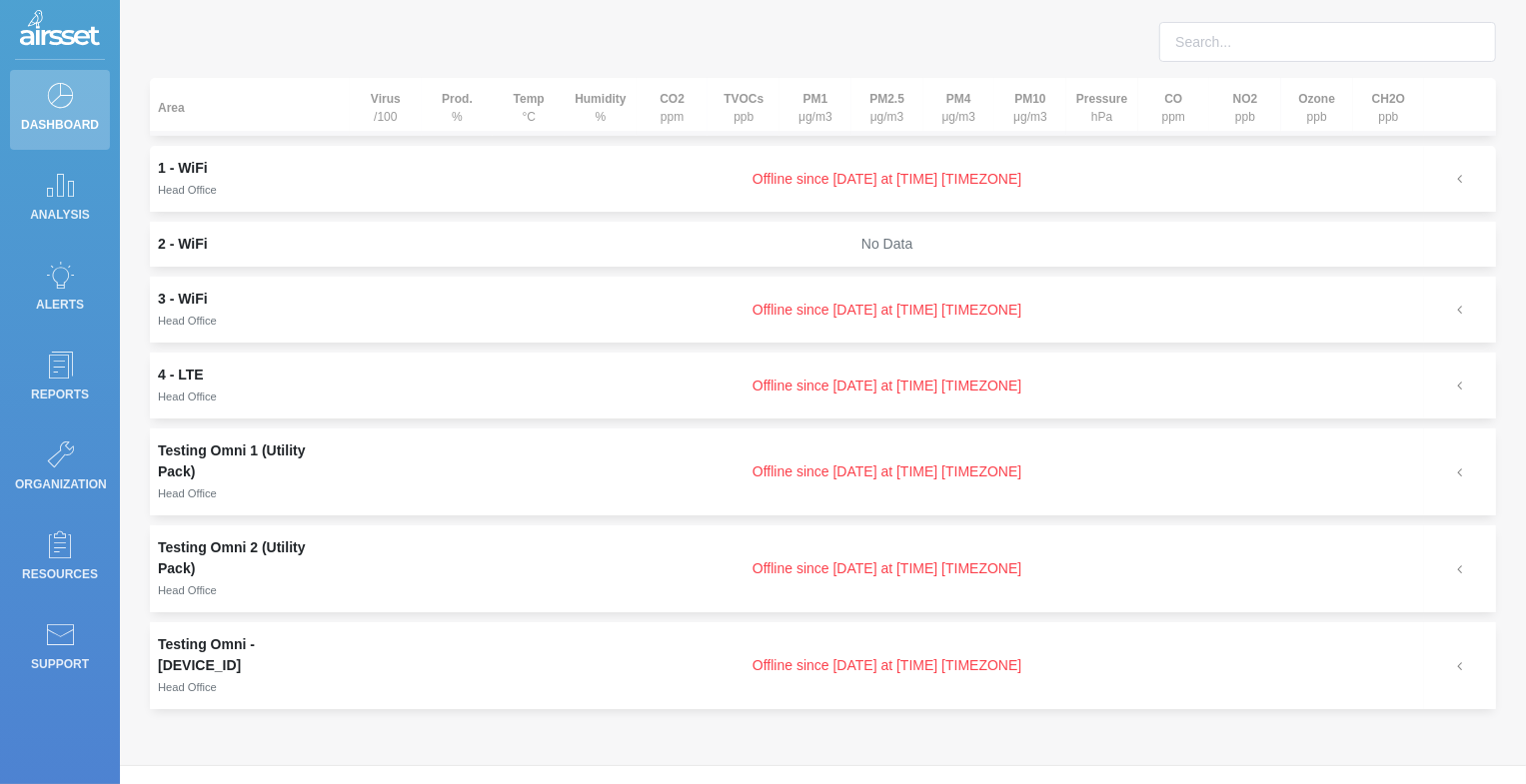 click on "Offline since [DATE] at [TIME] [TIMEZONE]" at bounding box center [886, 568] 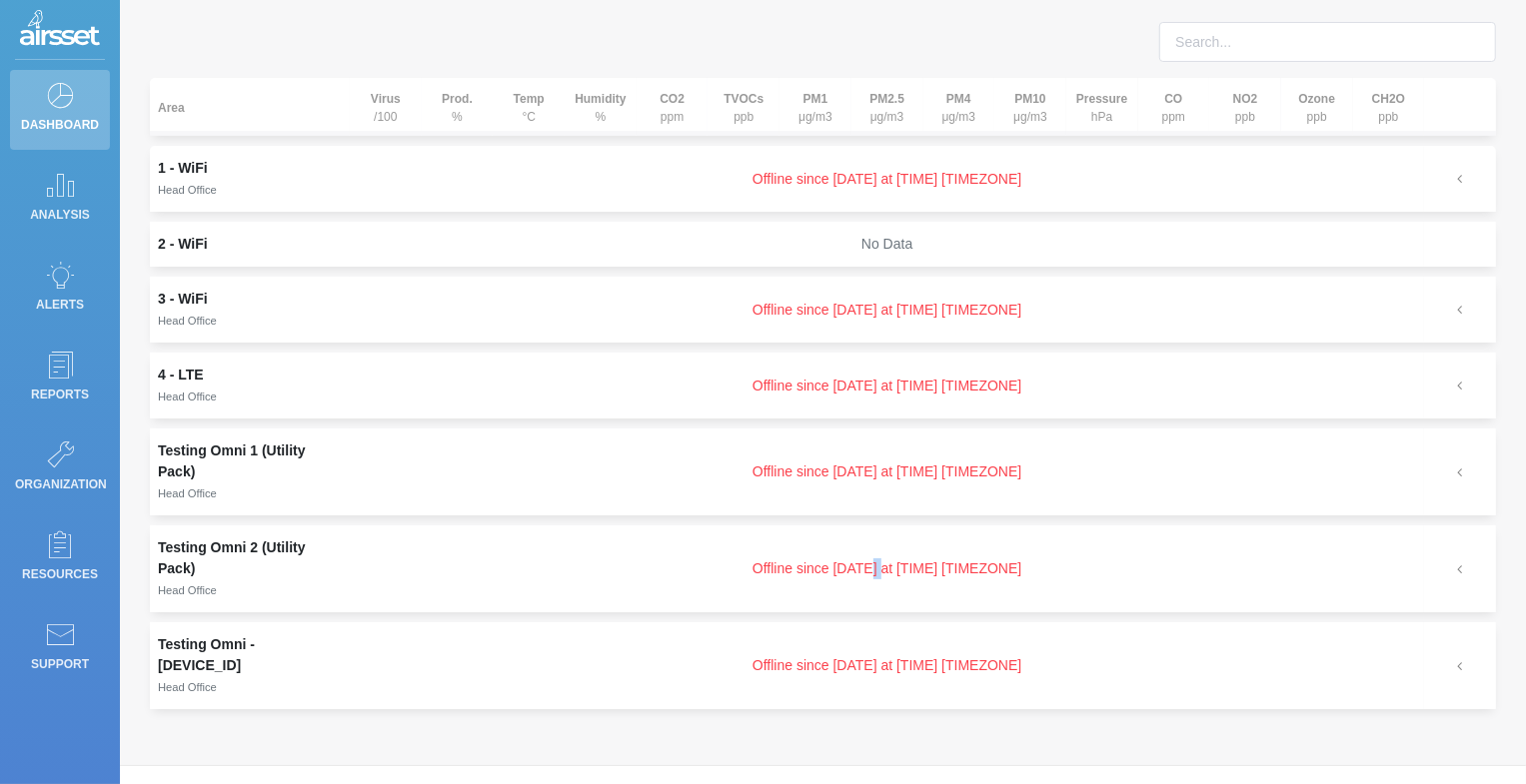 click on "Offline since [DATE] at [TIME] [TIMEZONE]" at bounding box center [886, 568] 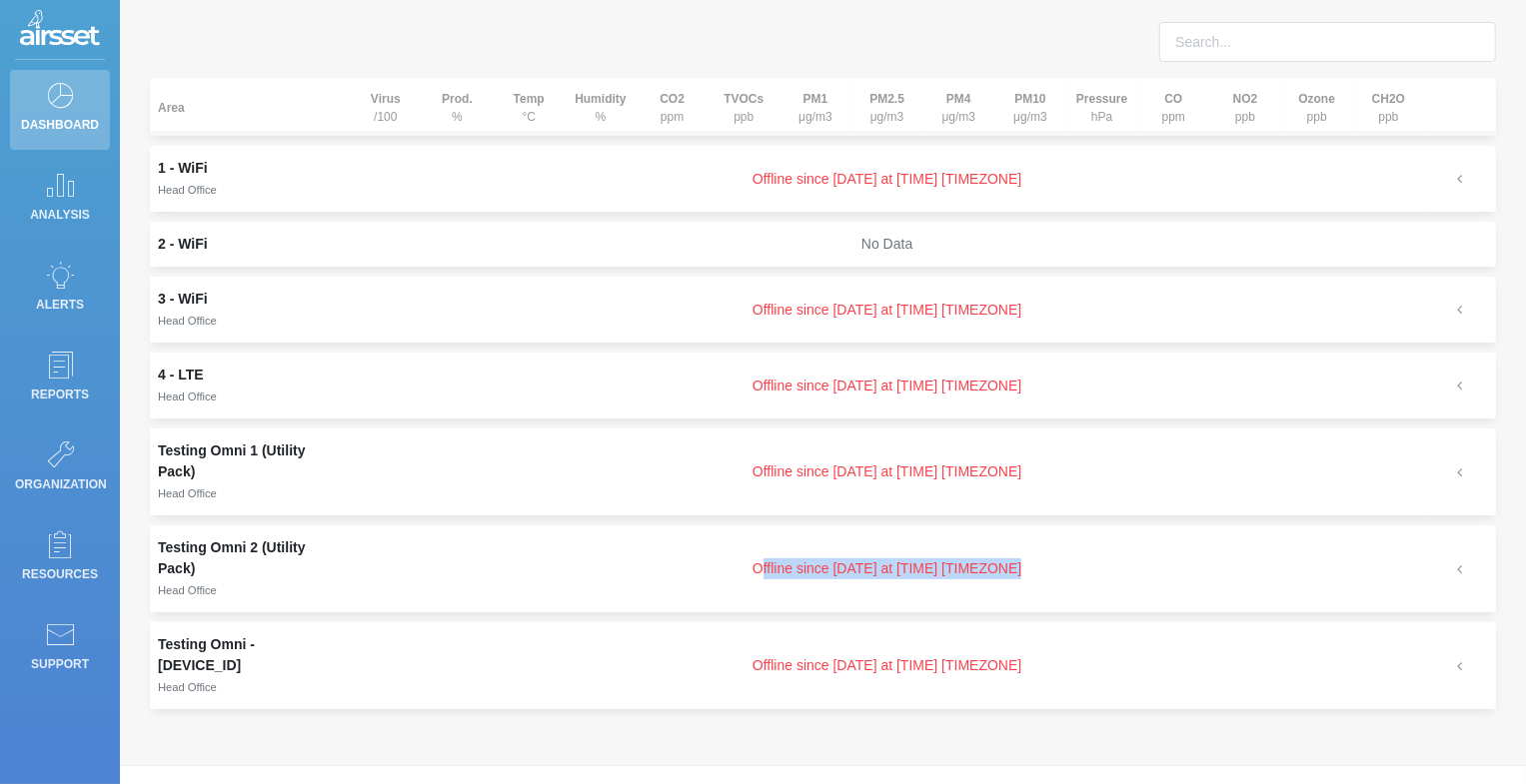 click on "Offline since [DATE] at [TIME] [TIMEZONE]" at bounding box center [886, 568] 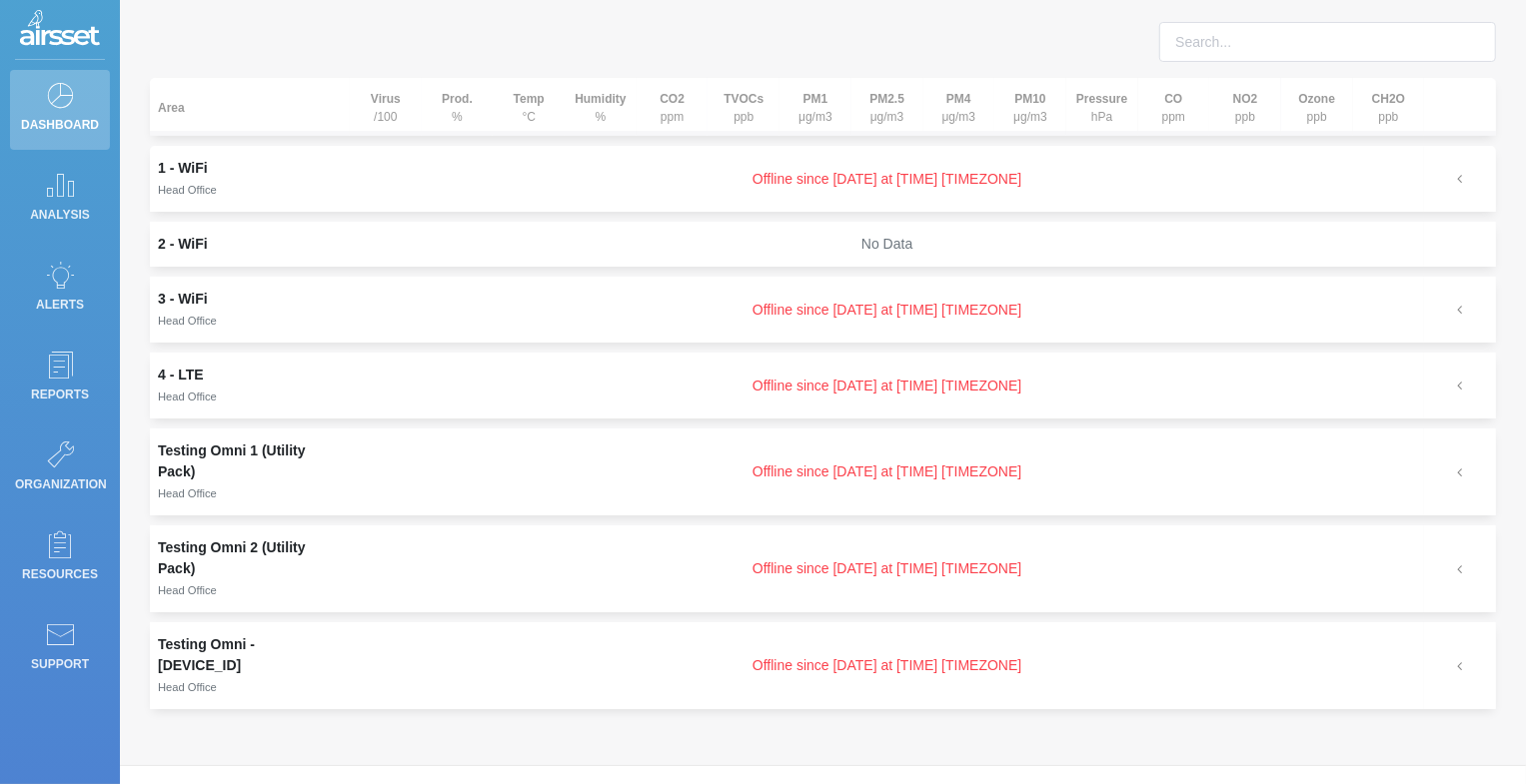 click on "Offline since [DATE] at [TIME] [TIMEZONE]" at bounding box center (886, 665) 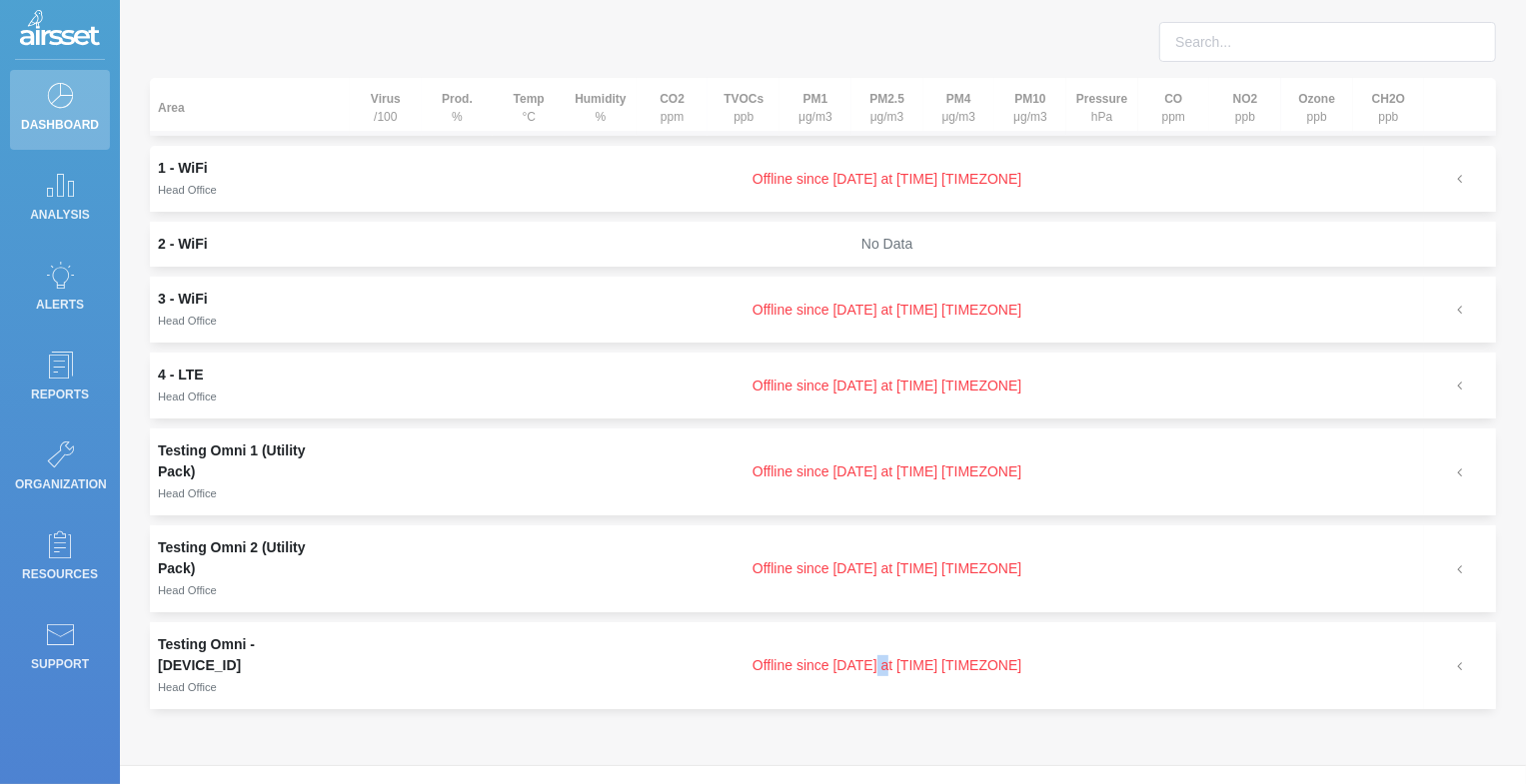 click on "Offline since [DATE] at [TIME] [TIMEZONE]" at bounding box center [886, 665] 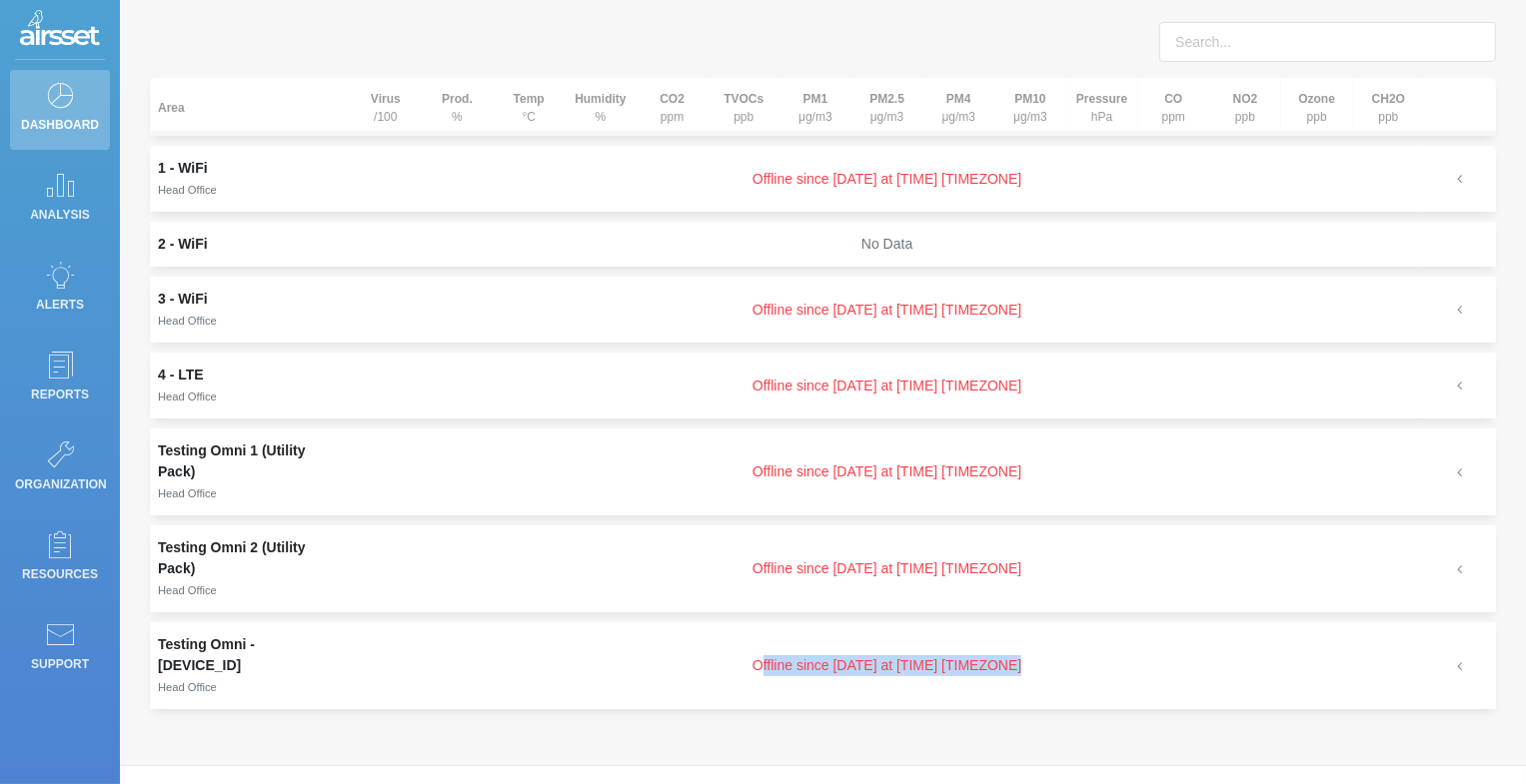 click on "Offline since [DATE] at [TIME] [TIMEZONE]" at bounding box center (886, 665) 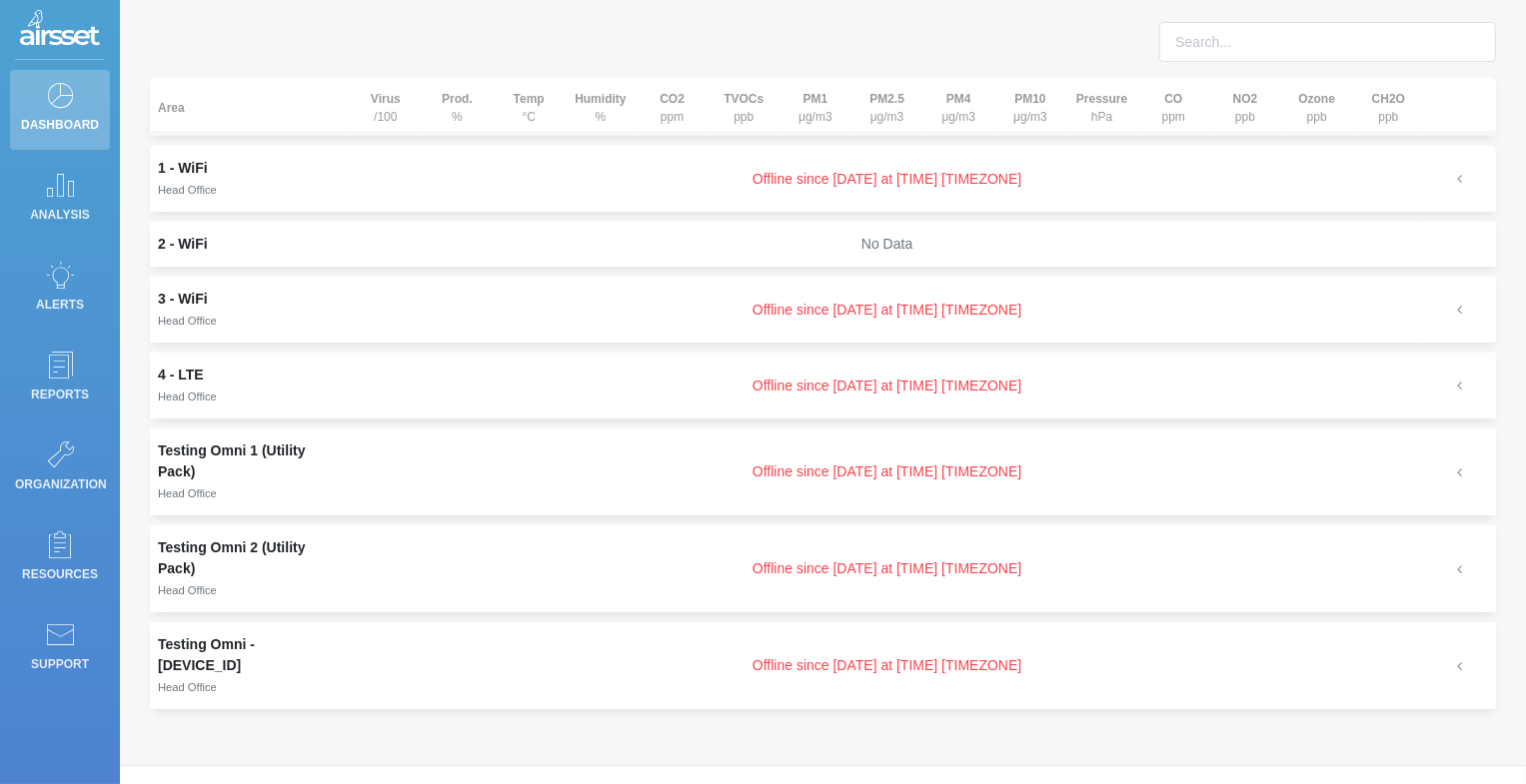 click on "Testing Omni - [DEVICE_ID] Head Office" at bounding box center (250, 665) 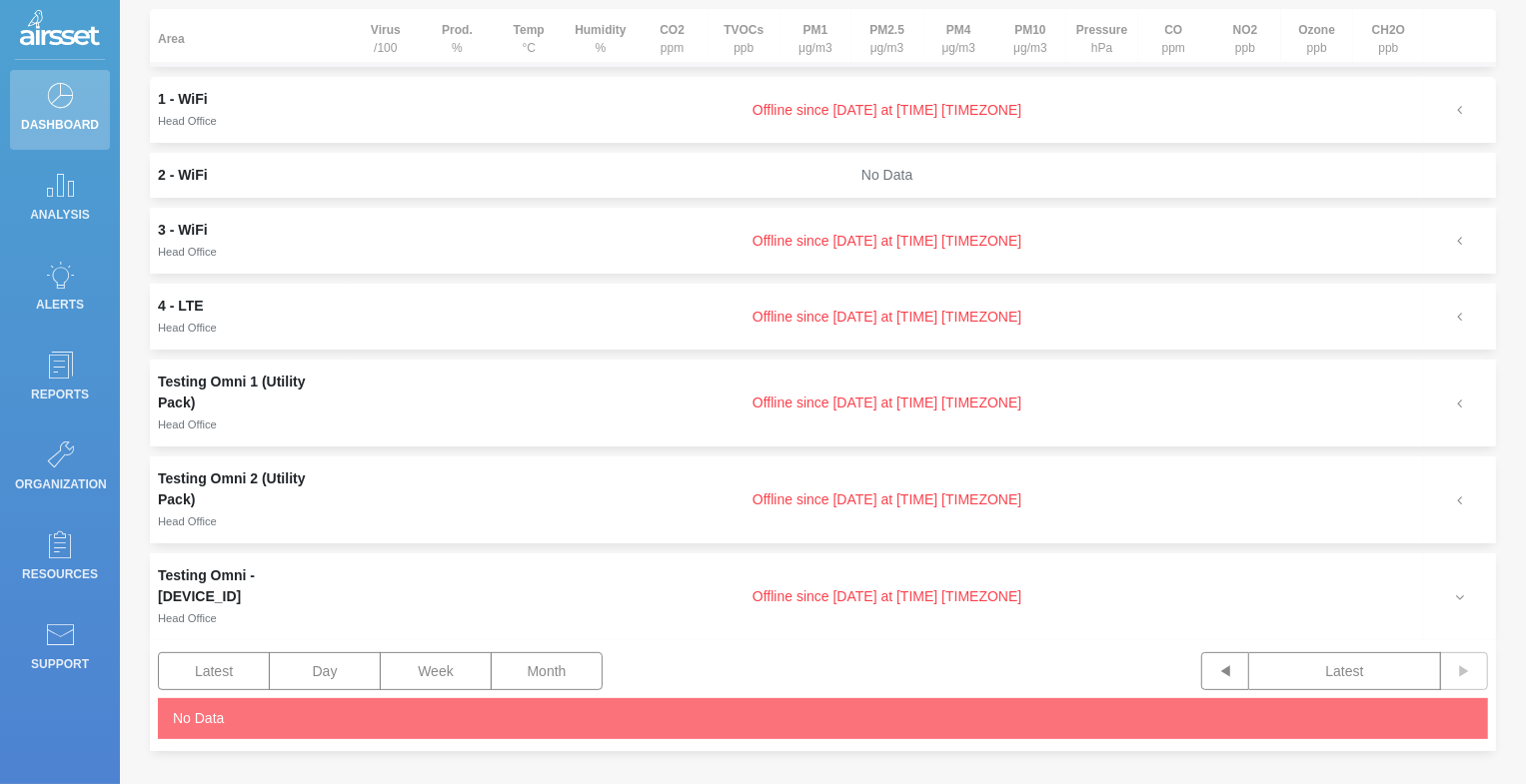scroll, scrollTop: 180, scrollLeft: 0, axis: vertical 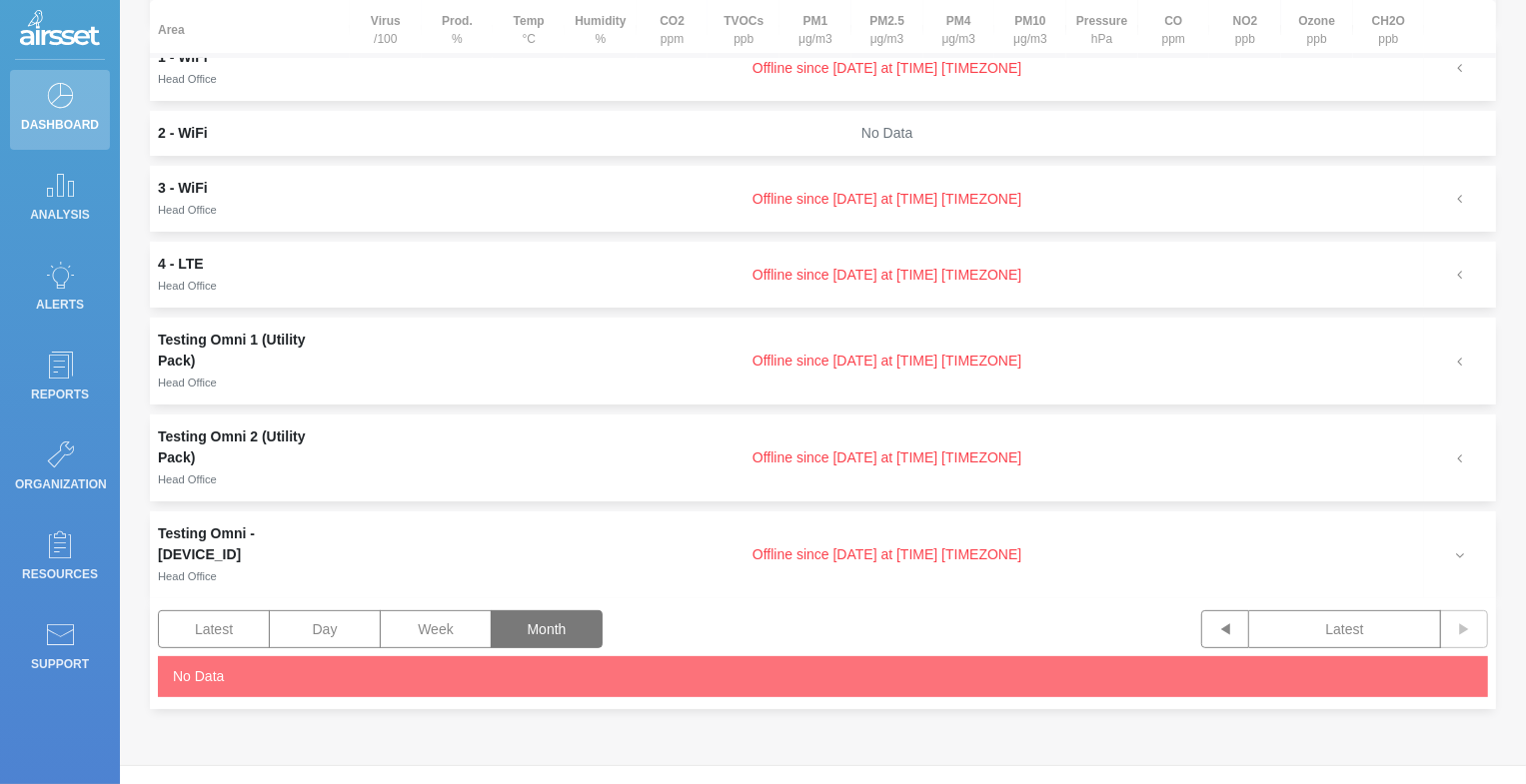 click on "Month" at bounding box center [547, 629] 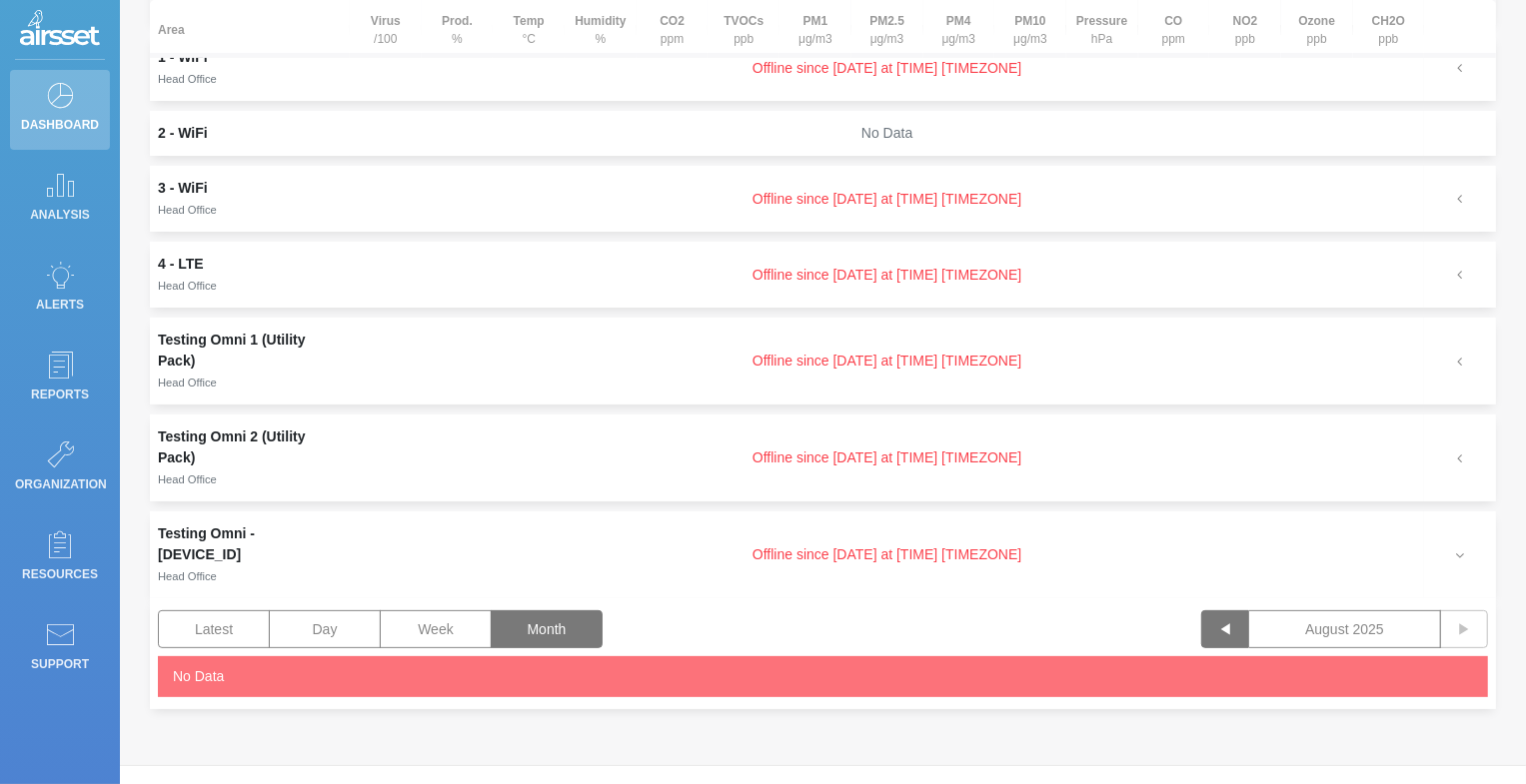 click on "◀" at bounding box center (1225, 629) 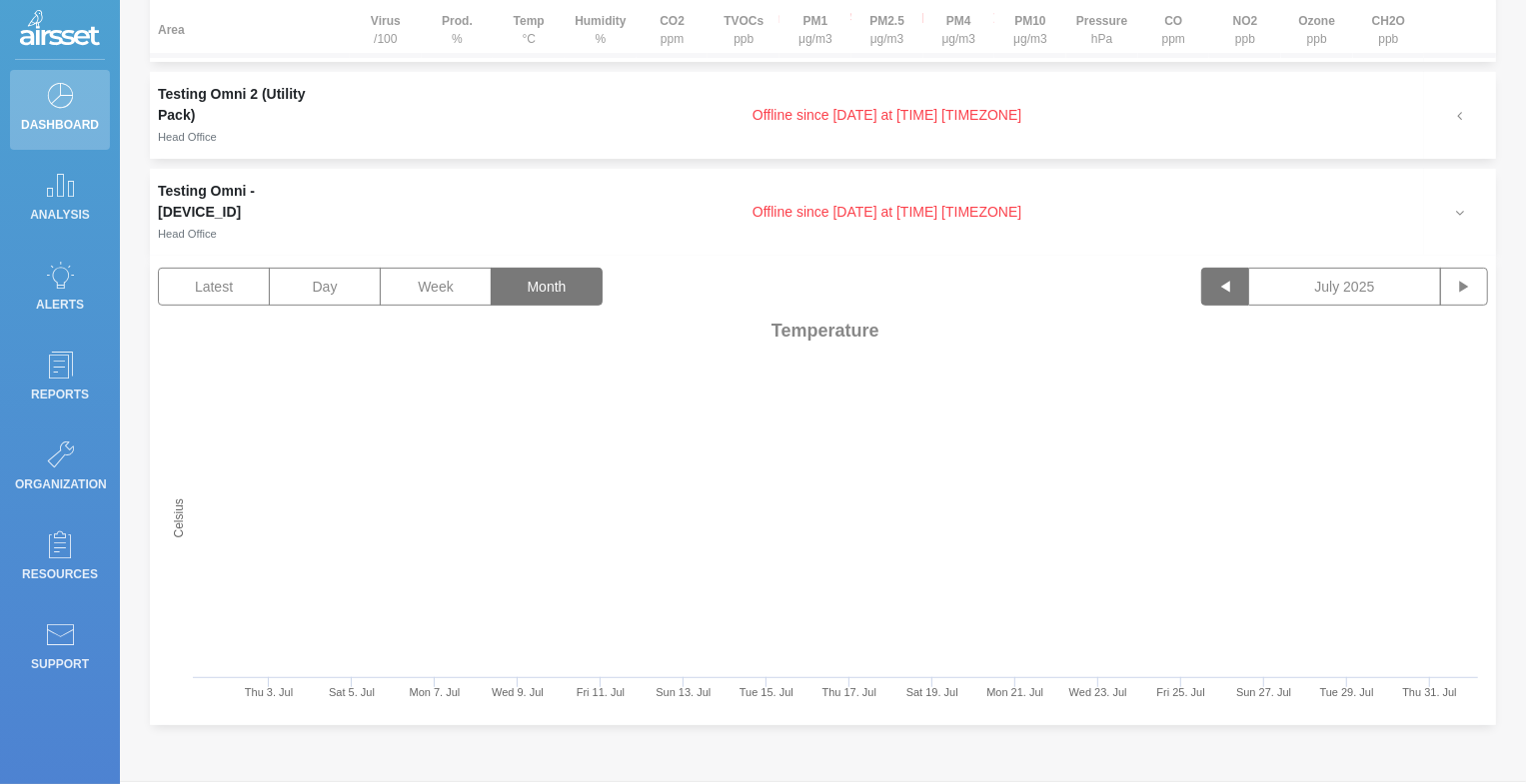 scroll, scrollTop: 538, scrollLeft: 0, axis: vertical 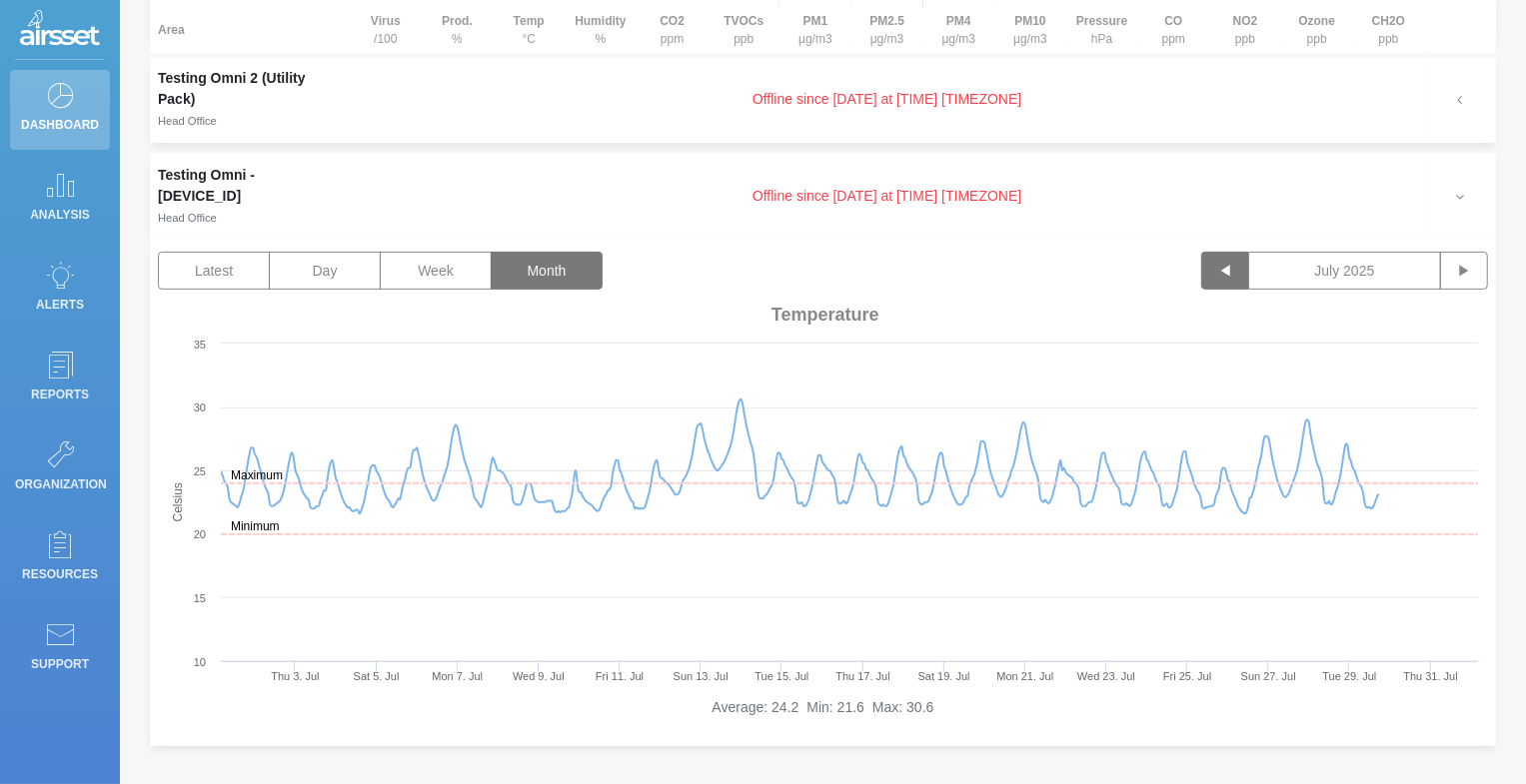 click on "◀" at bounding box center (1225, 271) 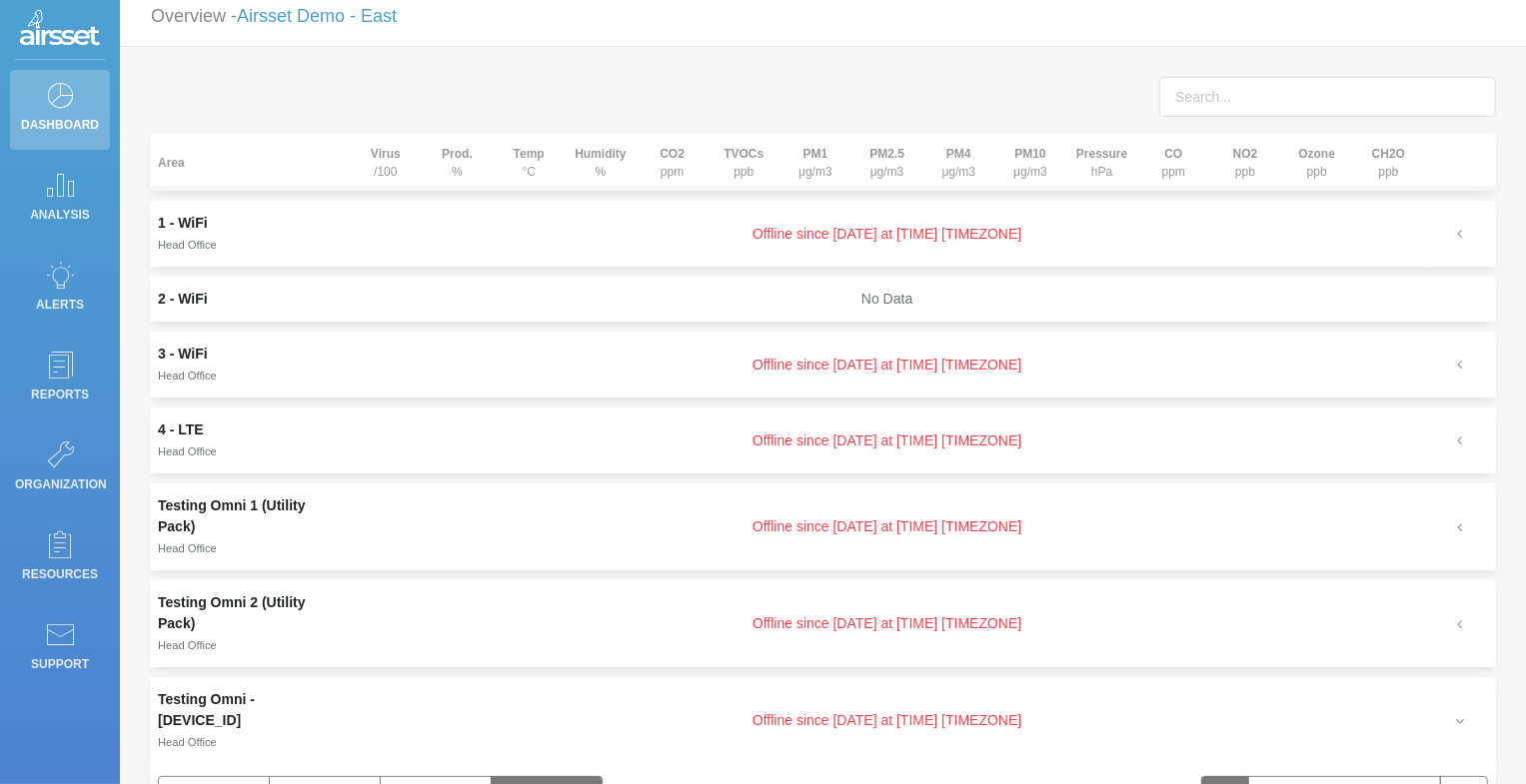 scroll, scrollTop: 0, scrollLeft: 0, axis: both 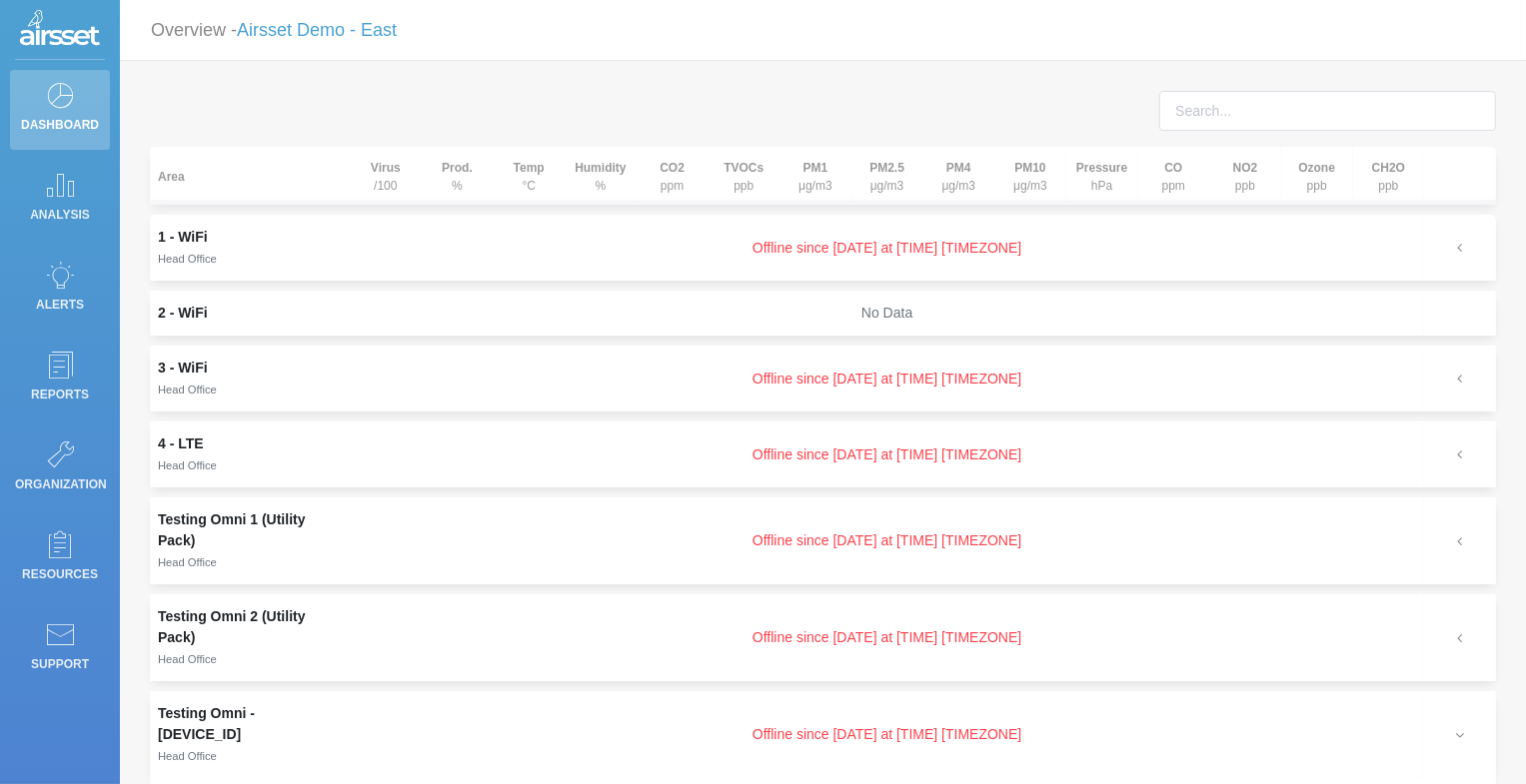 click on "Area   Virus /100    Prod. %    Temp °C    Humidity %    CO2 ppm    TVOCs ppb    PM1 μg/m3    PM2.5 μg/m3    PM4 μg/m3    PM10 μg/m3    Pressure hPa    CO ppm    NO2 ppb    Ozone ppb    CH2O ppb  1 - WiFi Head Office  Offline since [DATE] at [TIME] [TIMEZONE]  2 - WiFi No Data 3 - WiFi Head Office  Offline since [DATE] at [TIME] [TIMEZONE]  4 - LTE Head Office  Offline since [DATE] at [TIME] [TIMEZONE]  Testing Omni 1 (Utility Pack) Head Office  Offline since [DATE] at [TIME] [TIMEZONE]  Testing Omni 2 (Utility Pack) Head Office  Offline since [DATE] at [TIME] [TIMEZONE]  Testing Omni - [DEVICE_ID] Head Office  Offline since [DATE] at [TIME] [TIMEZONE]  Latest Day Week Month ◀ [MONTH] [YEAR] ▶ Created with Highcharts 9.3.3 Celsius Minimum Maximum Tue  3. Jun Thu  5. Jun Sat  7. Jun Mon  9. Jun Wed 11. Jun Fri 13. Jun Sun 15. Jun Tue 17. Jun Thu 19. Jun Sat 21. Jun Mon 23. Jun Wed 25. Jun Fri 27. Jun Sun 29. Jun Tue  1. Jul 10 15 20 25 30 35 Temperature Average: 23.7 Min: 20.5 Max: 30.1" at bounding box center [822, 700] 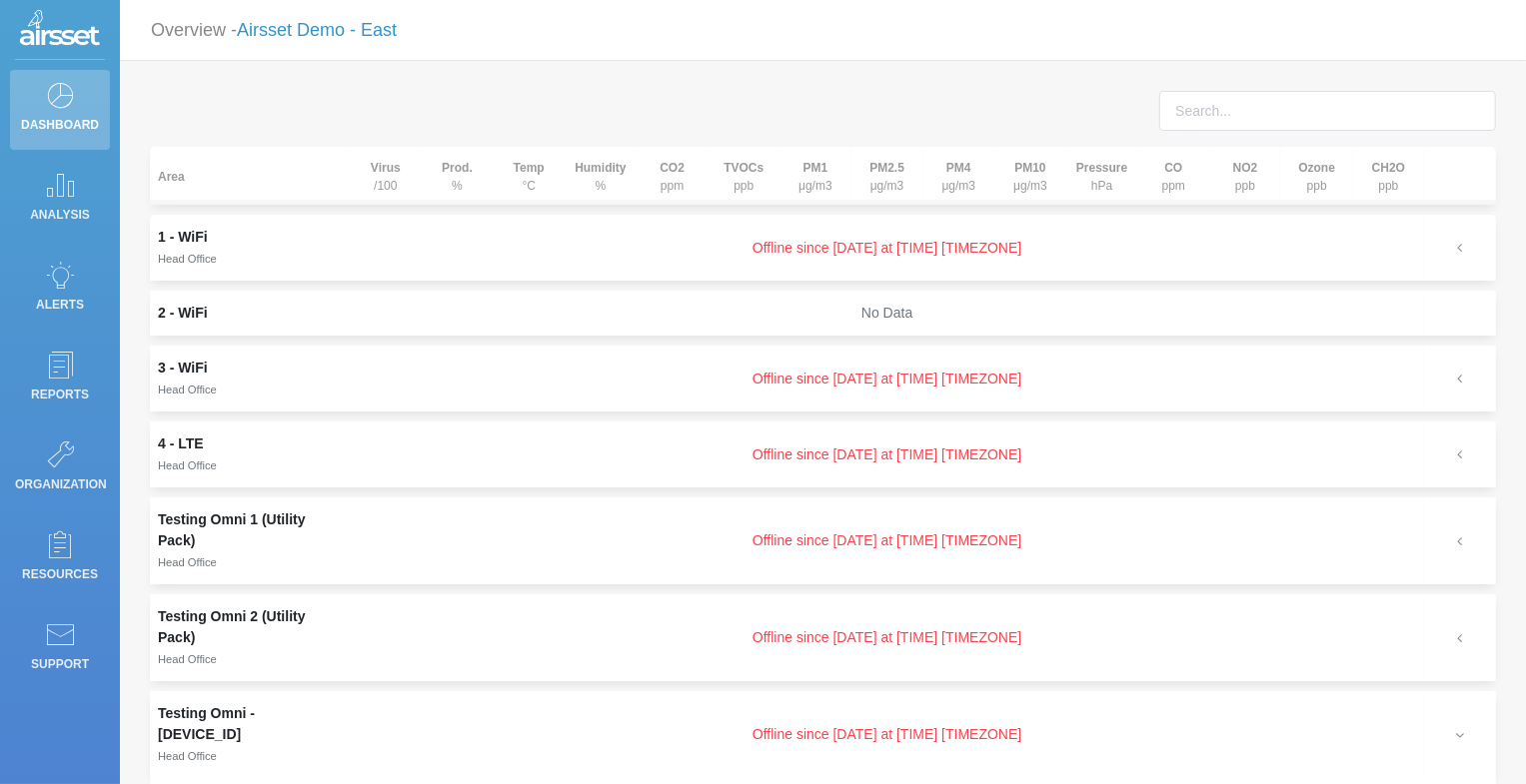 click on "Airsset Demo - East" at bounding box center (317, 30) 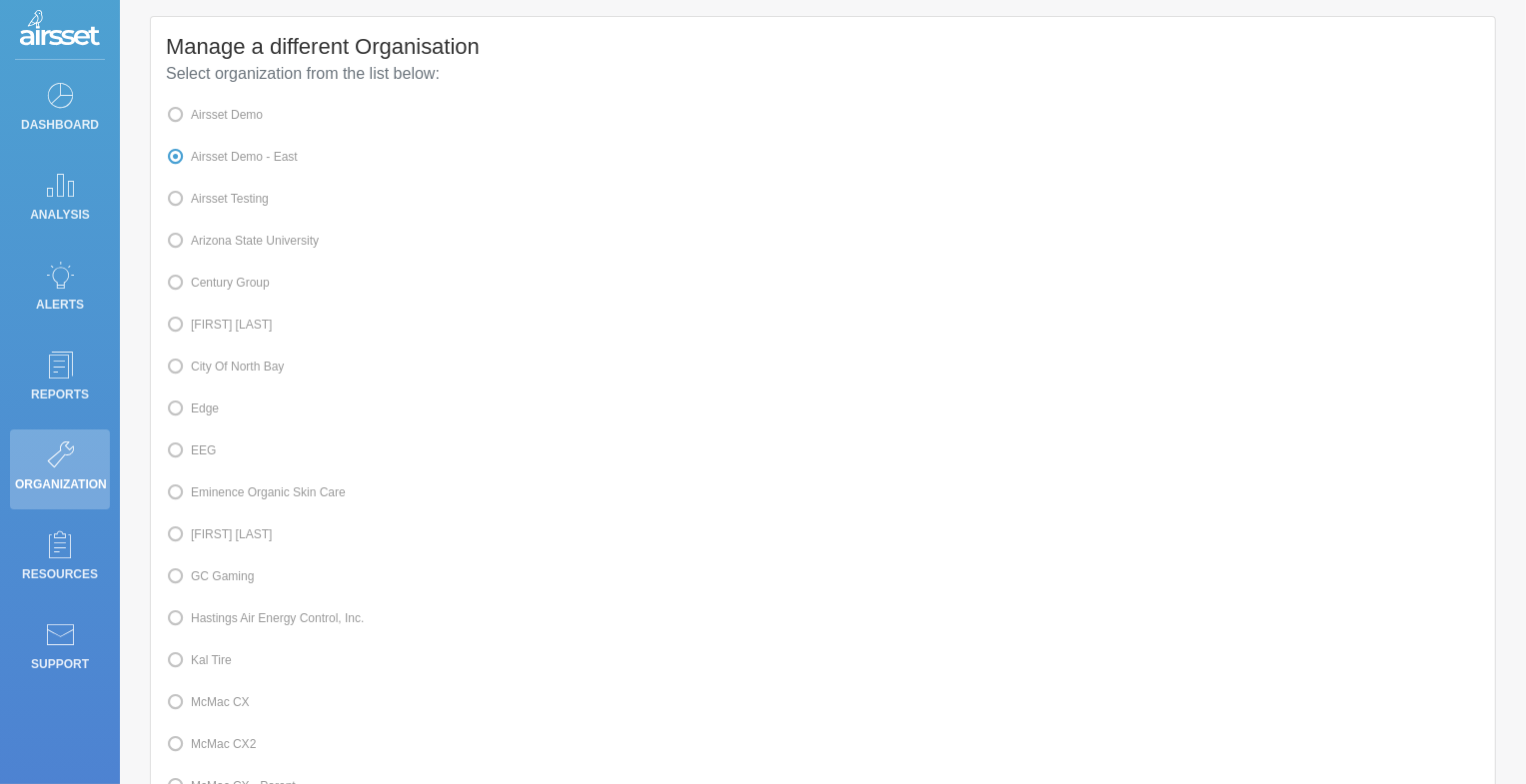click on "GC Gaming" at bounding box center [210, 576] 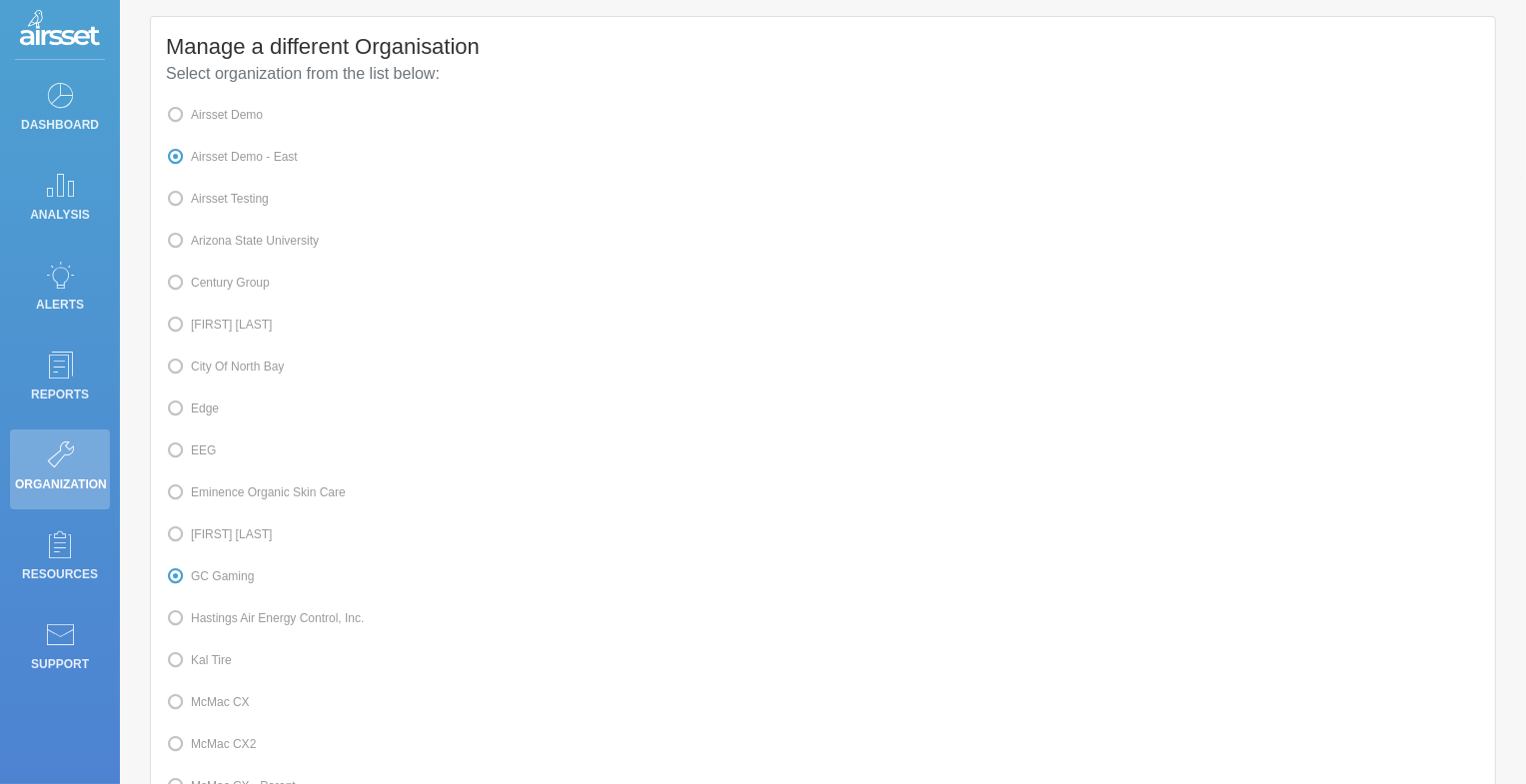 radio on "false" 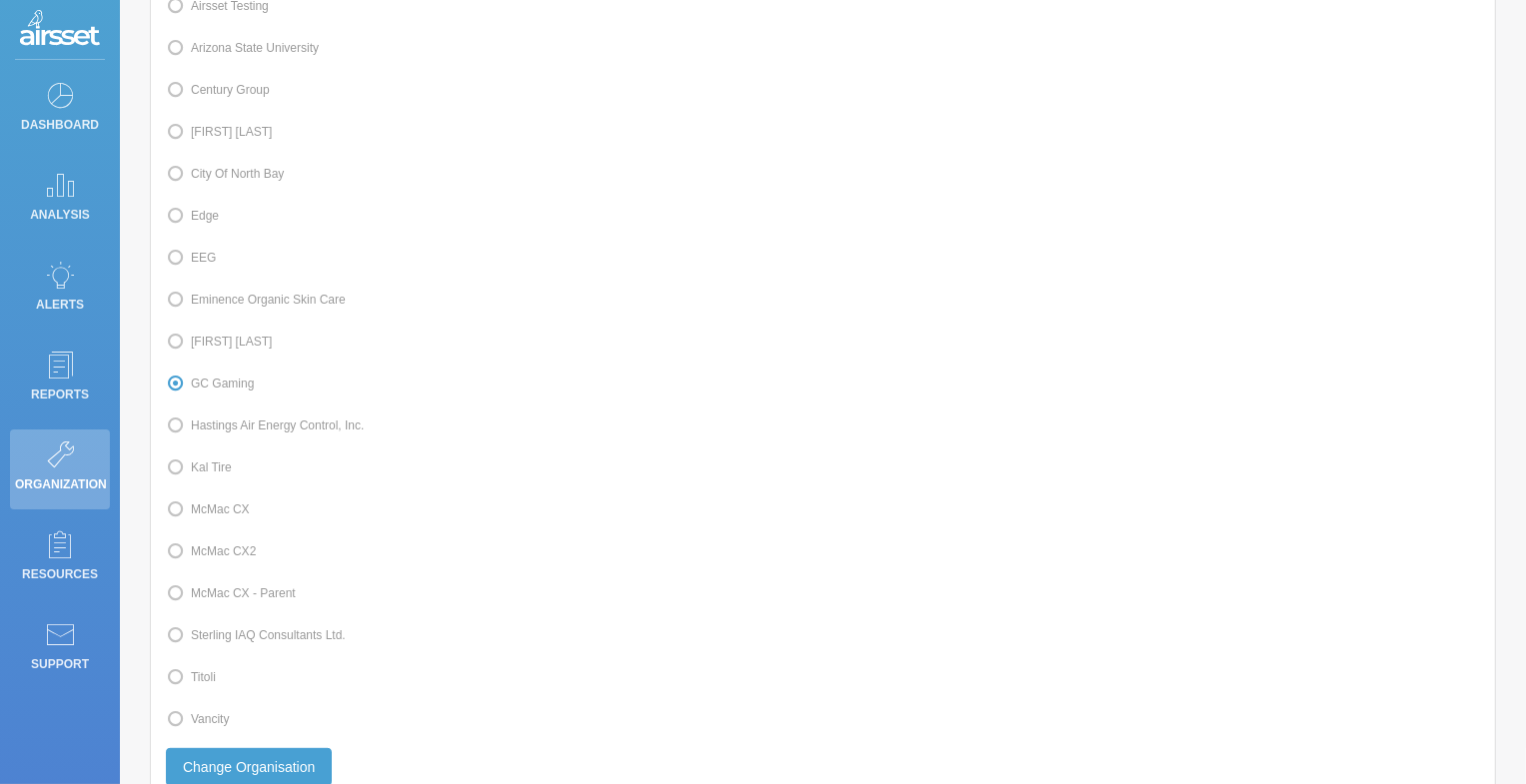 scroll, scrollTop: 409, scrollLeft: 0, axis: vertical 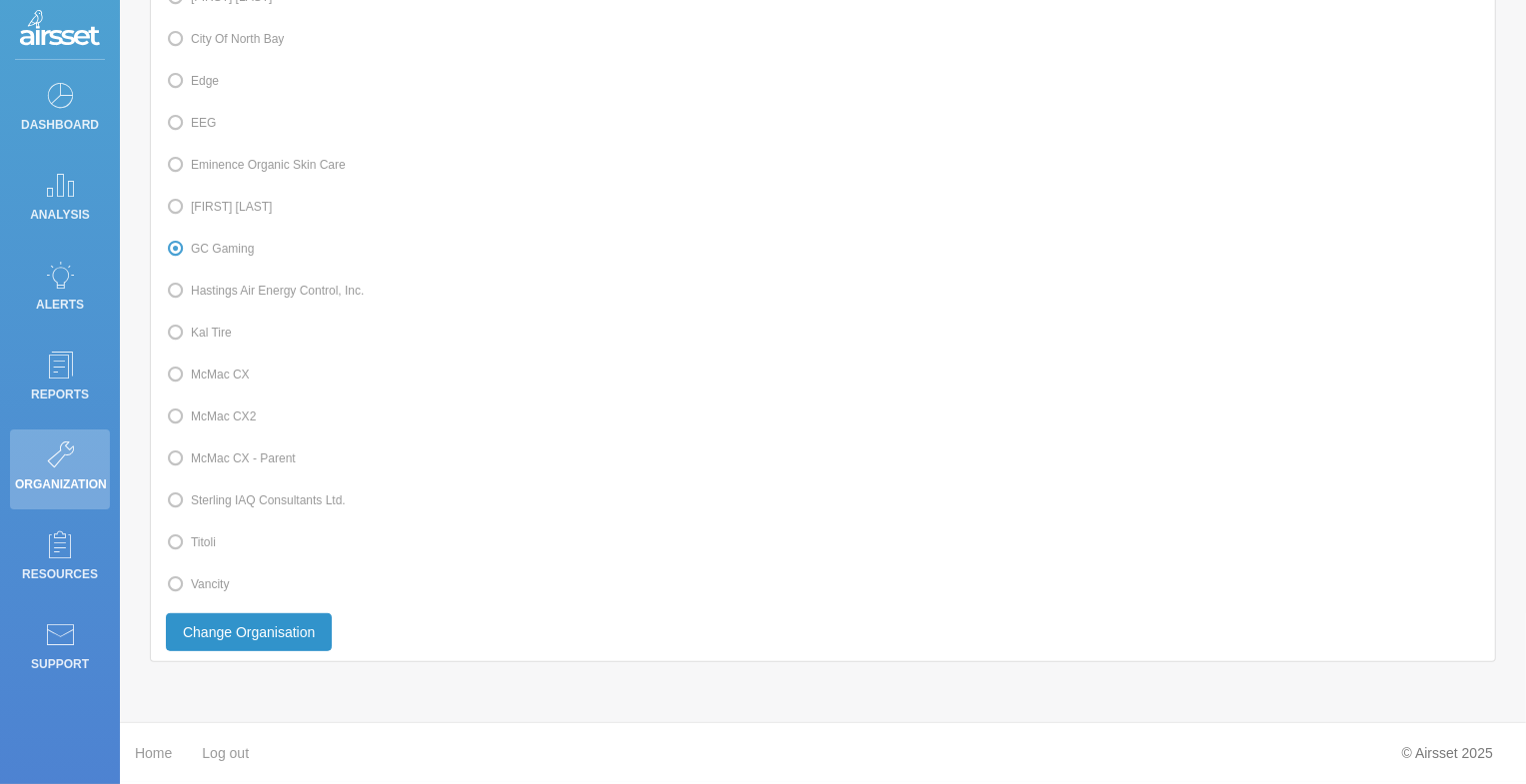 click on "Change Organisation" at bounding box center (249, 632) 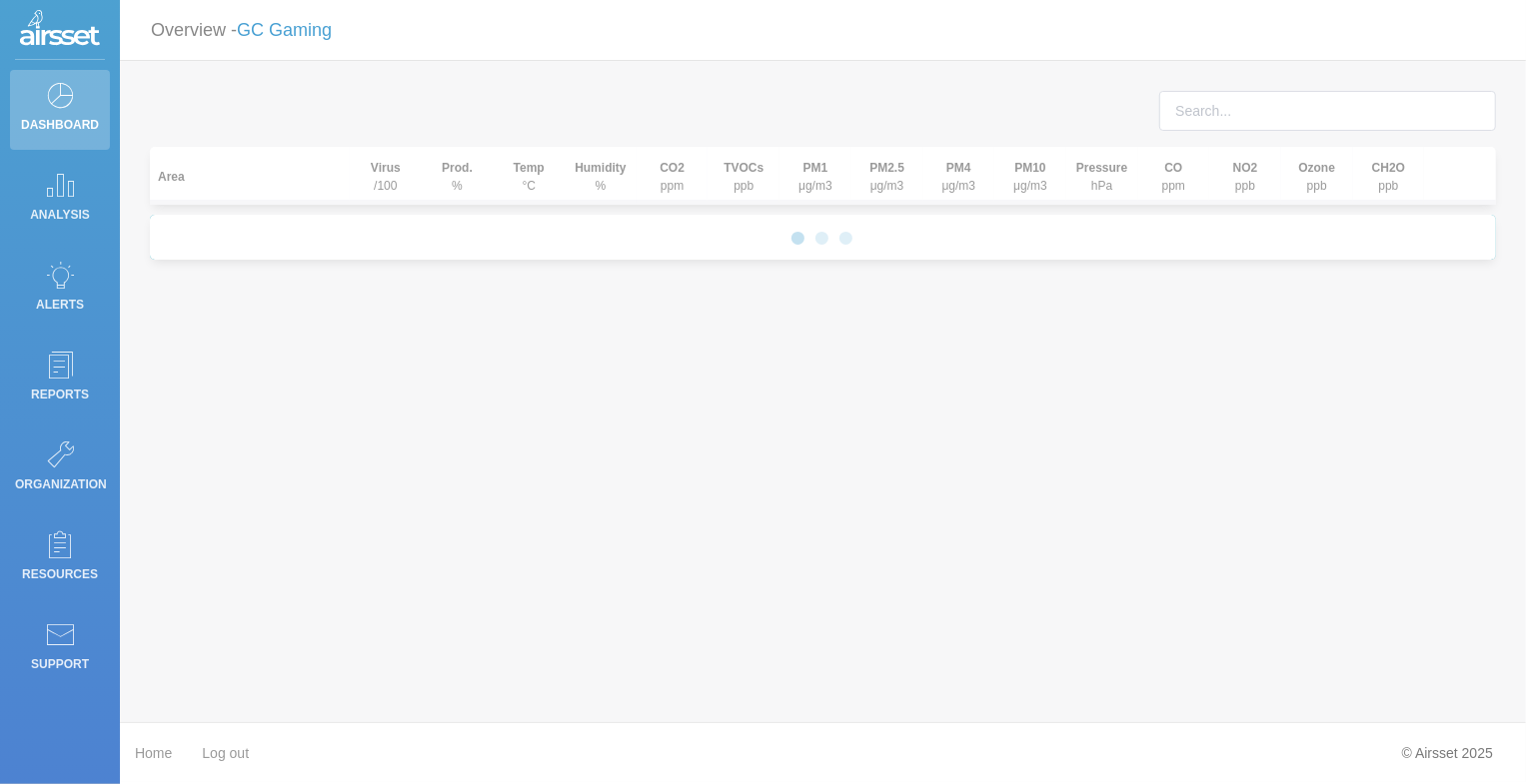 scroll, scrollTop: 0, scrollLeft: 0, axis: both 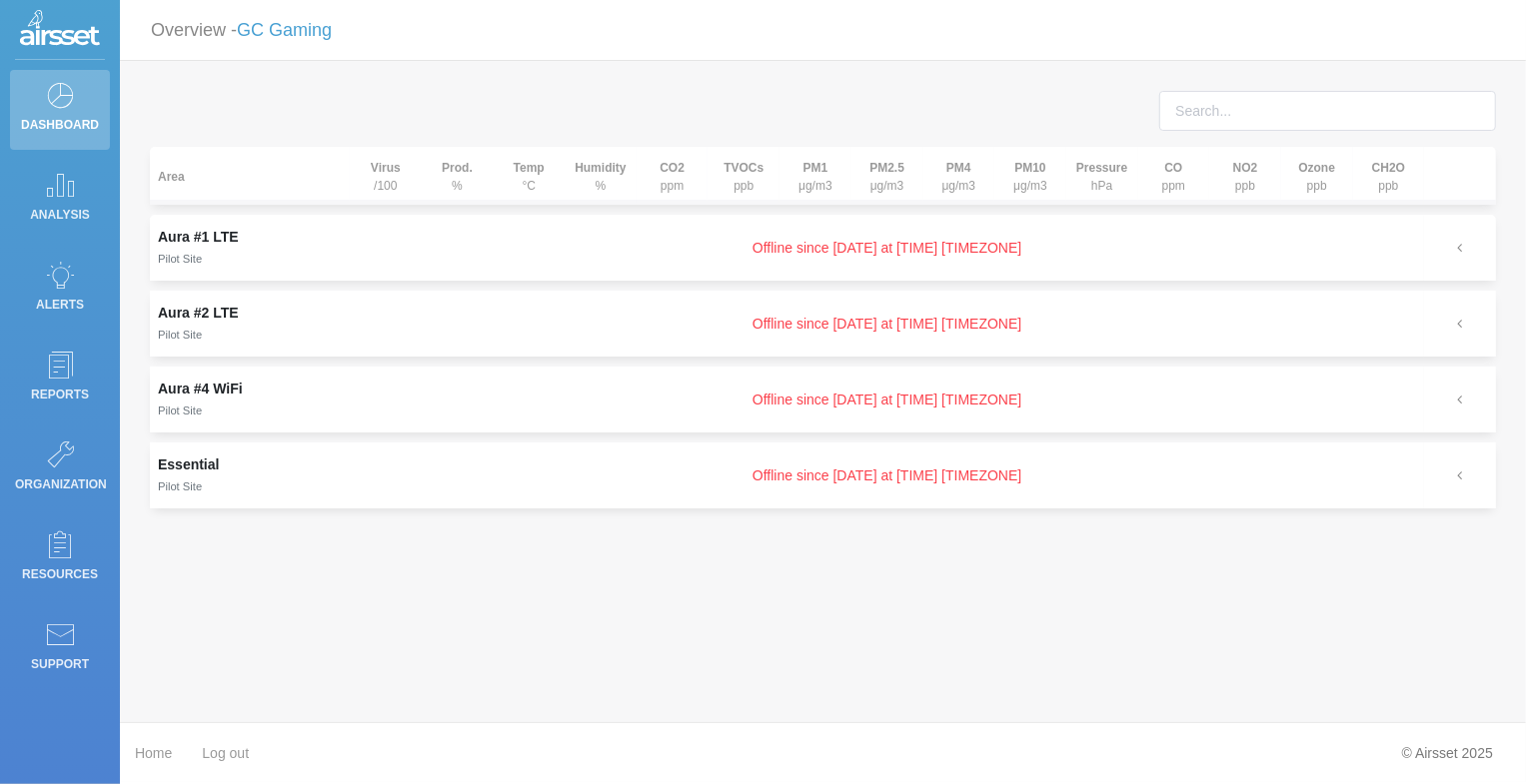 click on "Offline since [DATE] at [TIME] [TIMEZONE]" at bounding box center (886, 248) 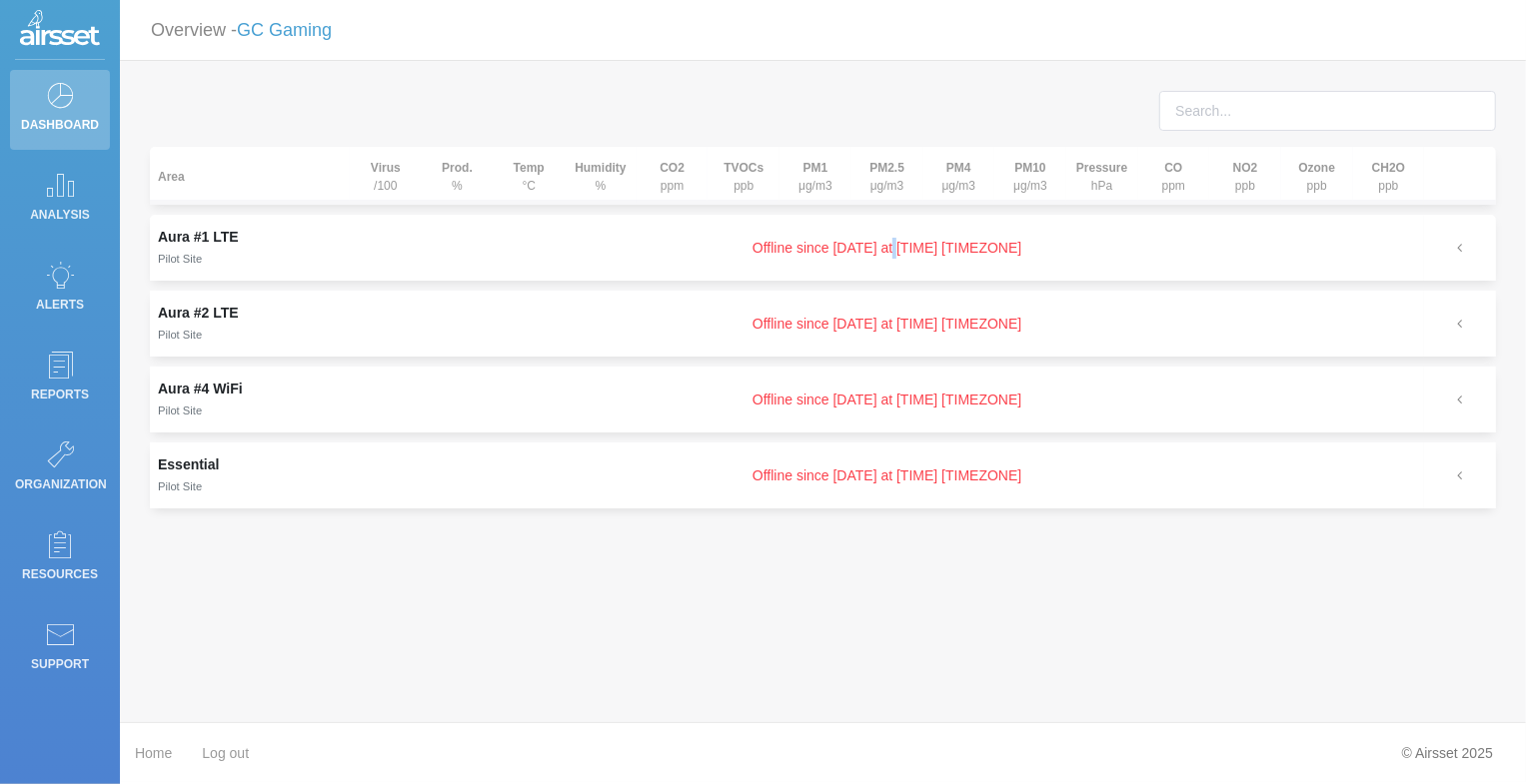 click on "Offline since [DATE] at [TIME] [TIMEZONE]" at bounding box center (886, 248) 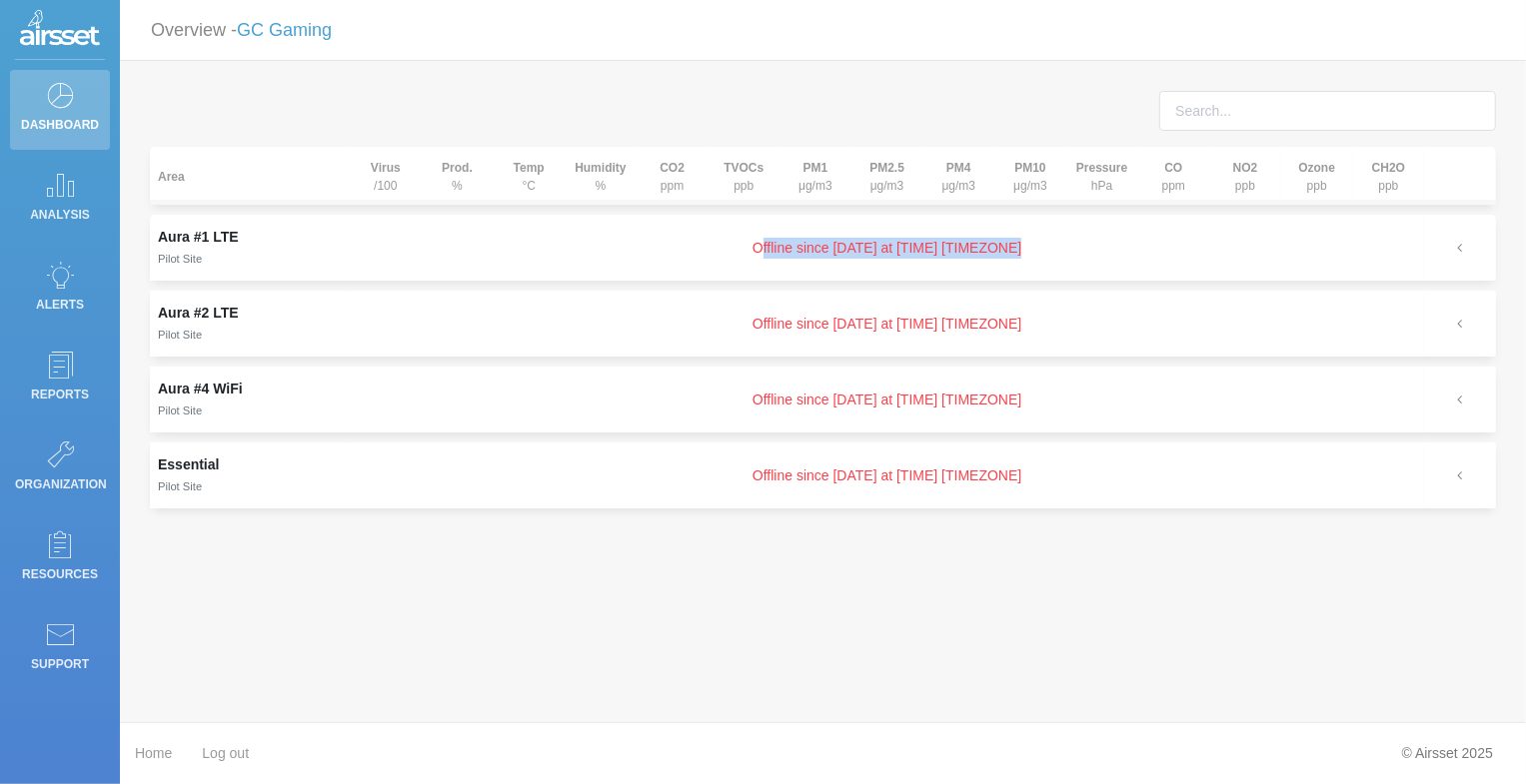 click on "Offline since [DATE] at [TIME] [TIMEZONE]" at bounding box center (886, 248) 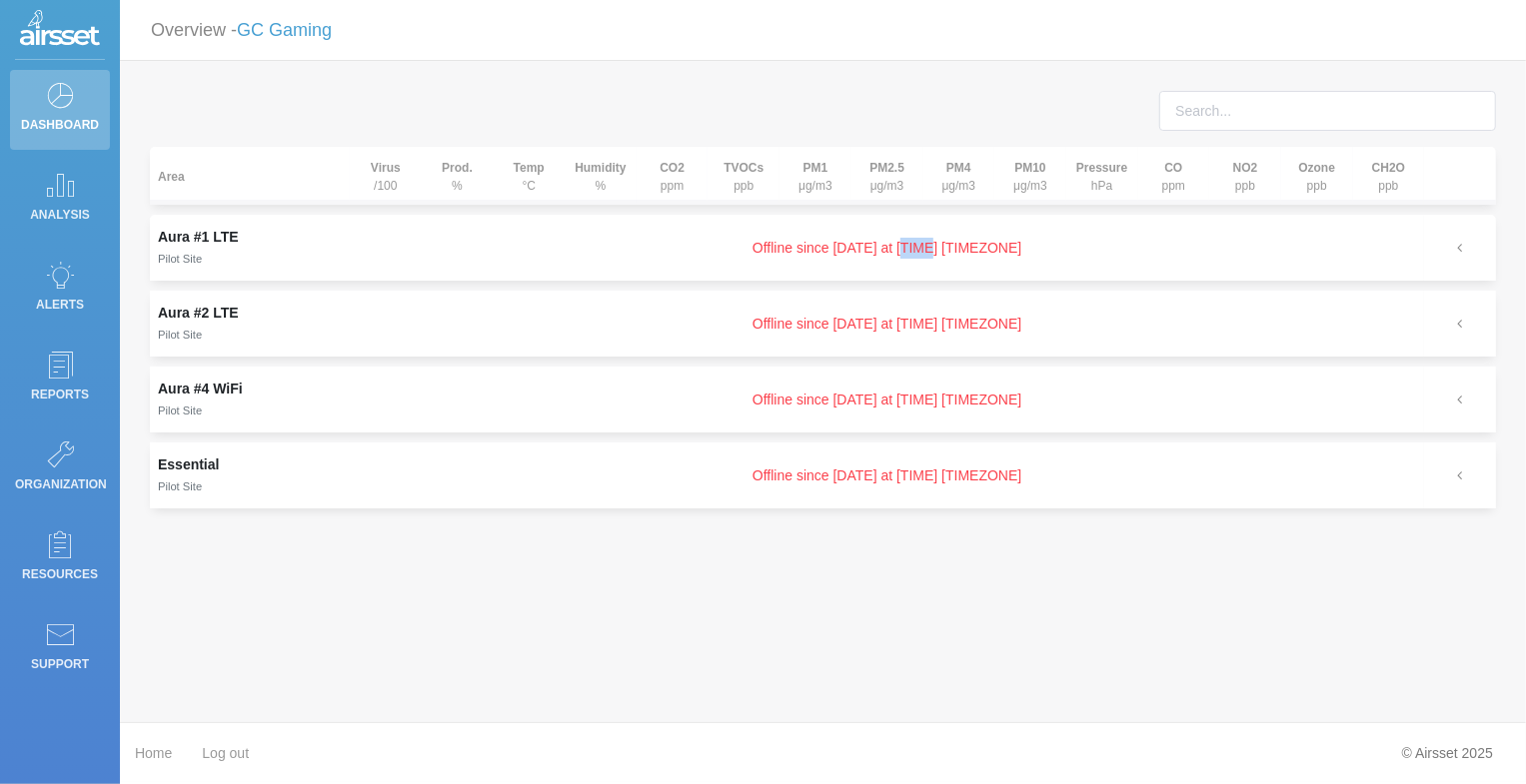 click on "Offline since [DATE] at [TIME] [TIMEZONE]" at bounding box center (886, 248) 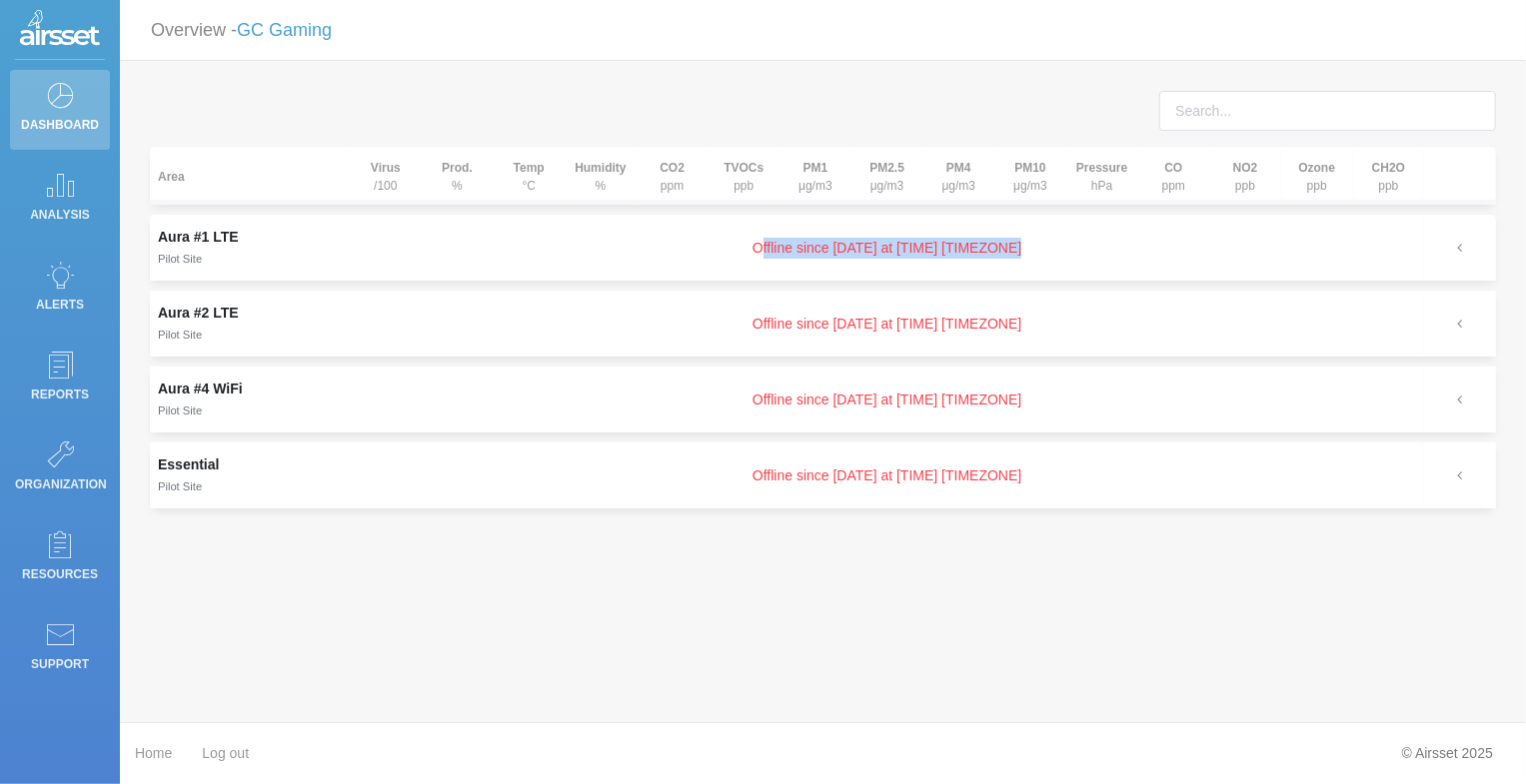 click on "Offline since [DATE] at [TIME] [TIMEZONE]" at bounding box center [886, 248] 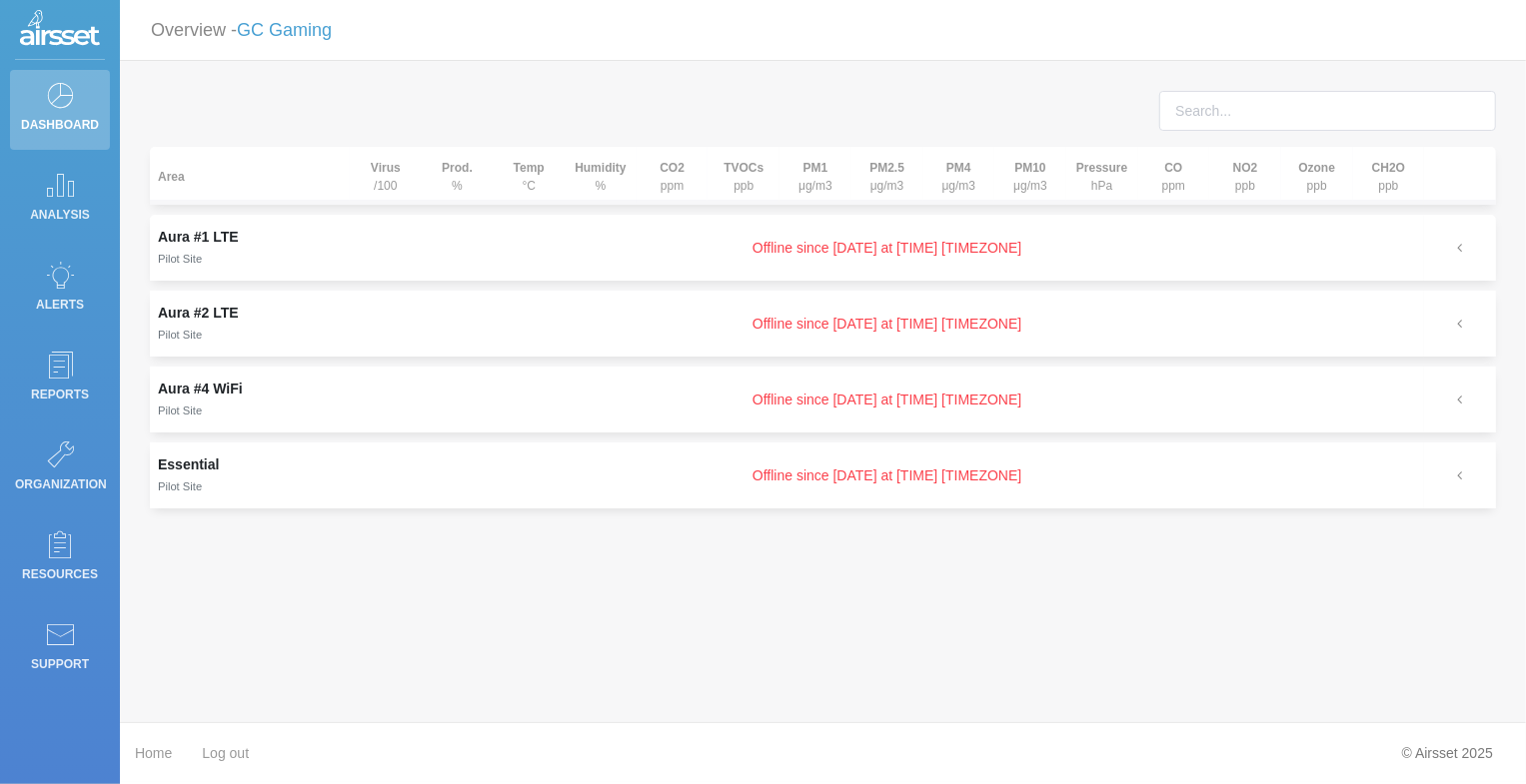 click on "Offline since [DATE] at [TIME] [TIMEZONE]" at bounding box center [886, 248] 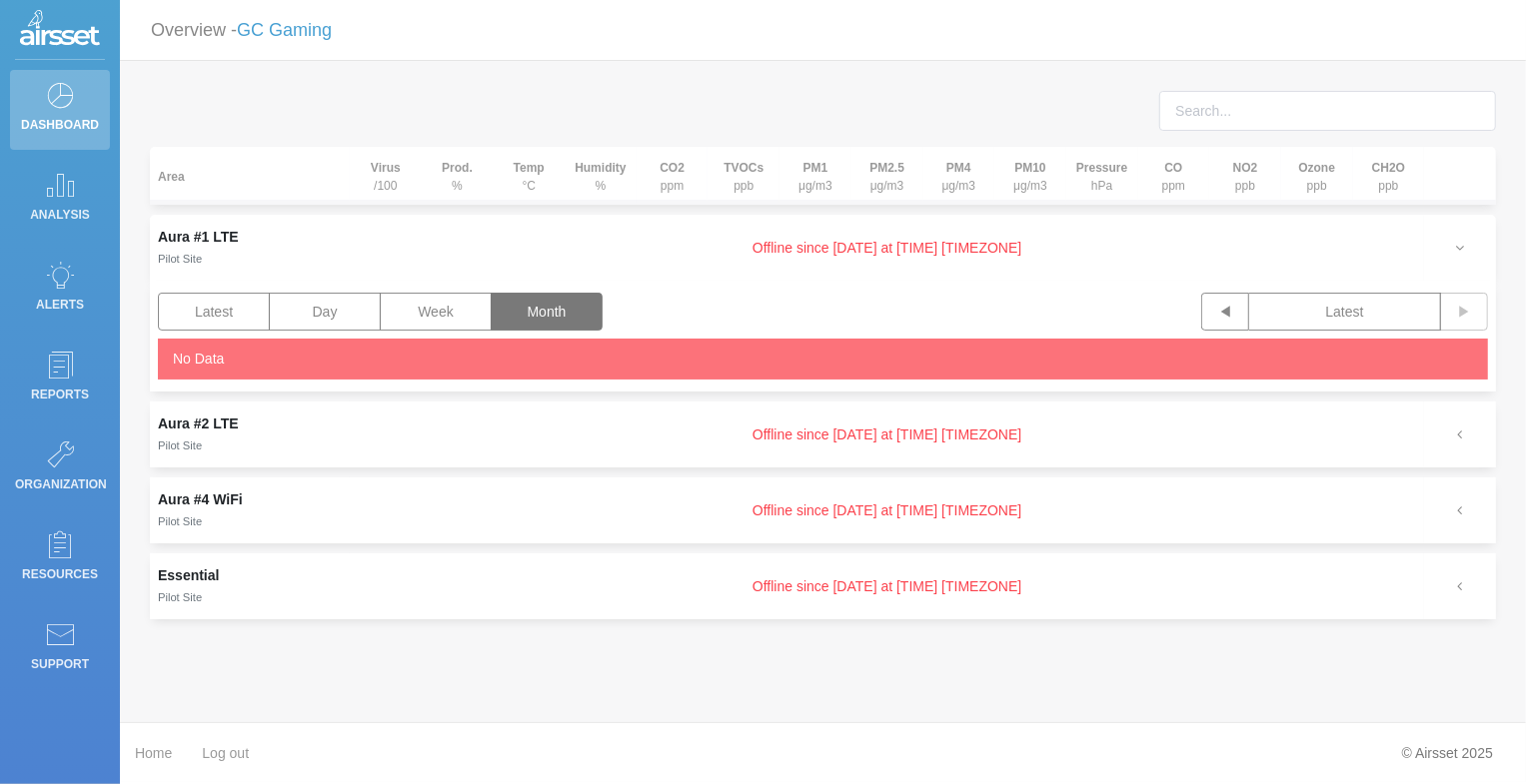click on "Month" at bounding box center [547, 312] 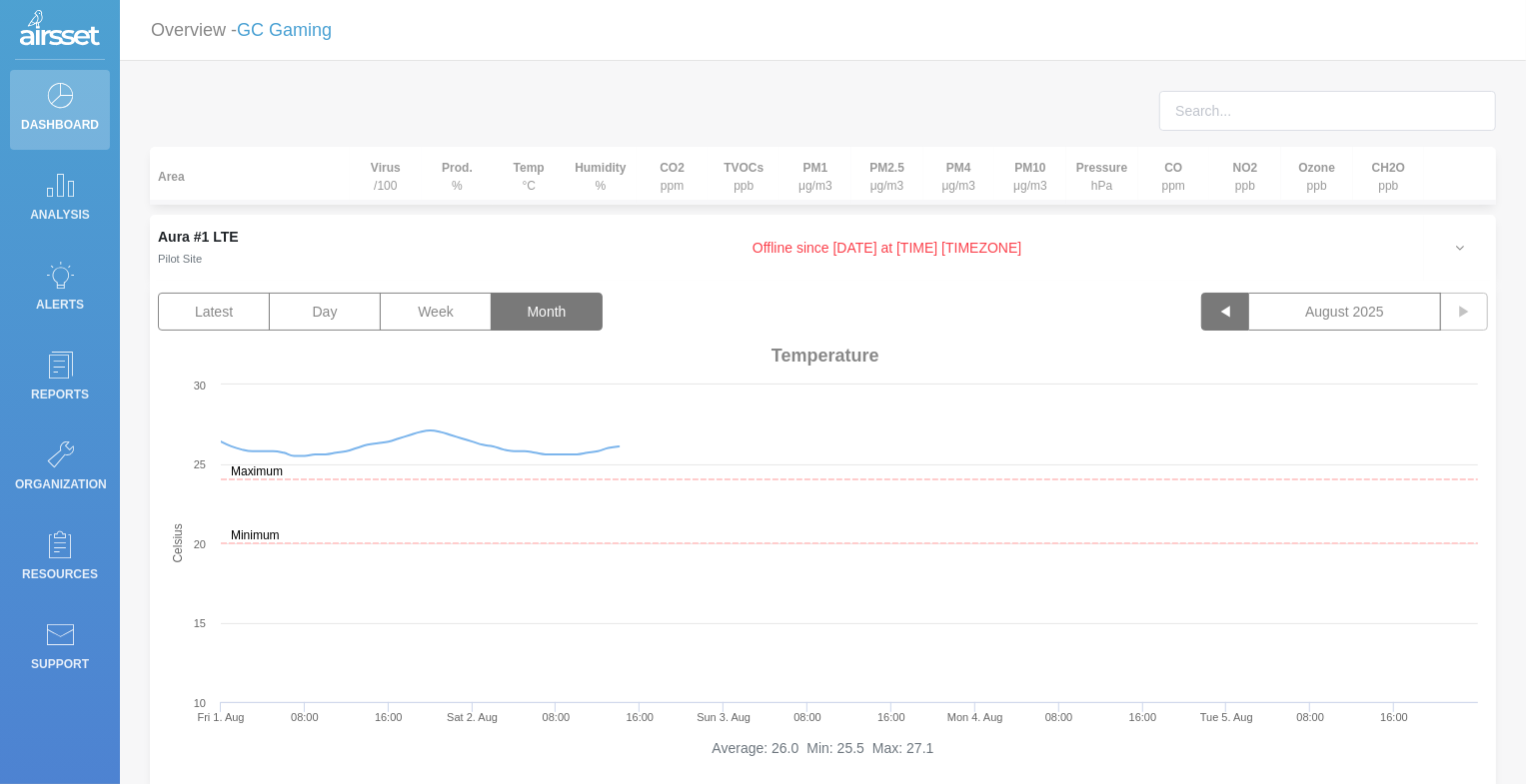 click on "◀" at bounding box center (1225, 312) 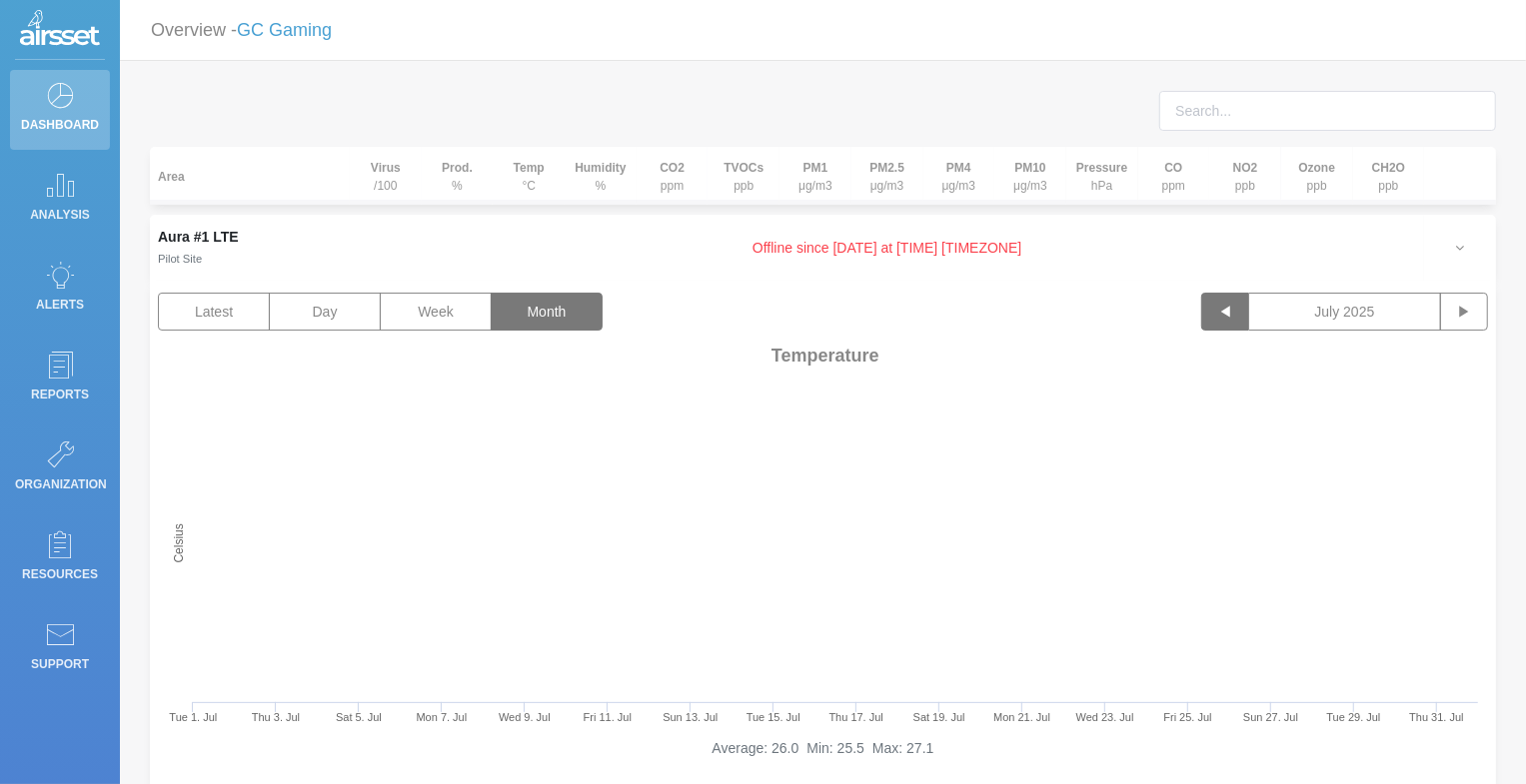 click on "◀" at bounding box center (1225, 312) 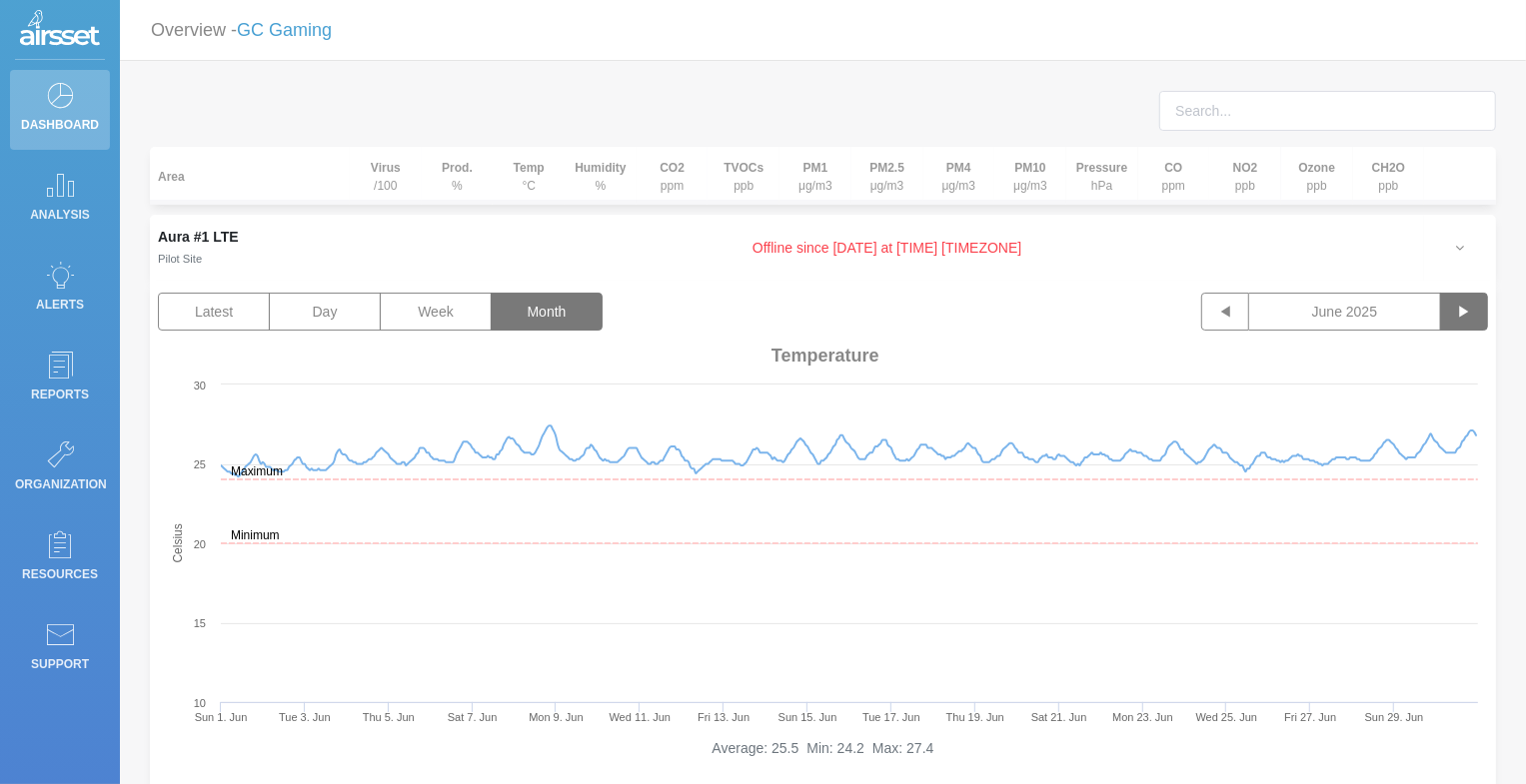click on "▶" at bounding box center [1464, 312] 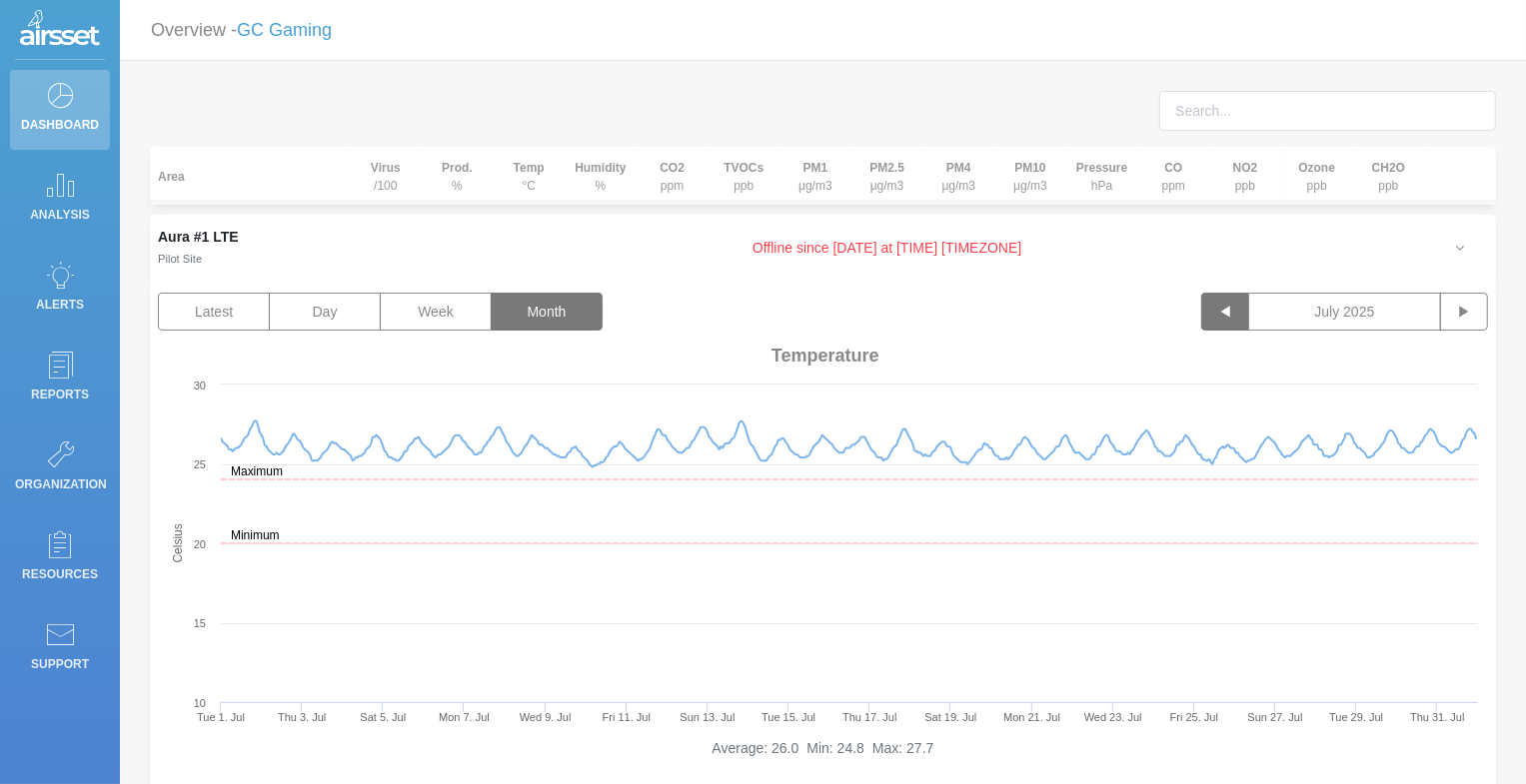 click on "◀" at bounding box center [1225, 312] 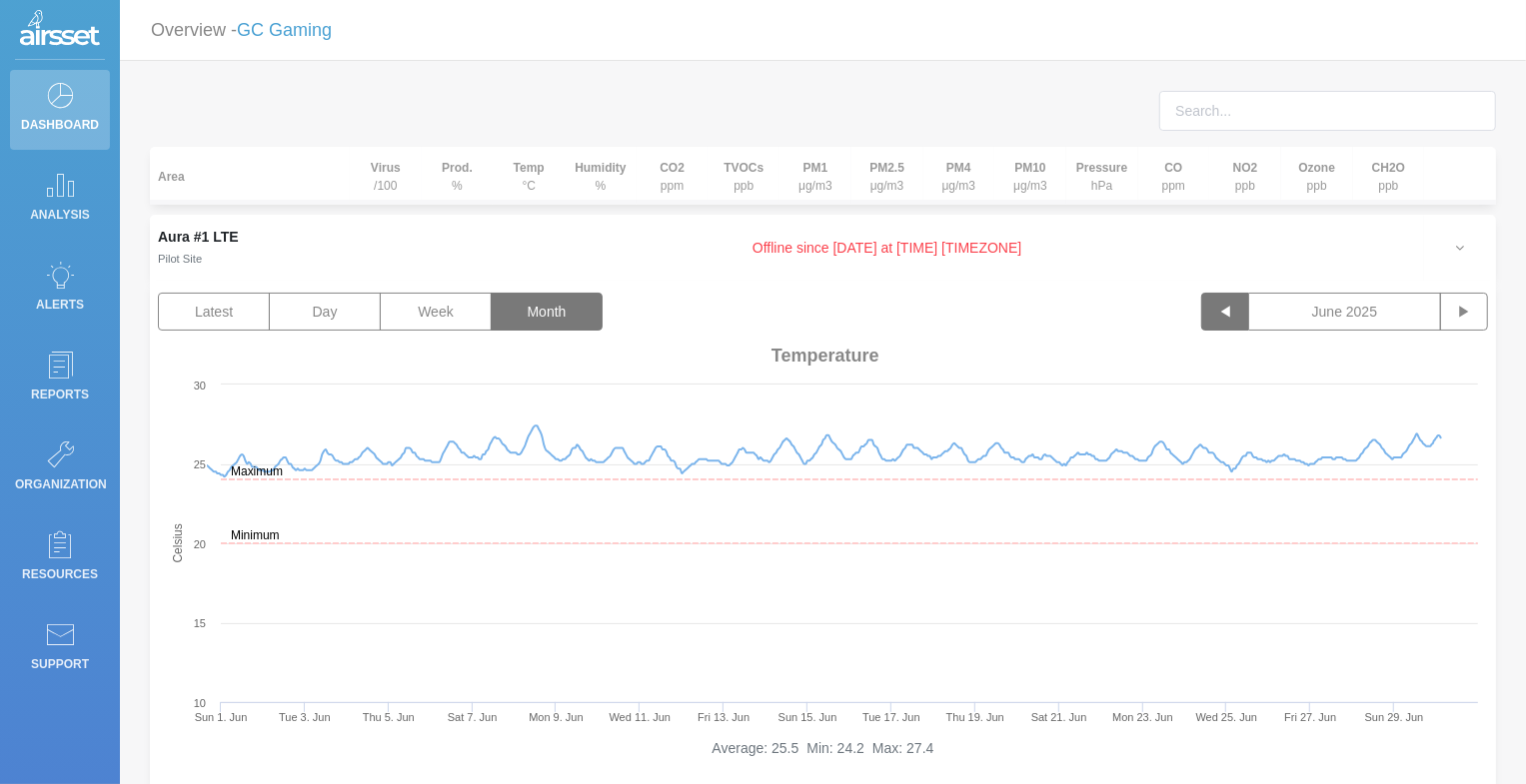 click on "◀" at bounding box center [1225, 312] 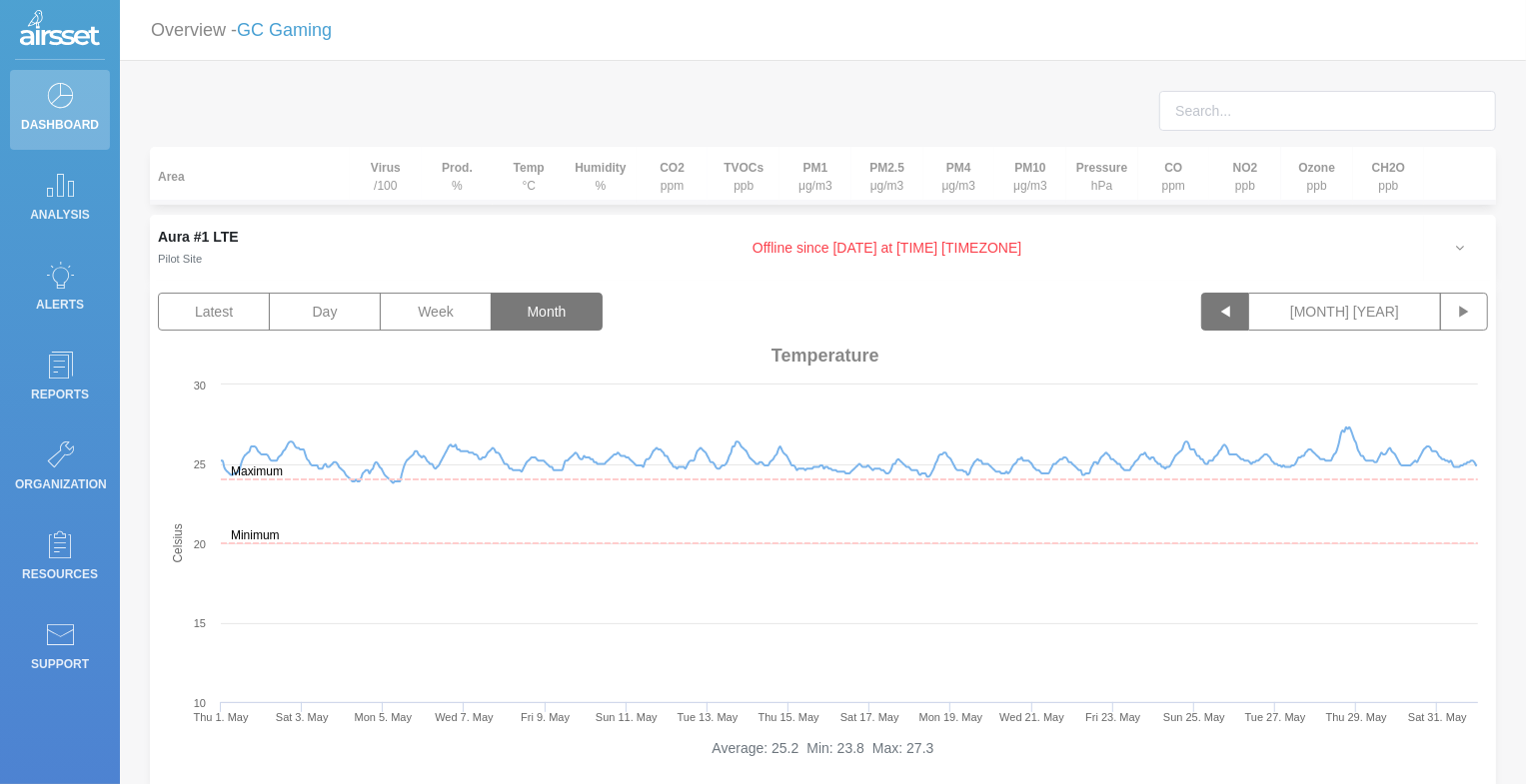 type 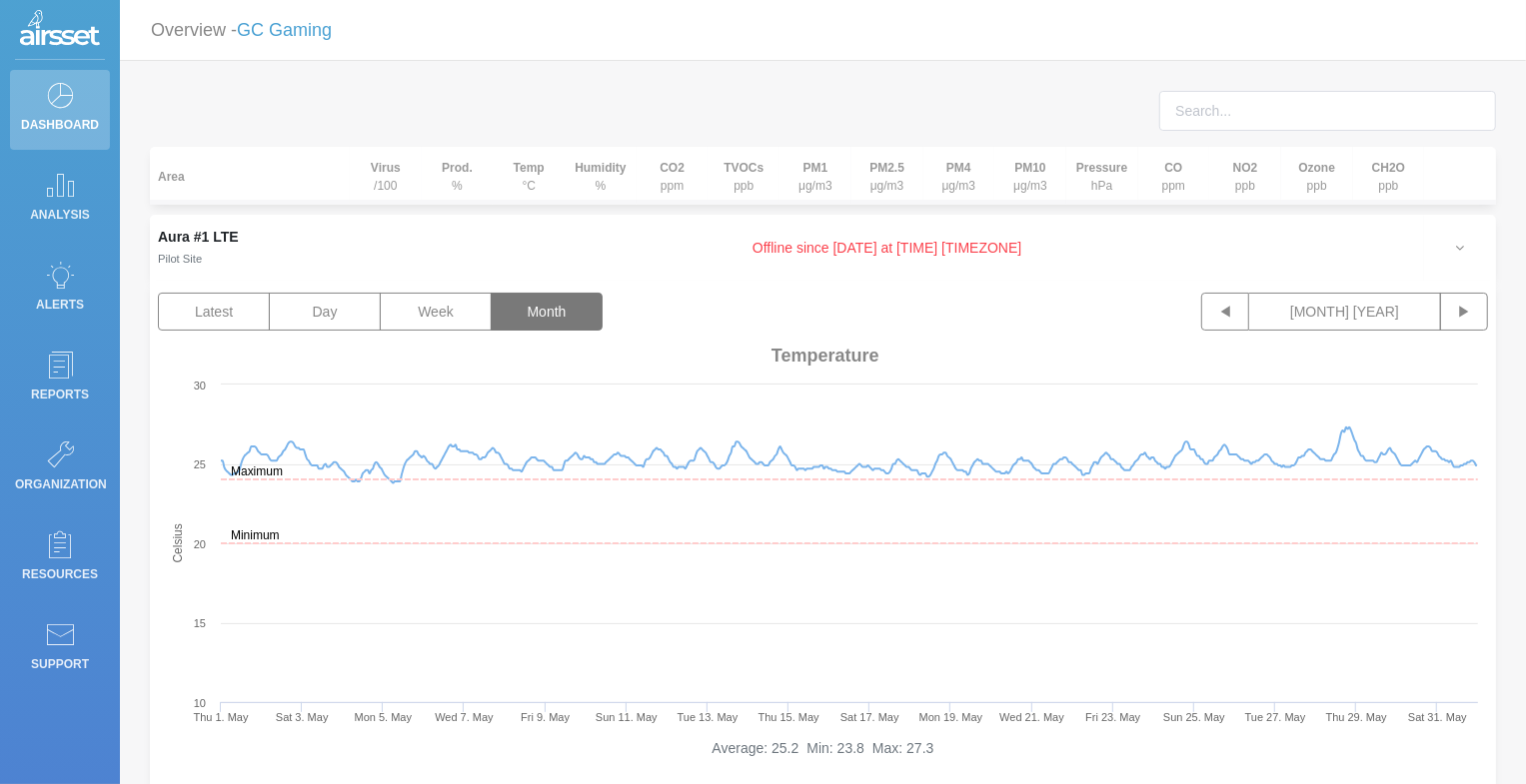 click at bounding box center (822, 119) 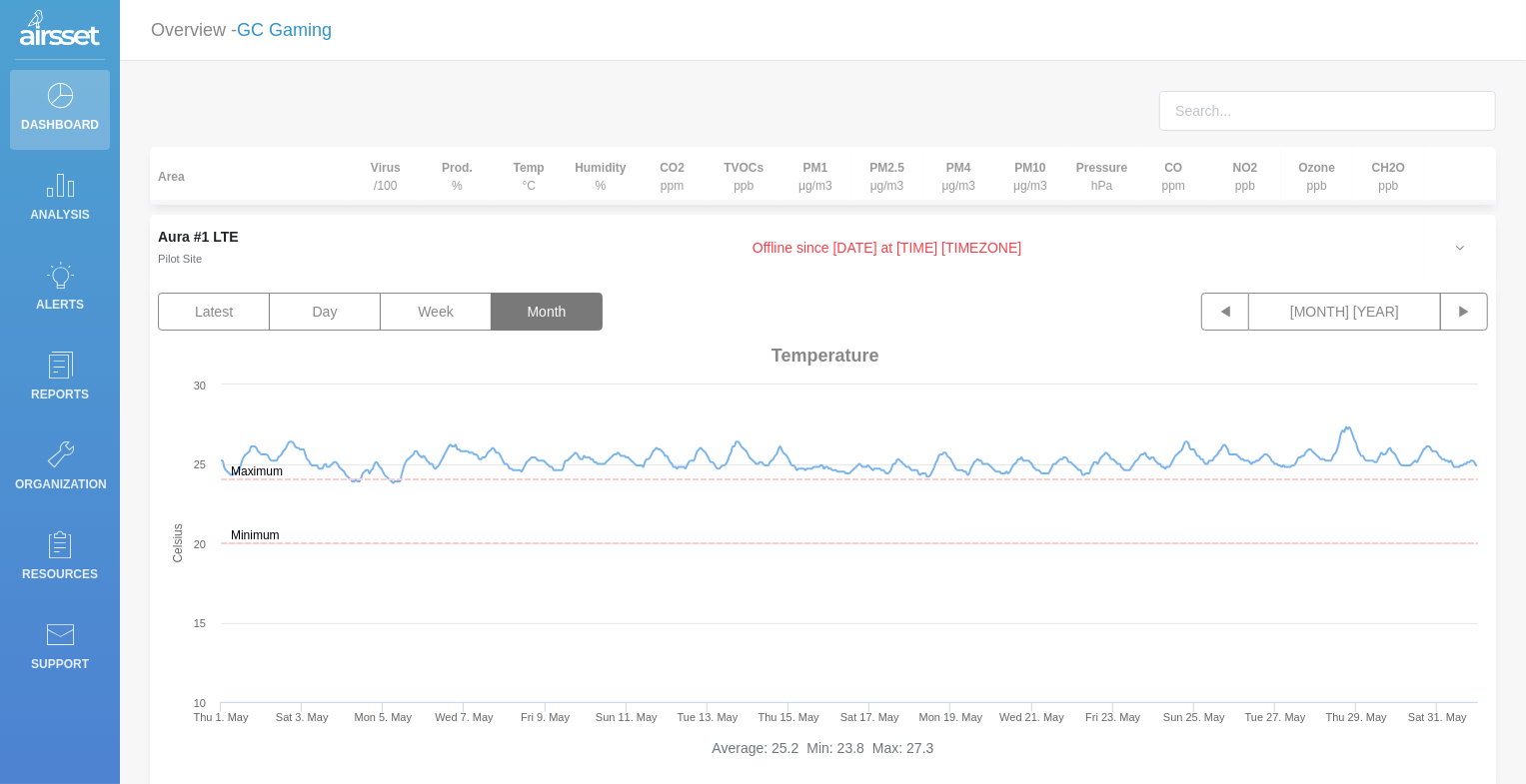 click on "GC Gaming" at bounding box center (284, 30) 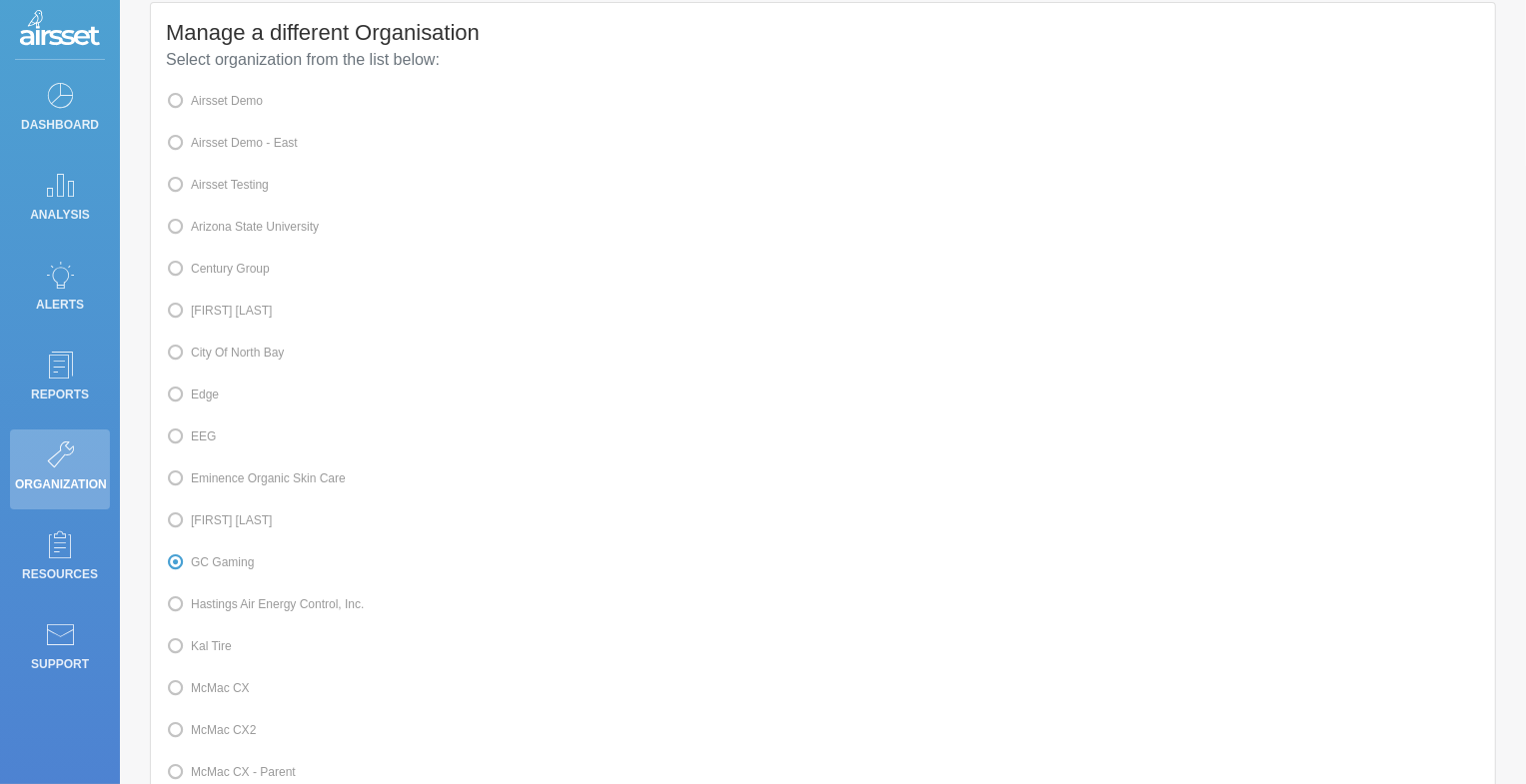 scroll, scrollTop: 175, scrollLeft: 0, axis: vertical 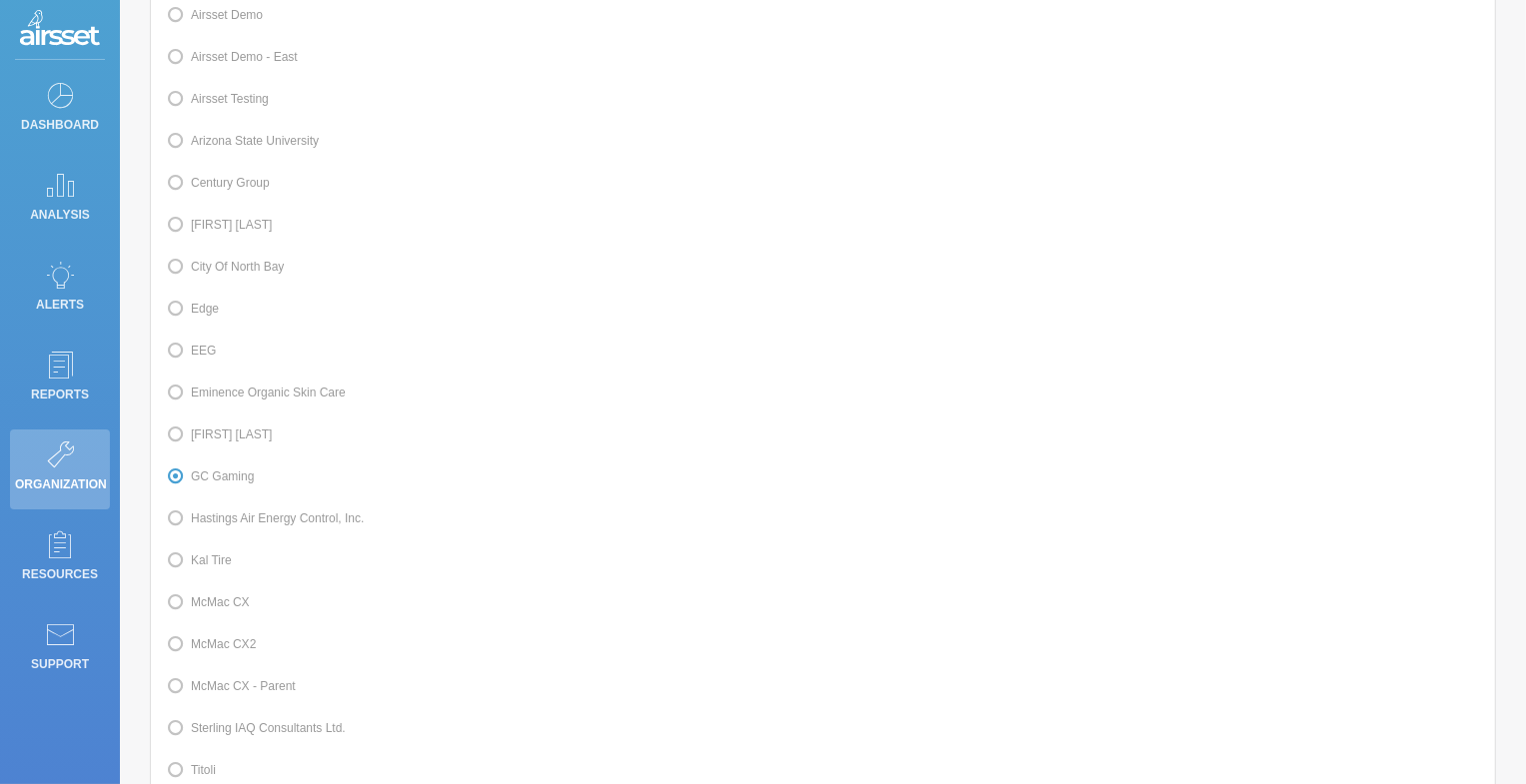 click on "[FIRST] [LAST]" at bounding box center (219, 434) 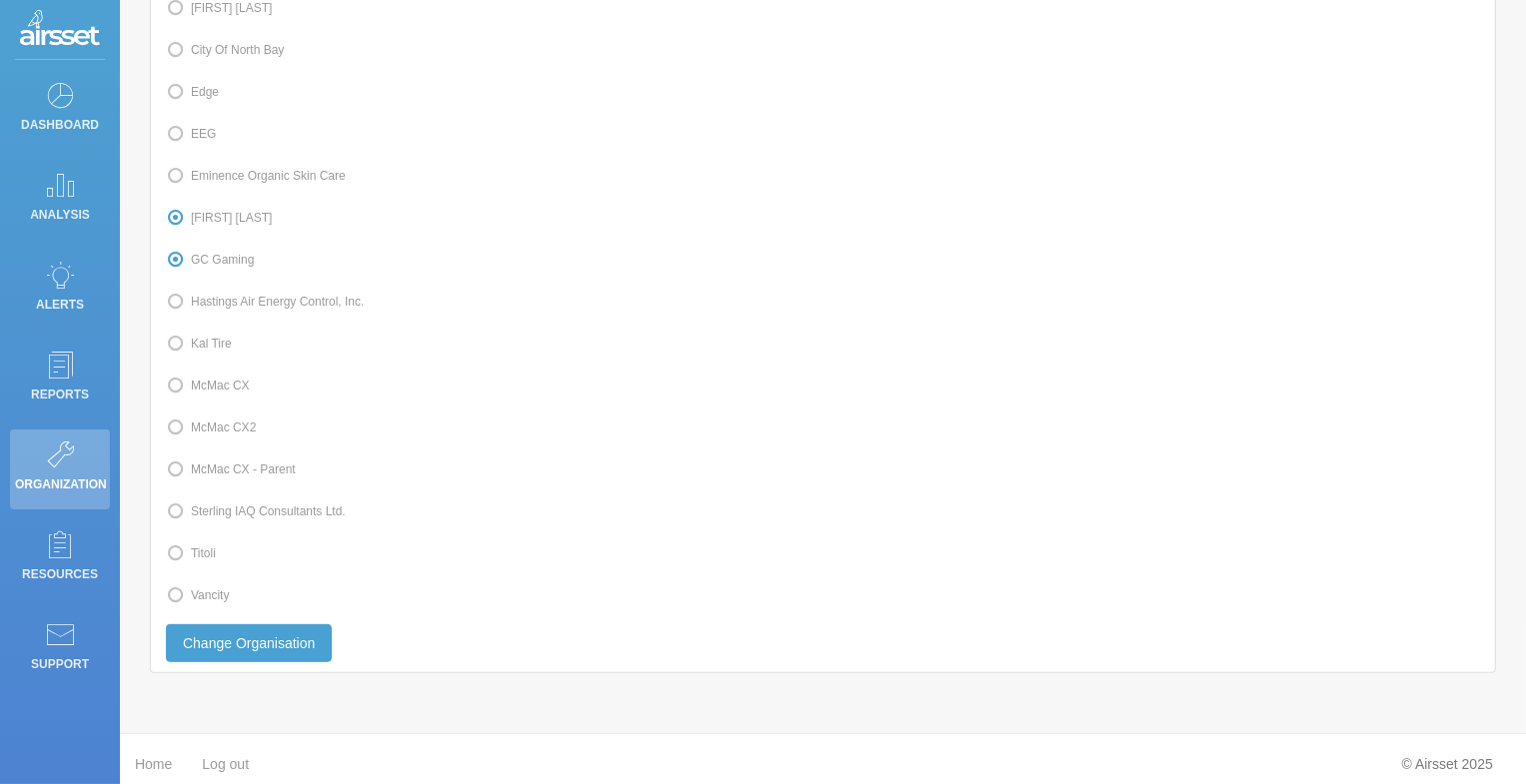 scroll, scrollTop: 409, scrollLeft: 0, axis: vertical 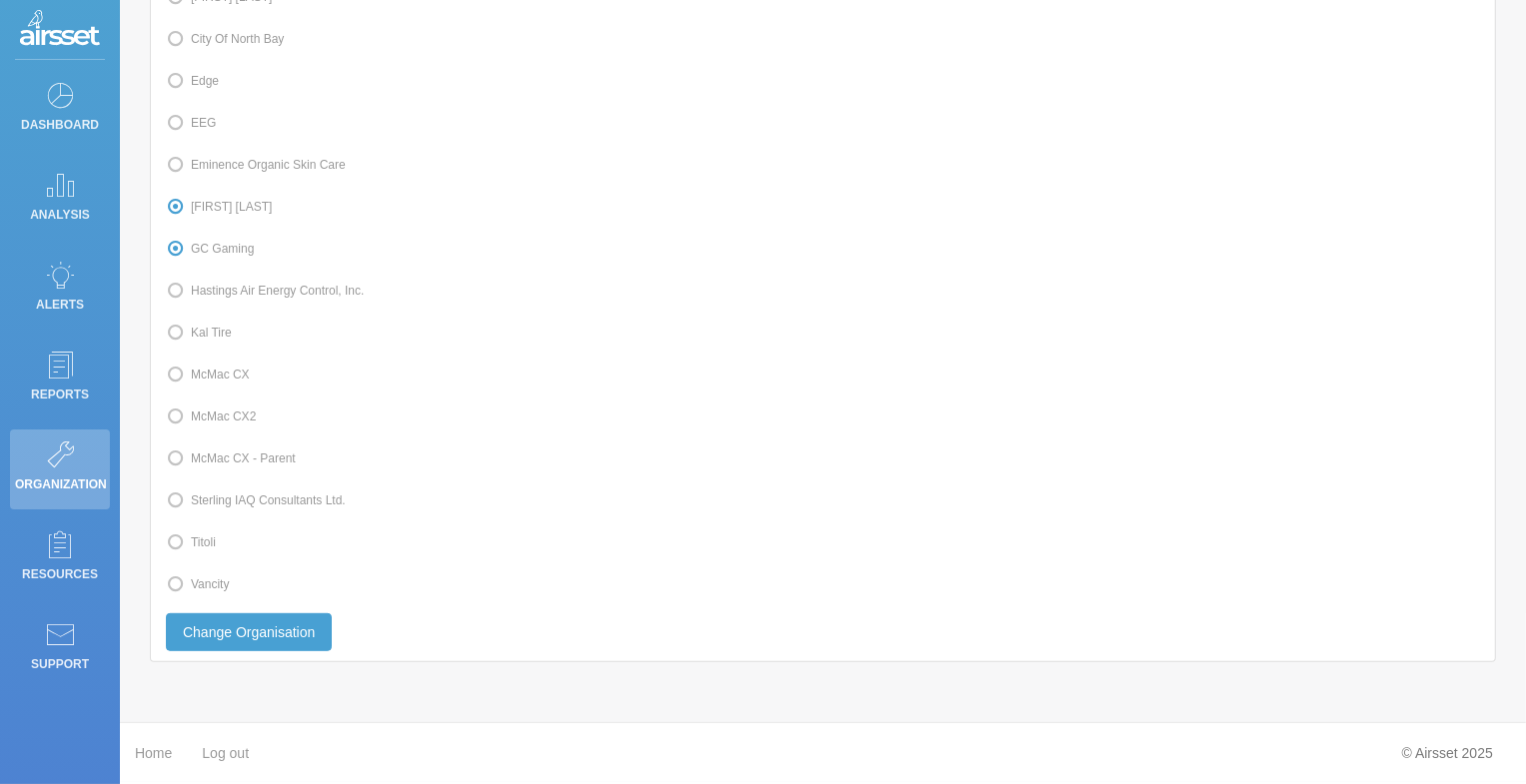 click on "Titoli" at bounding box center (191, 542) 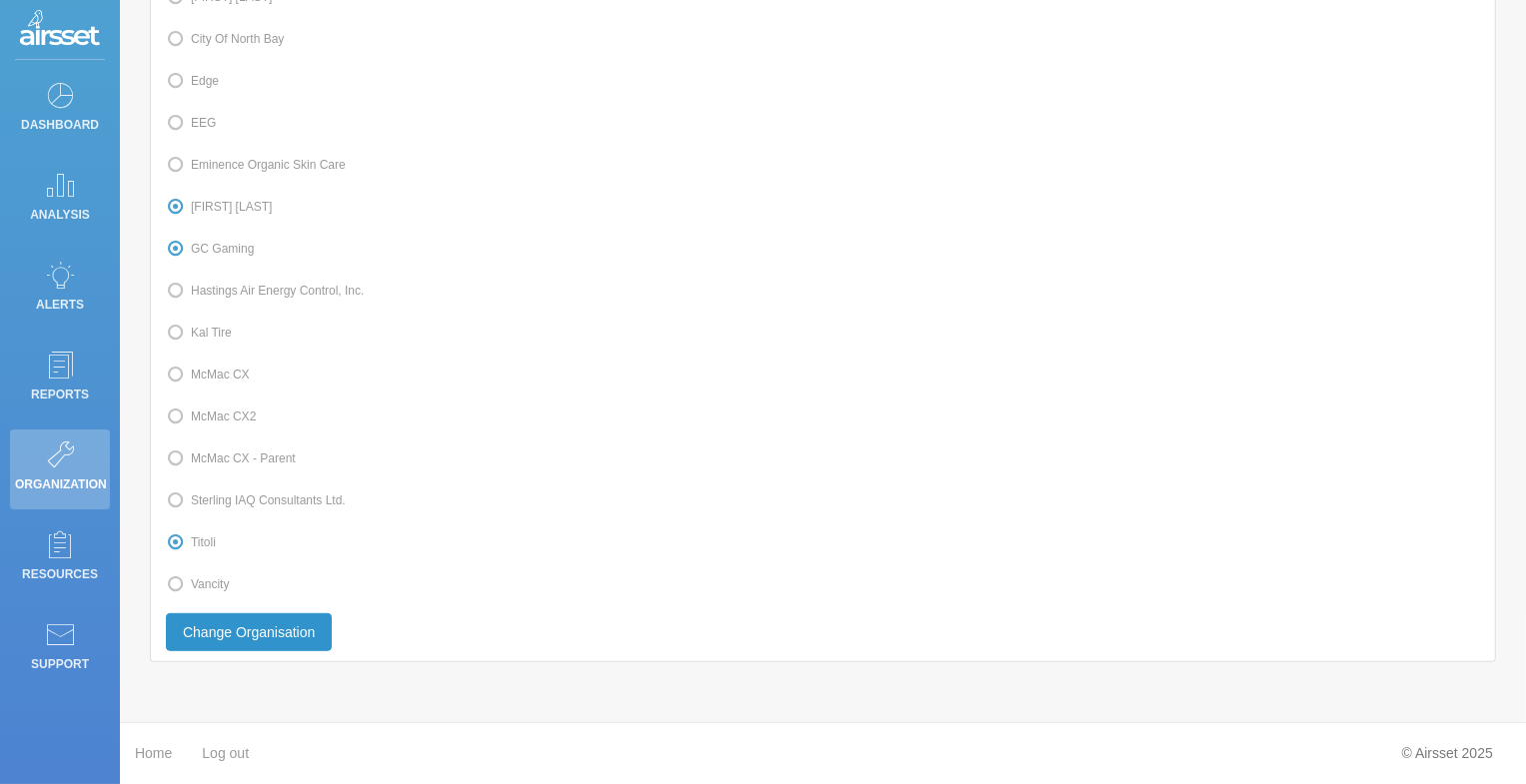 click on "Change Organisation" at bounding box center [249, 632] 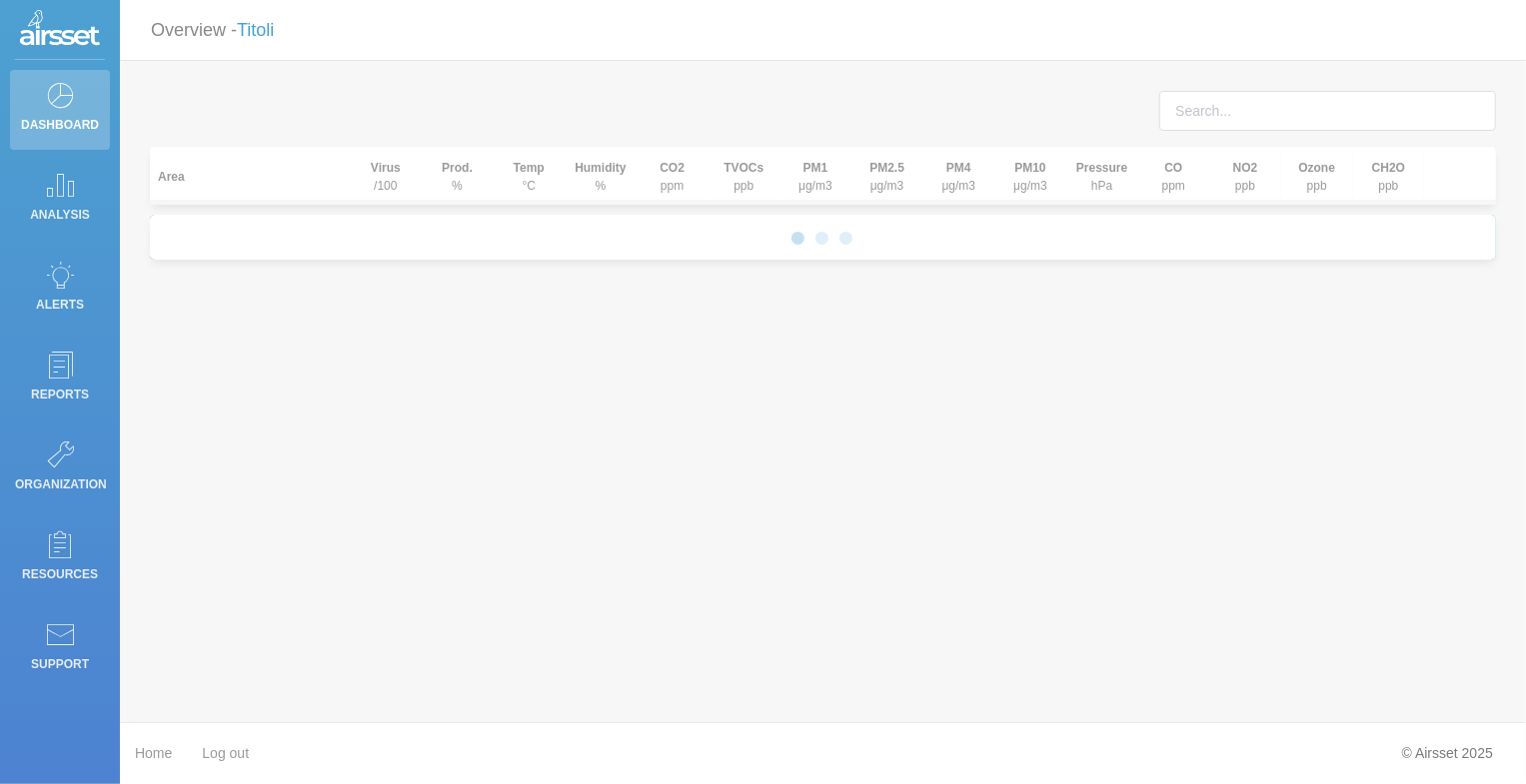 scroll, scrollTop: 0, scrollLeft: 0, axis: both 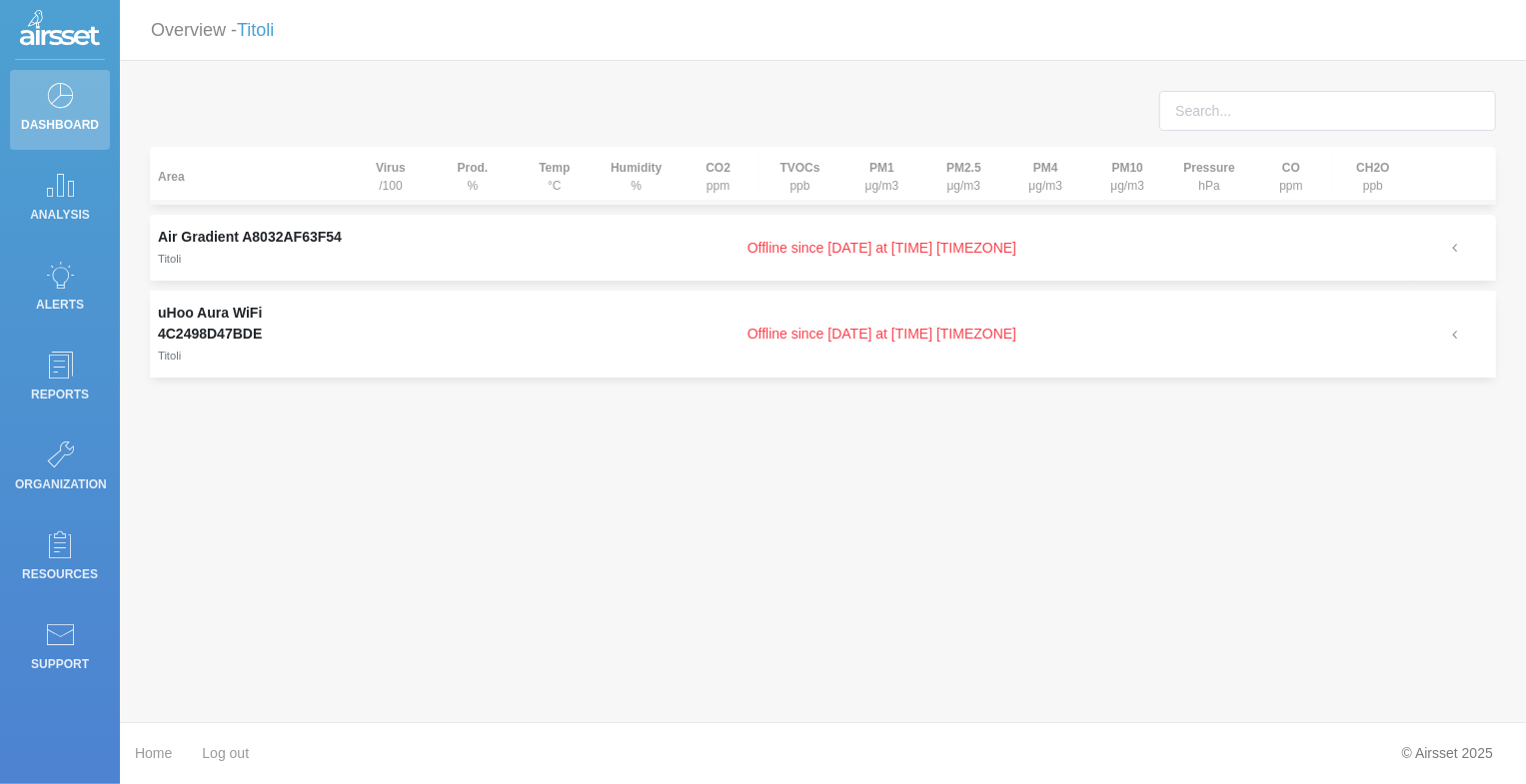 click on "Offline since [DATE] at [TIME] [TIMEZONE]" at bounding box center (881, 334) 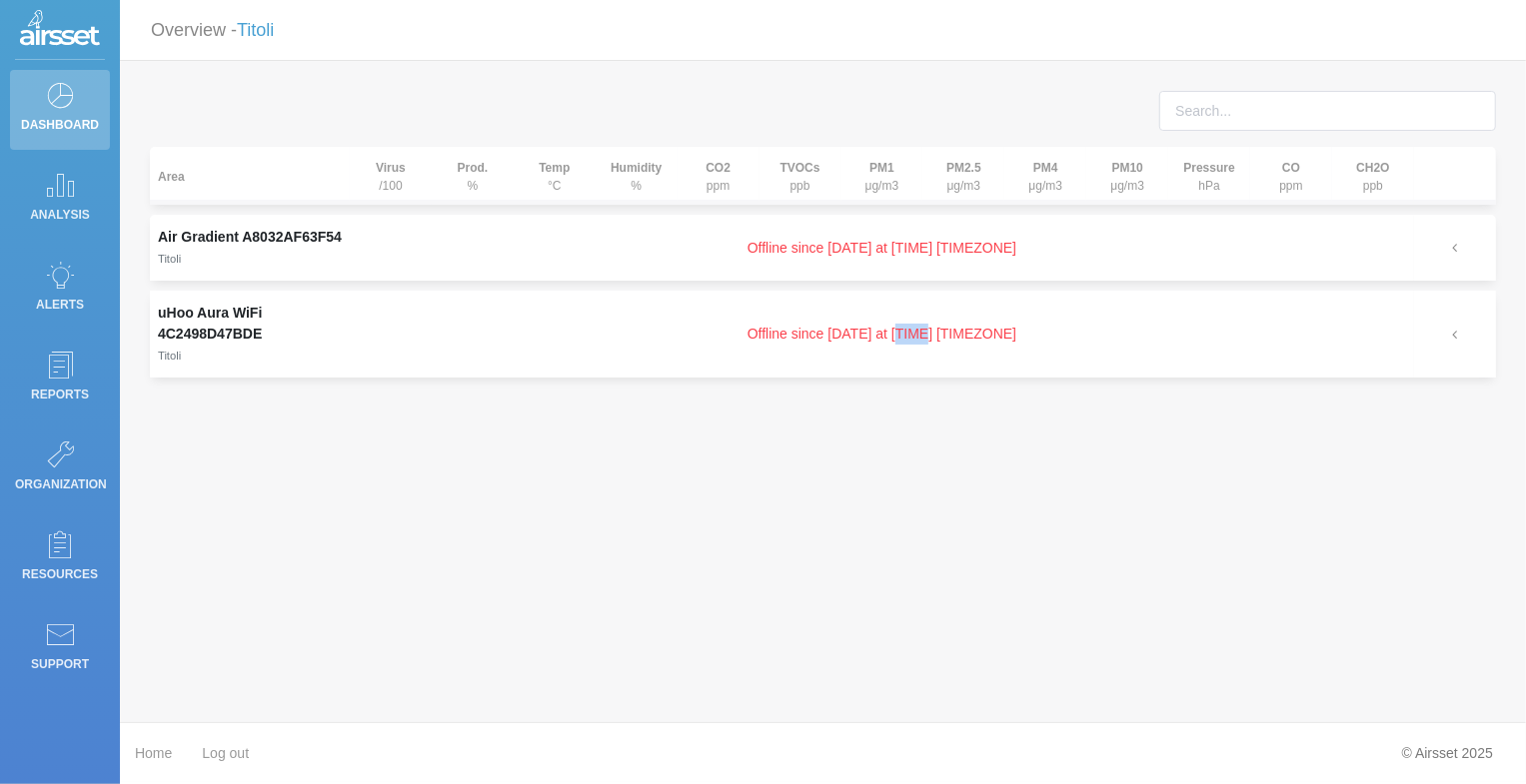 click on "Offline since [DATE] at [TIME] [TIMEZONE]" at bounding box center [881, 334] 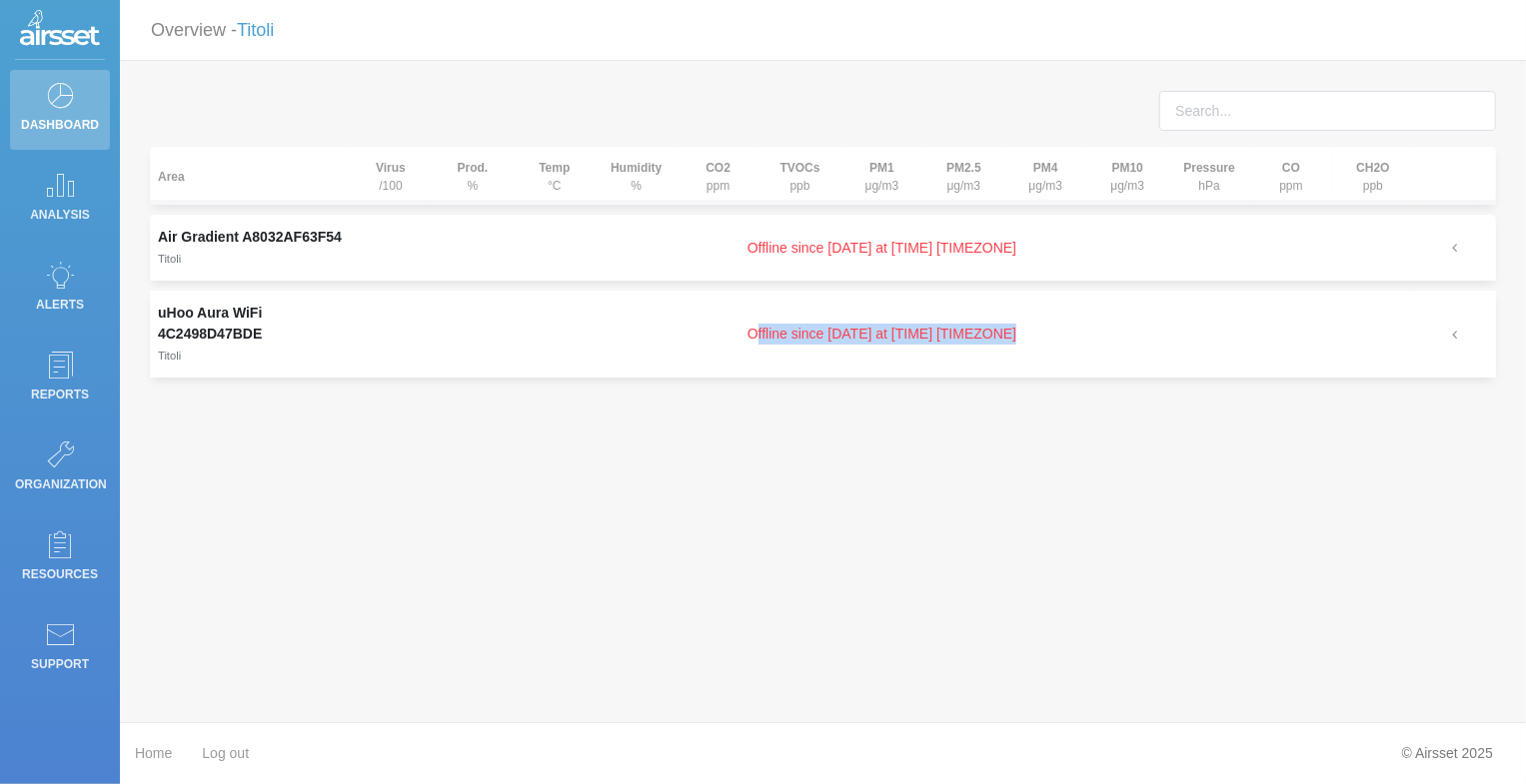 click on "Offline since [DATE] at [TIME] [TIMEZONE]" at bounding box center [881, 334] 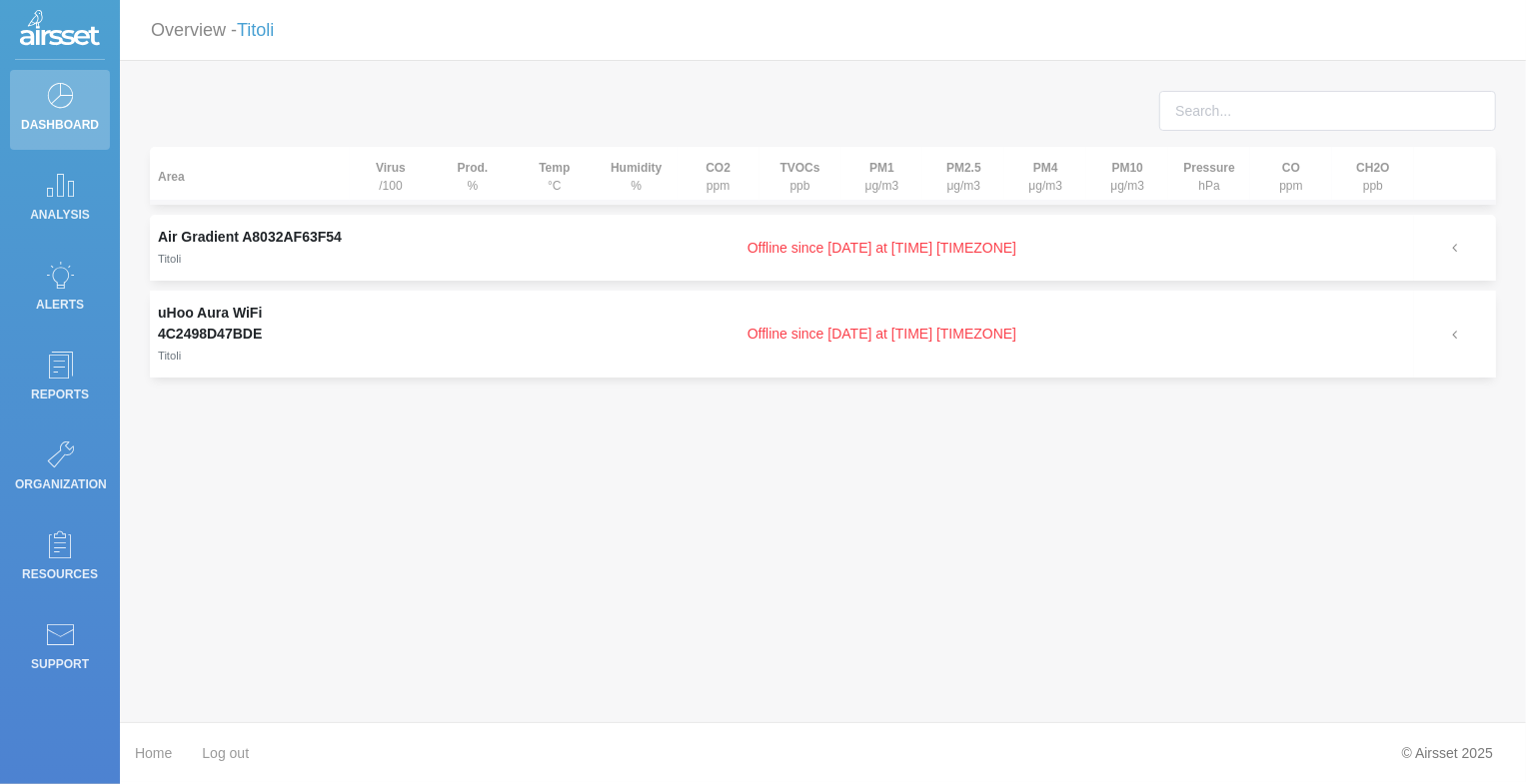 click on "uHoo Aura WiFi 4C2498D47BDE Titoli" at bounding box center (250, 334) 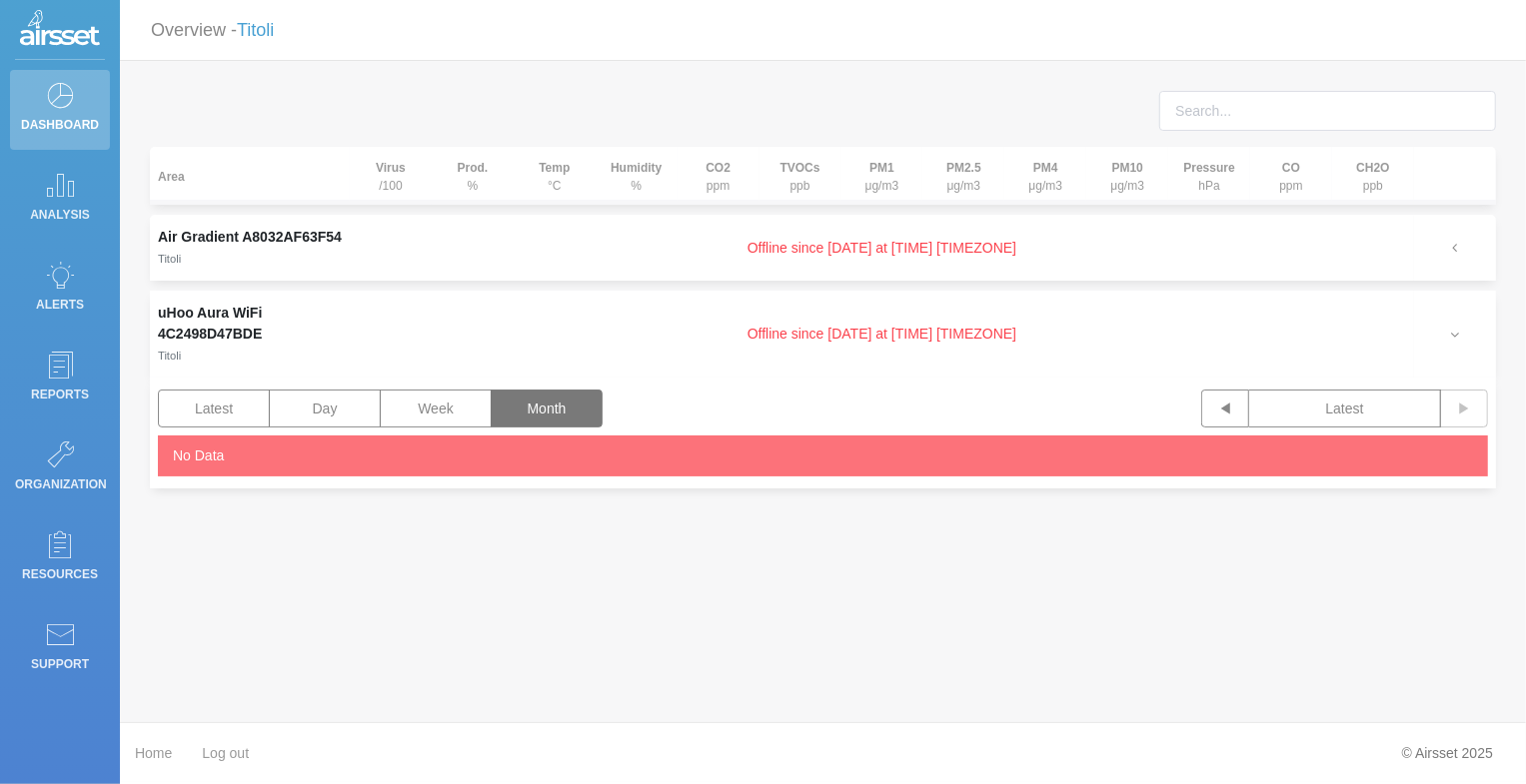 click on "Month" at bounding box center (547, 408) 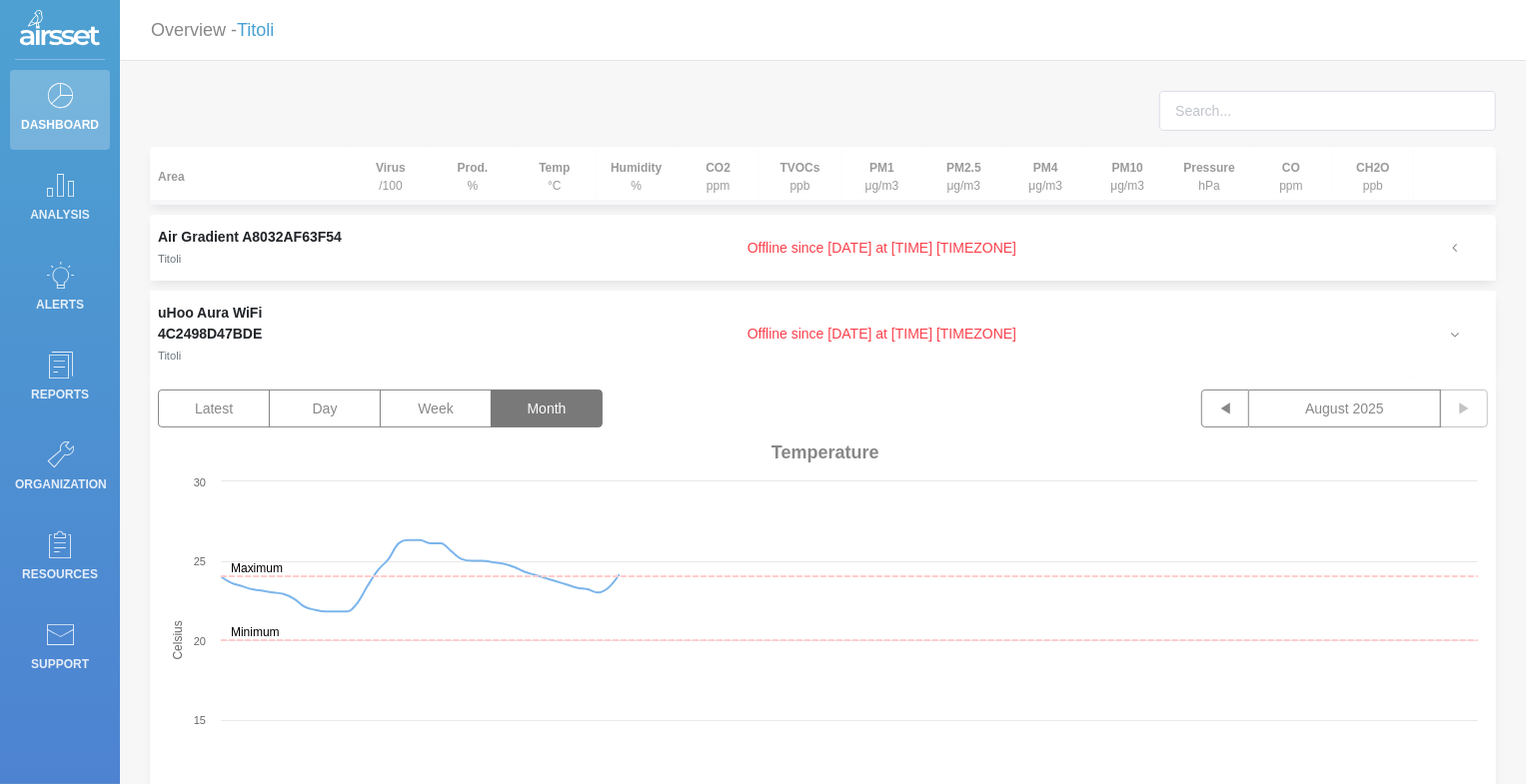 click on "Area   Virus /100    Prod. %    Temp °C    Humidity %    CO2 ppm    TVOCs ppb    PM1 μg/m3    PM2.5 μg/m3    PM4 μg/m3    PM10 μg/m3    Pressure hPa    CO ppm    CH2O ppb  Titoli  Offline since [DATE] at [TIME] [TIMEZONE]  uHoo Aura WiFi 4C2498D47BDE Titoli  Offline since [DATE] at [TIME] [TIMEZONE]  Latest Day Week Month ◀ [MONTH] [YEAR] ▶ Created with Highcharts 9.3.3 Celsius Minimum Maximum Sat  2. Aug 08:00 16:00 Sun  3. Aug 08:00 16:00 Mon  4. Aug 08:00 16:00 Tue  5. Aug 08:00 16:00 Wed  6. Aug 08:00 16:00 10 15 20 25 30 Temperature Average: 23.9 Min: 21.8 Max: 26.3" at bounding box center [822, 500] 